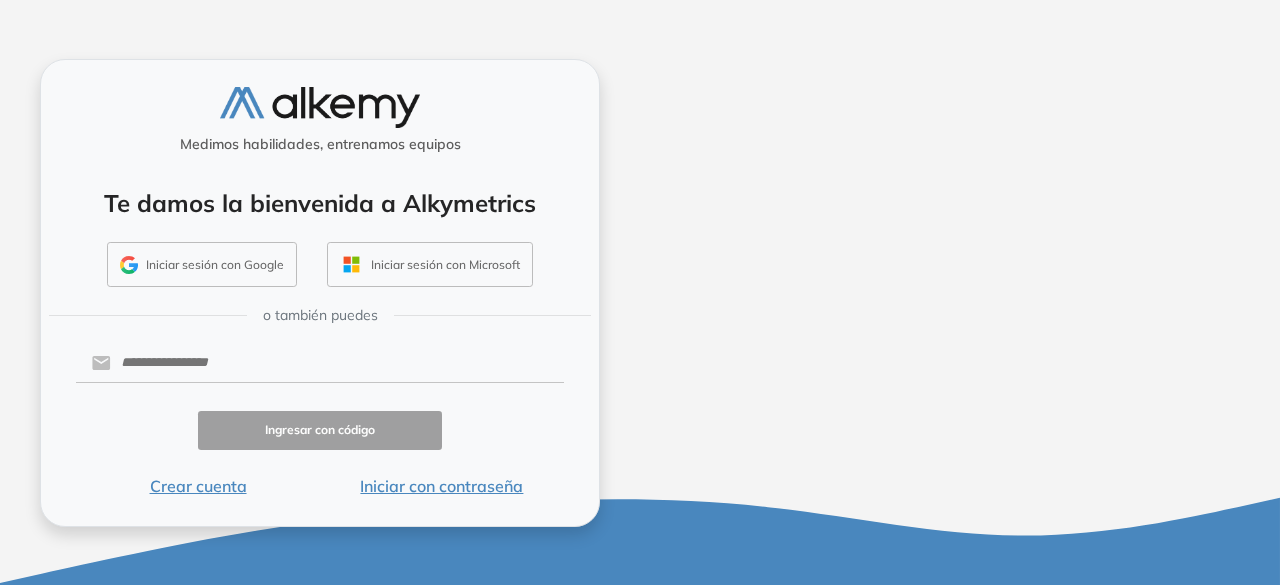 scroll, scrollTop: 0, scrollLeft: 0, axis: both 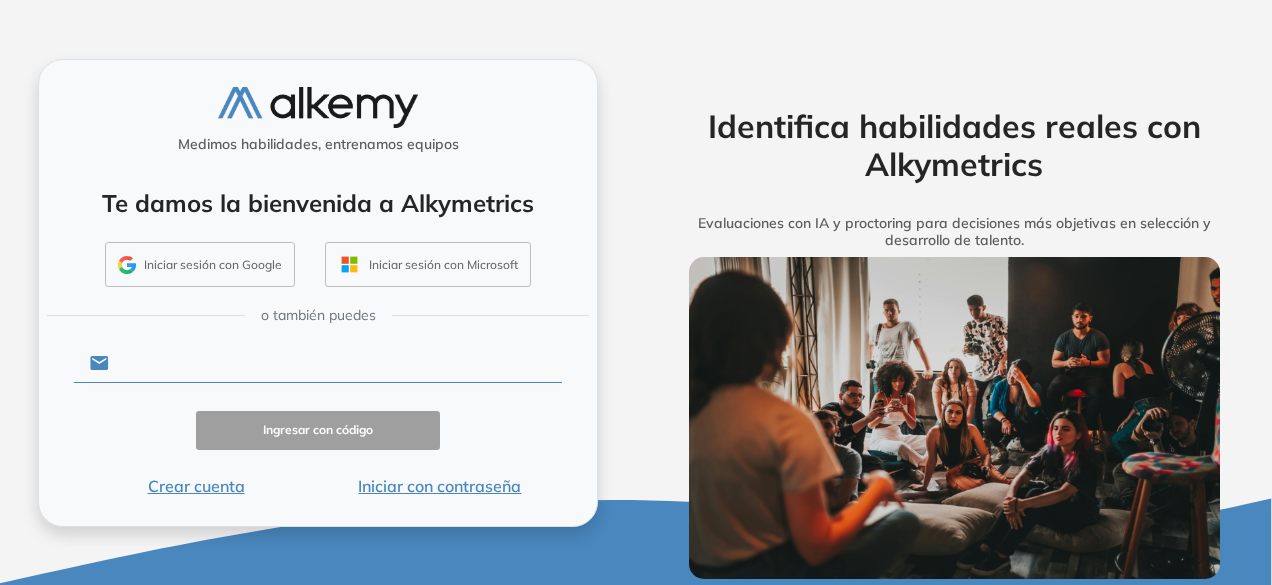 click at bounding box center (335, 363) 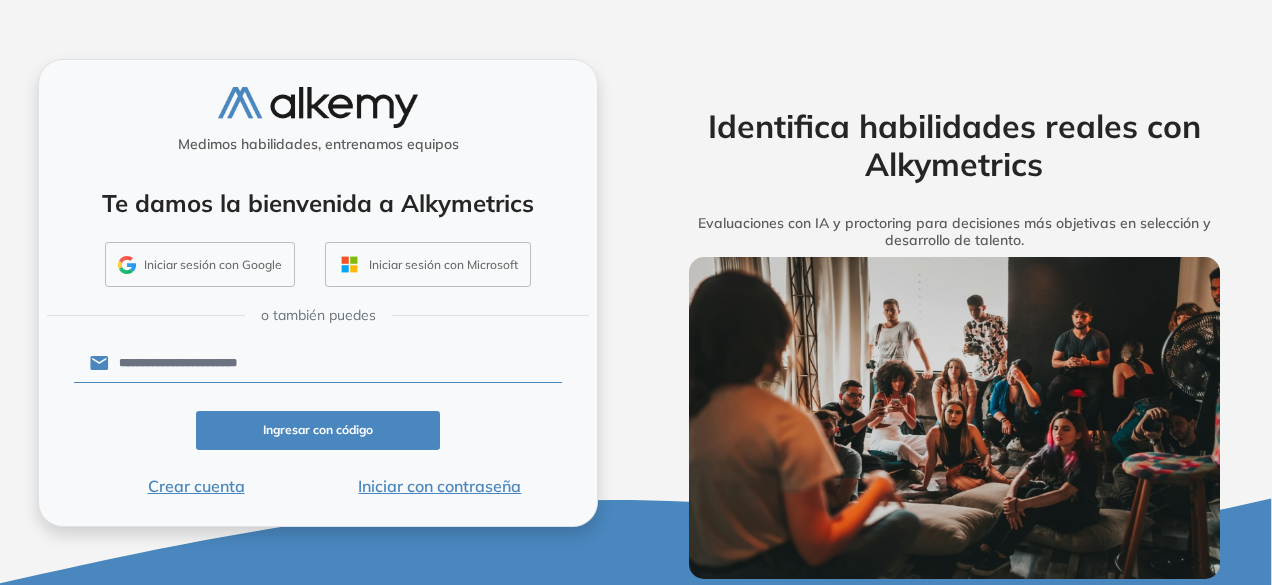 click on "Iniciar con contraseña" at bounding box center (440, 486) 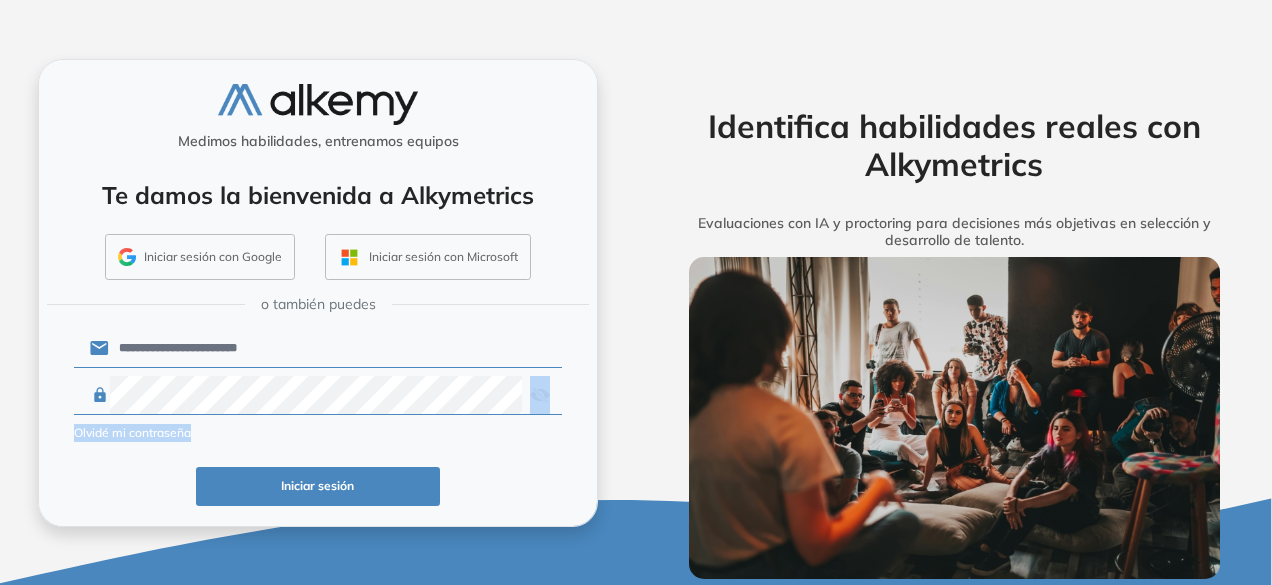 click on "**********" at bounding box center (318, 439) 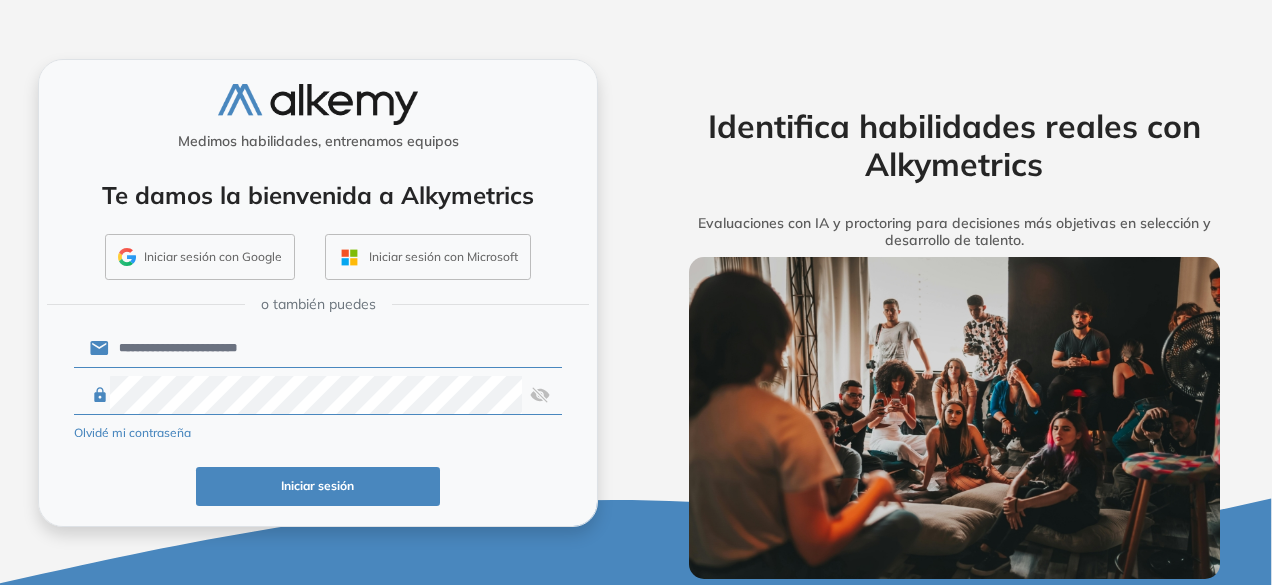 click on "Iniciar sesión" at bounding box center [318, 486] 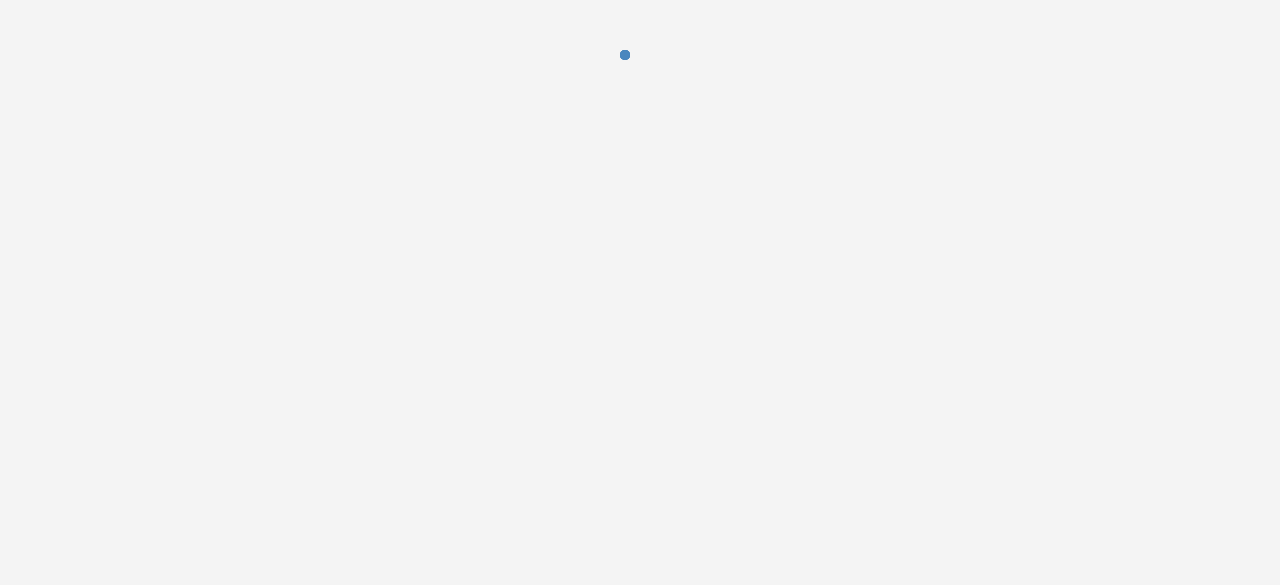 scroll, scrollTop: 0, scrollLeft: 0, axis: both 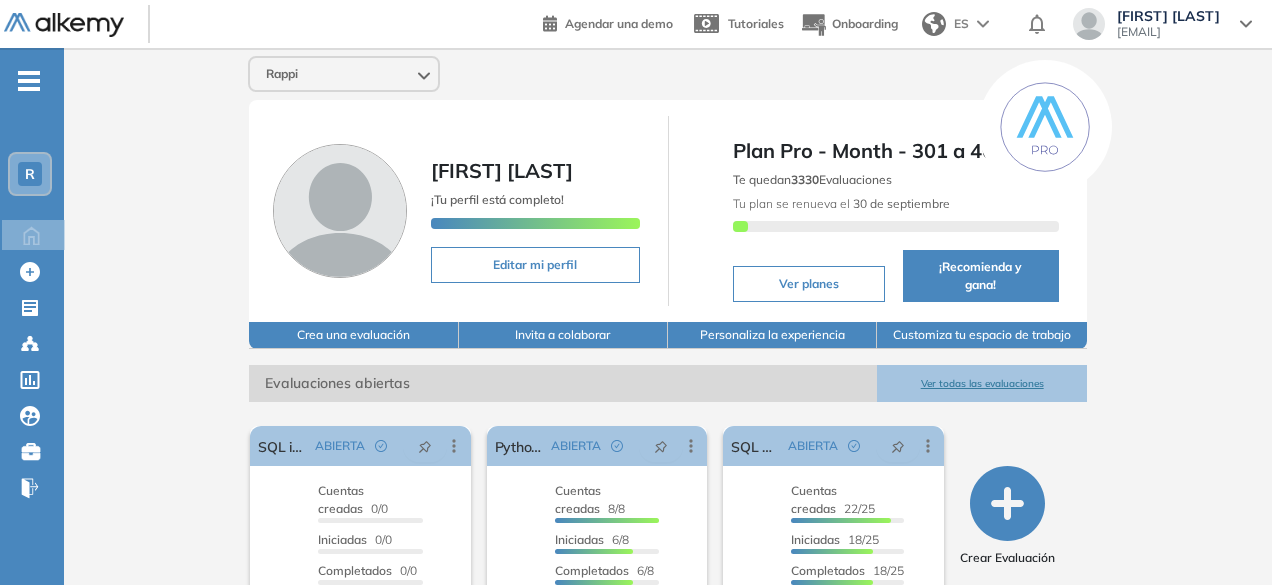 click on "Ver todas las evaluaciones" at bounding box center [981, 383] 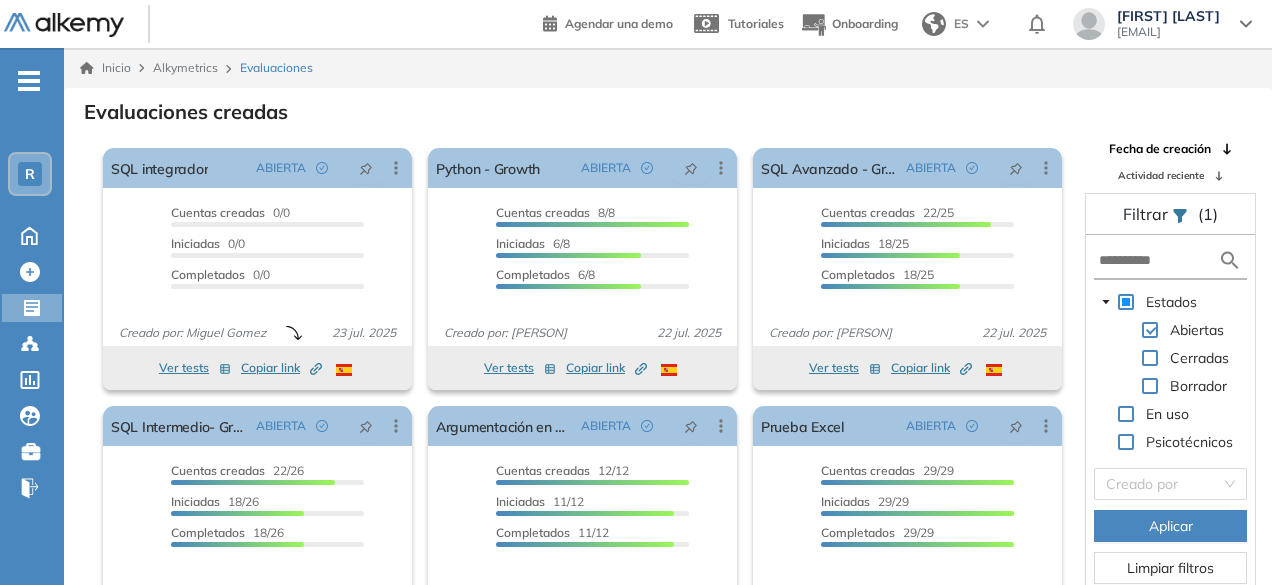 scroll, scrollTop: 48, scrollLeft: 0, axis: vertical 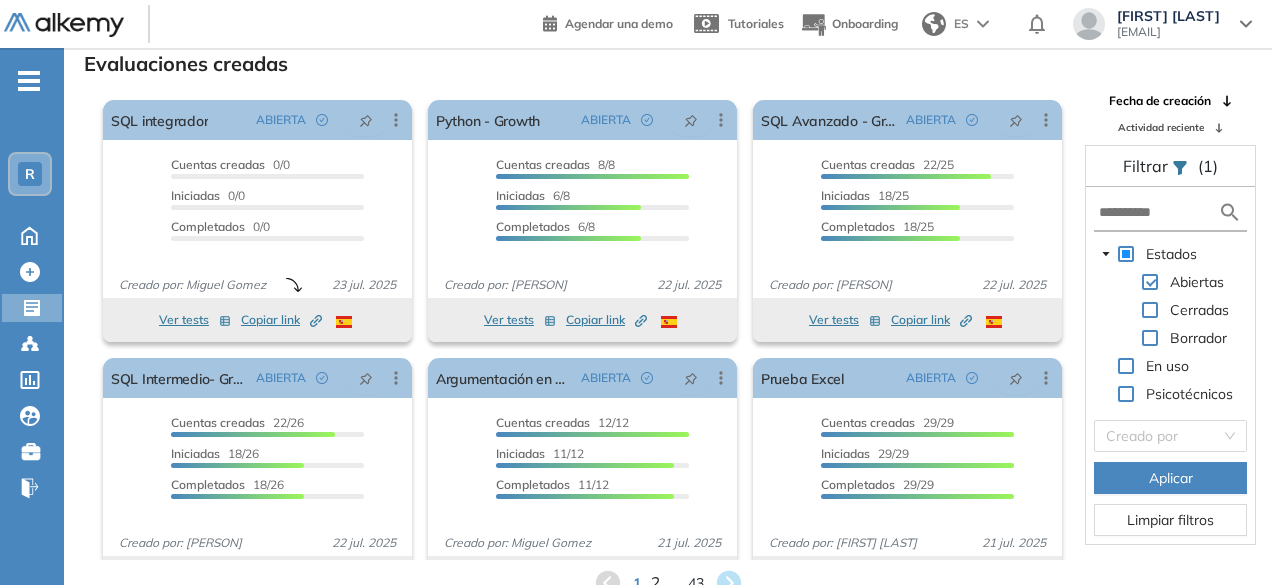 click on "2" at bounding box center (654, 582) 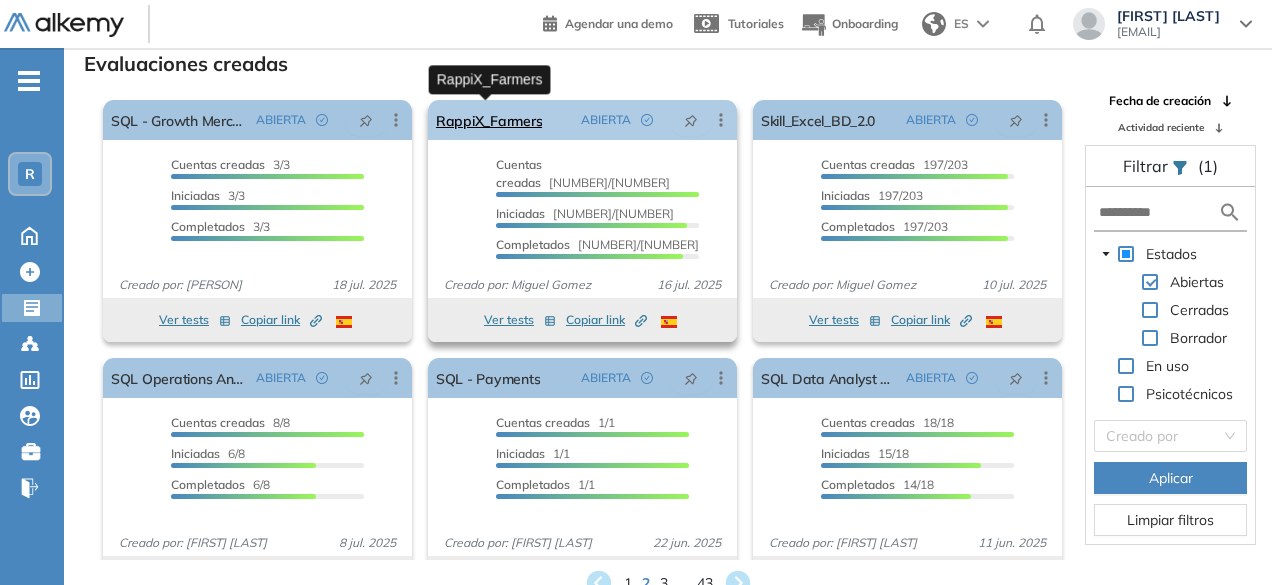 click on "RappiX_Farmers" at bounding box center (489, 120) 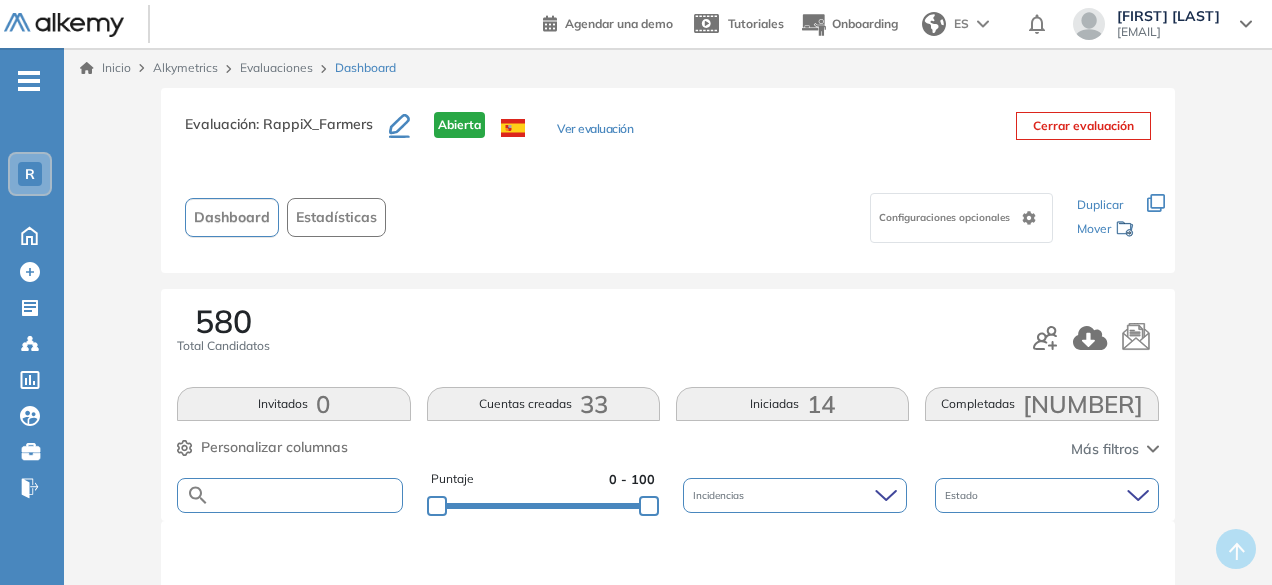 click at bounding box center [305, 495] 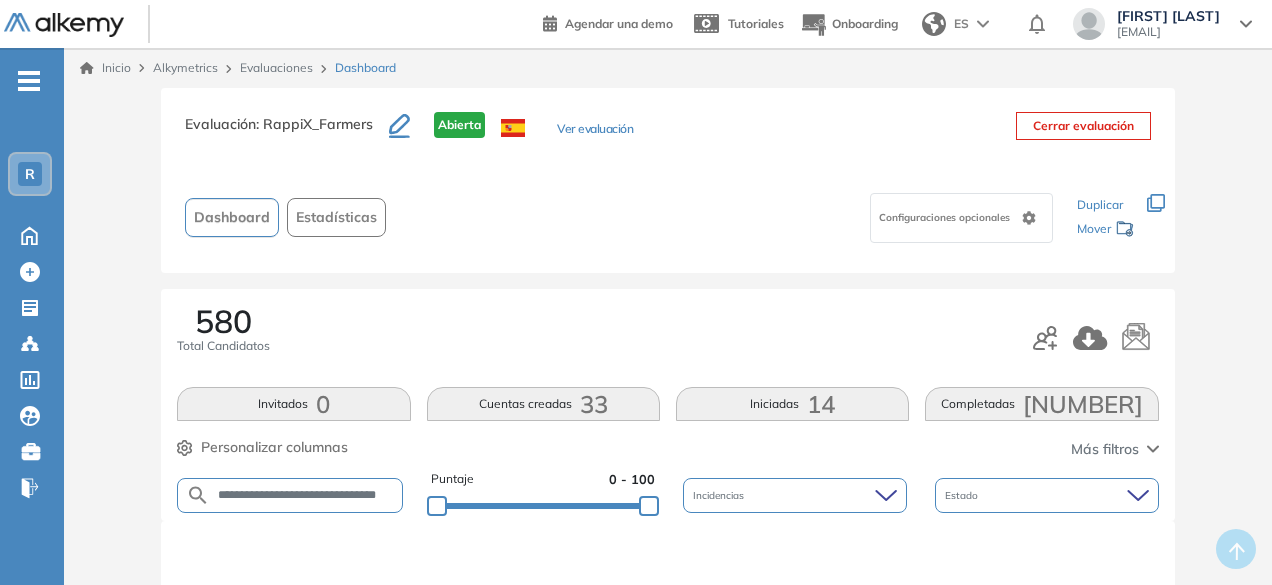 scroll, scrollTop: 0, scrollLeft: 36, axis: horizontal 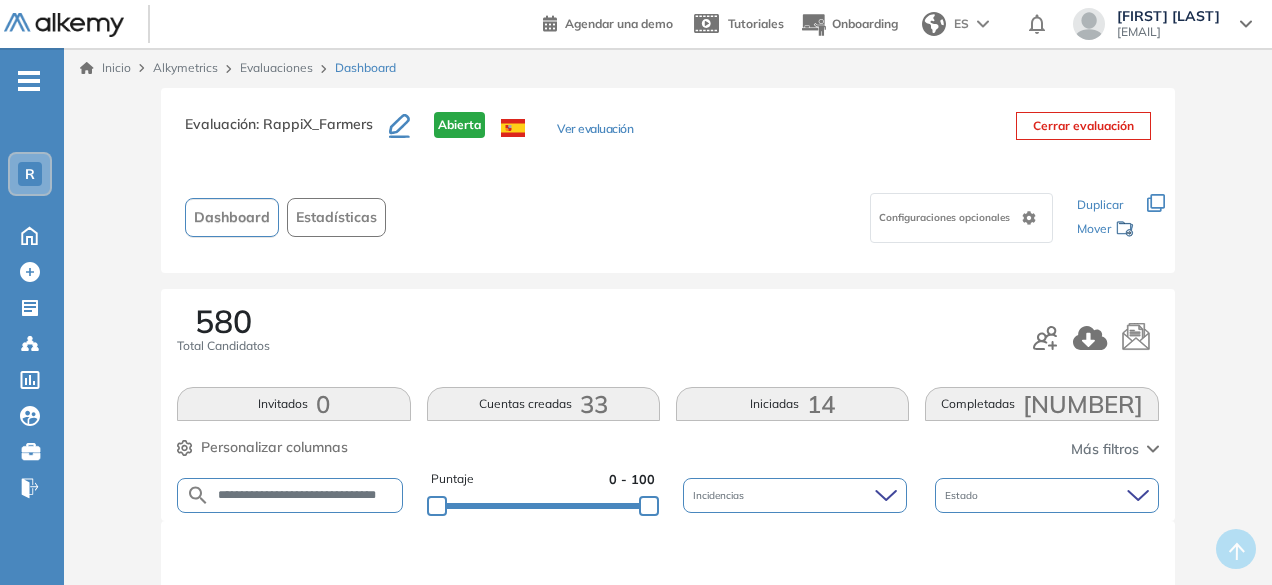 type on "**********" 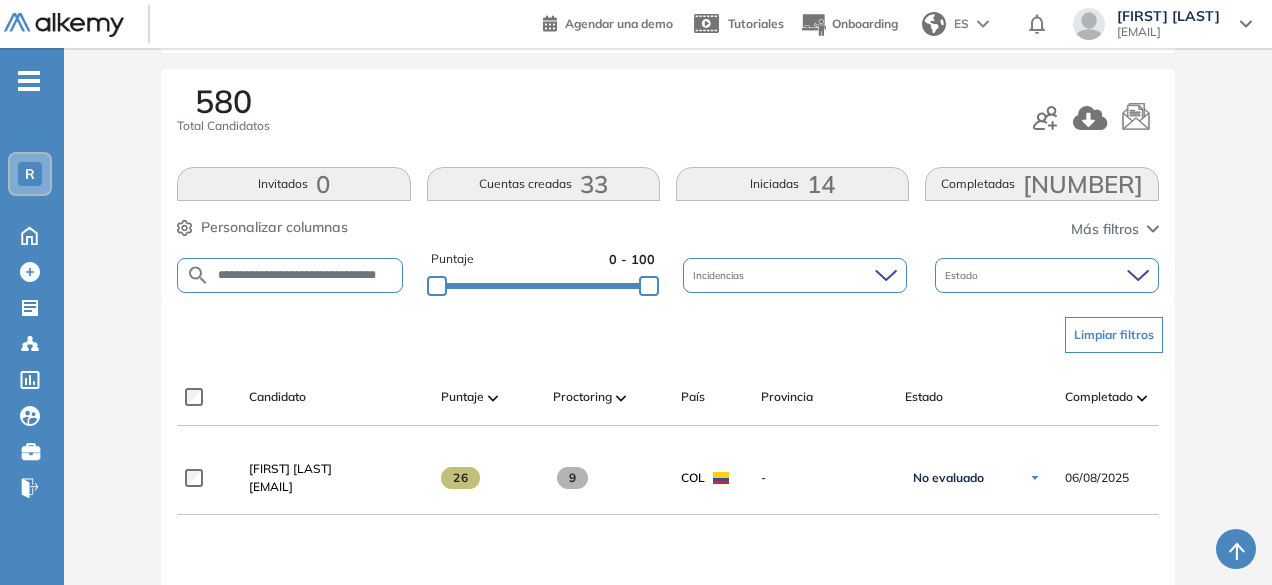 scroll, scrollTop: 226, scrollLeft: 0, axis: vertical 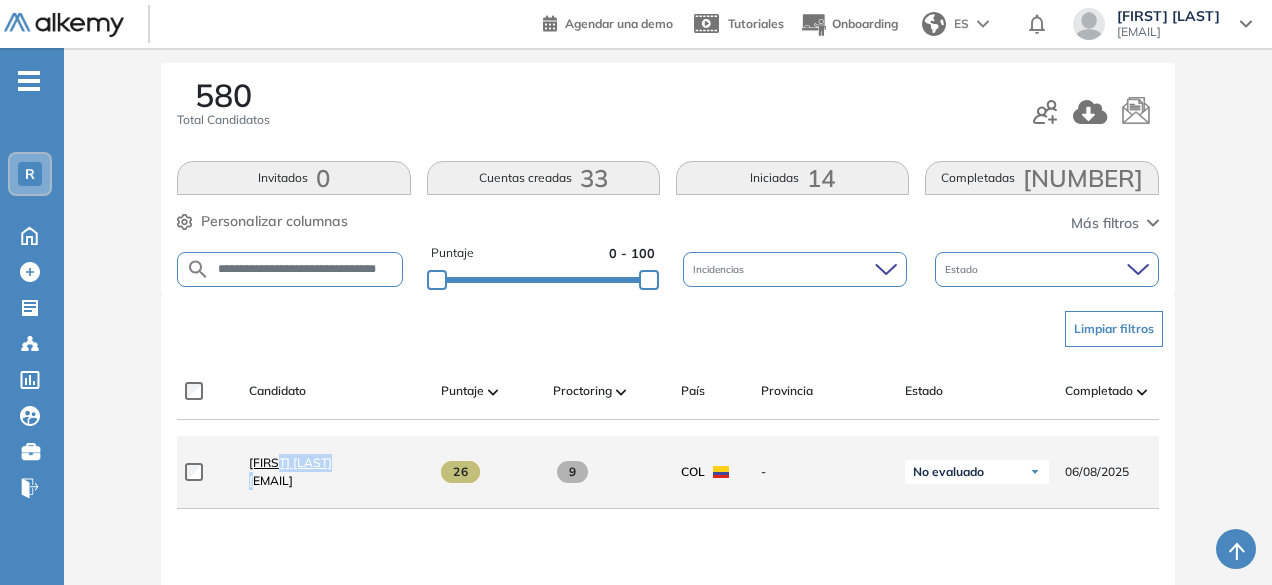 drag, startPoint x: 256, startPoint y: 481, endPoint x: 281, endPoint y: 471, distance: 26.925823 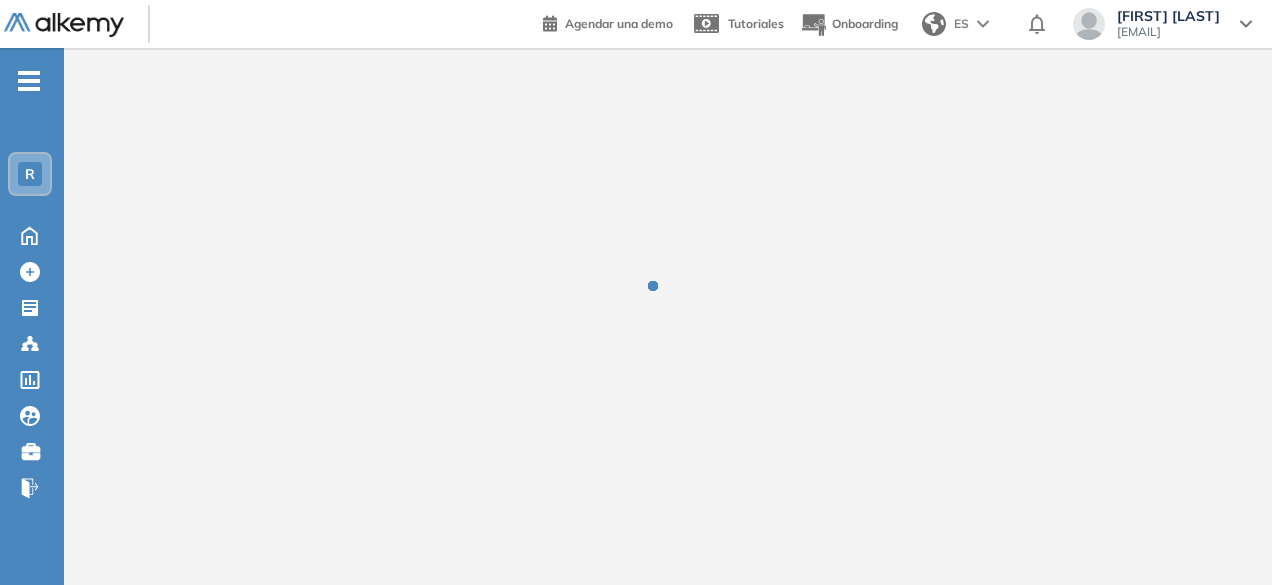 scroll, scrollTop: 0, scrollLeft: 0, axis: both 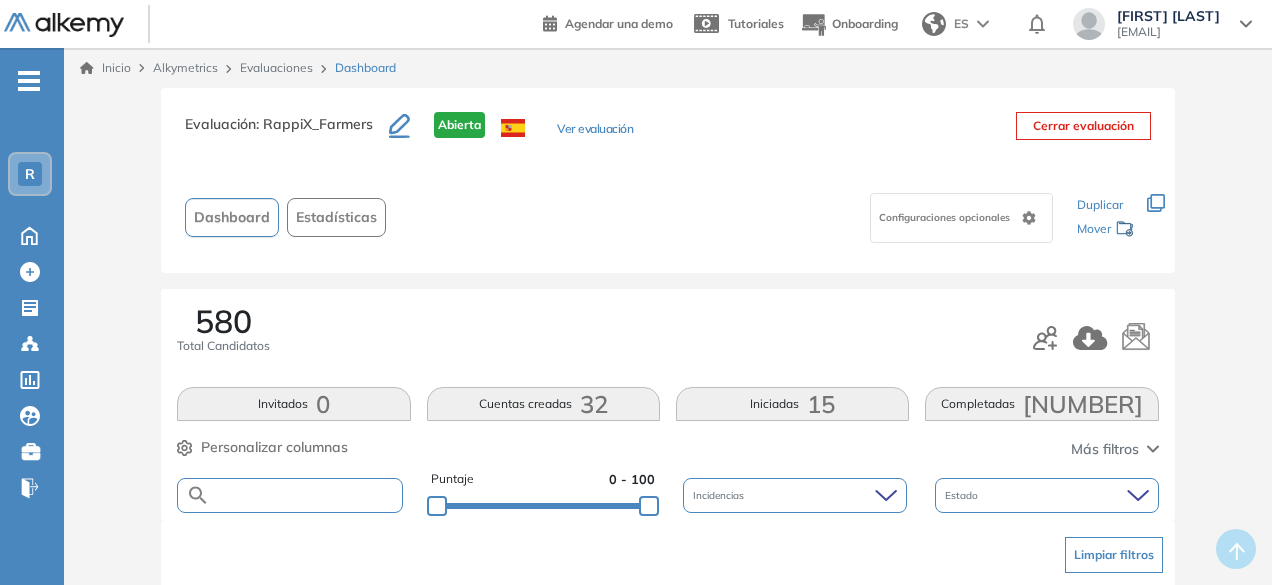click at bounding box center [305, 495] 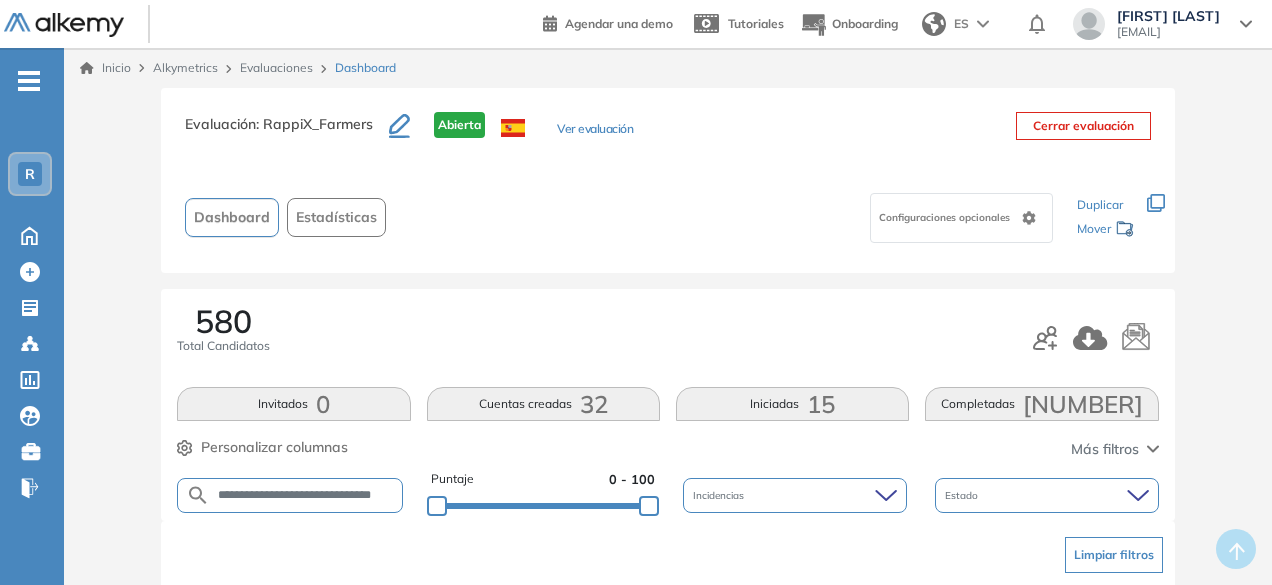 scroll, scrollTop: 0, scrollLeft: 10, axis: horizontal 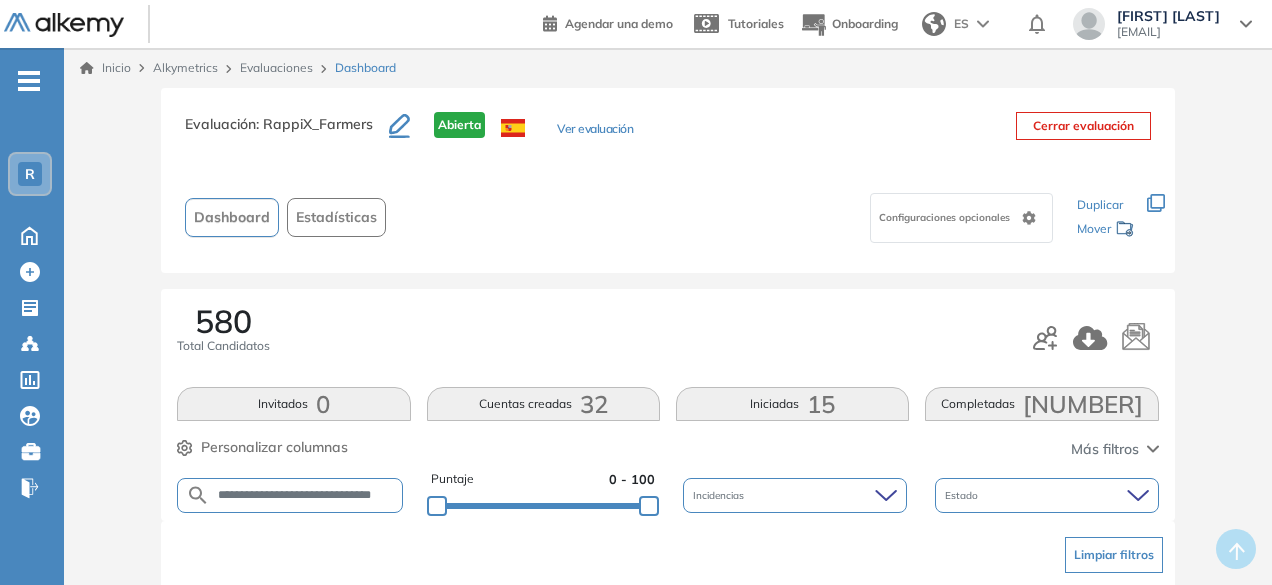 type on "**********" 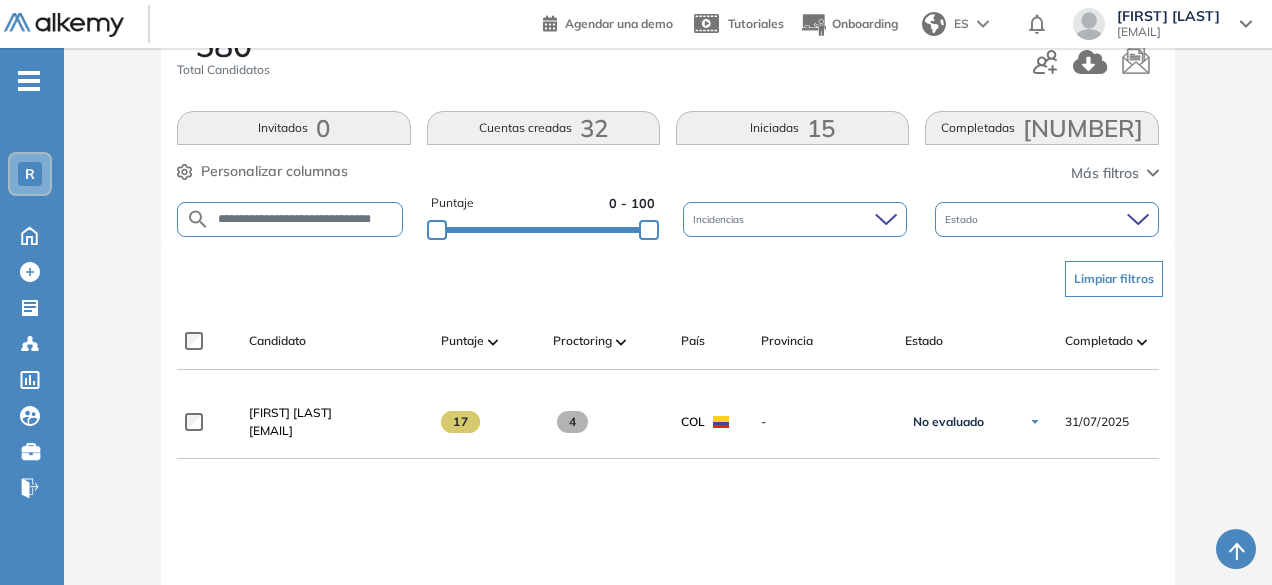 scroll, scrollTop: 301, scrollLeft: 0, axis: vertical 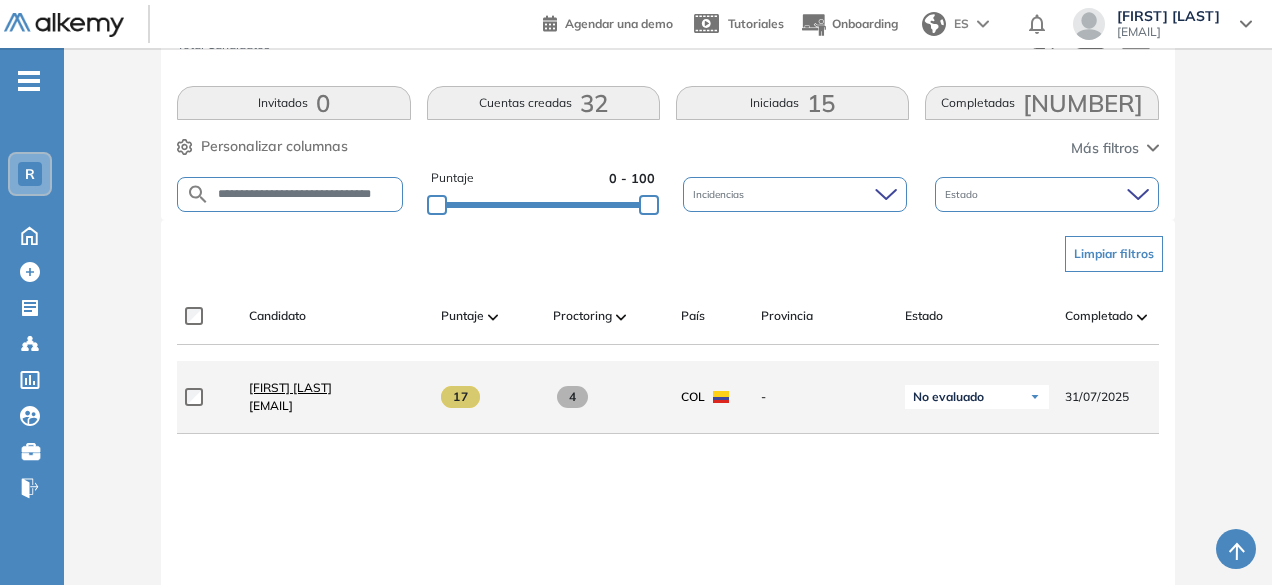 click on "[FIRST] [LAST]" at bounding box center [290, 387] 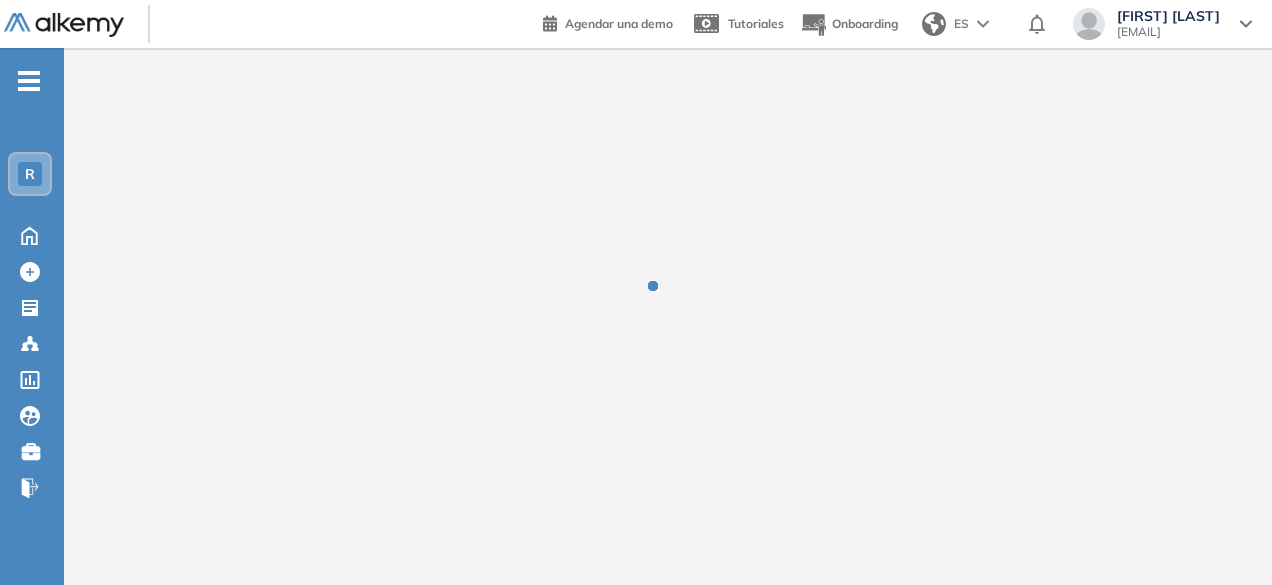 scroll, scrollTop: 0, scrollLeft: 0, axis: both 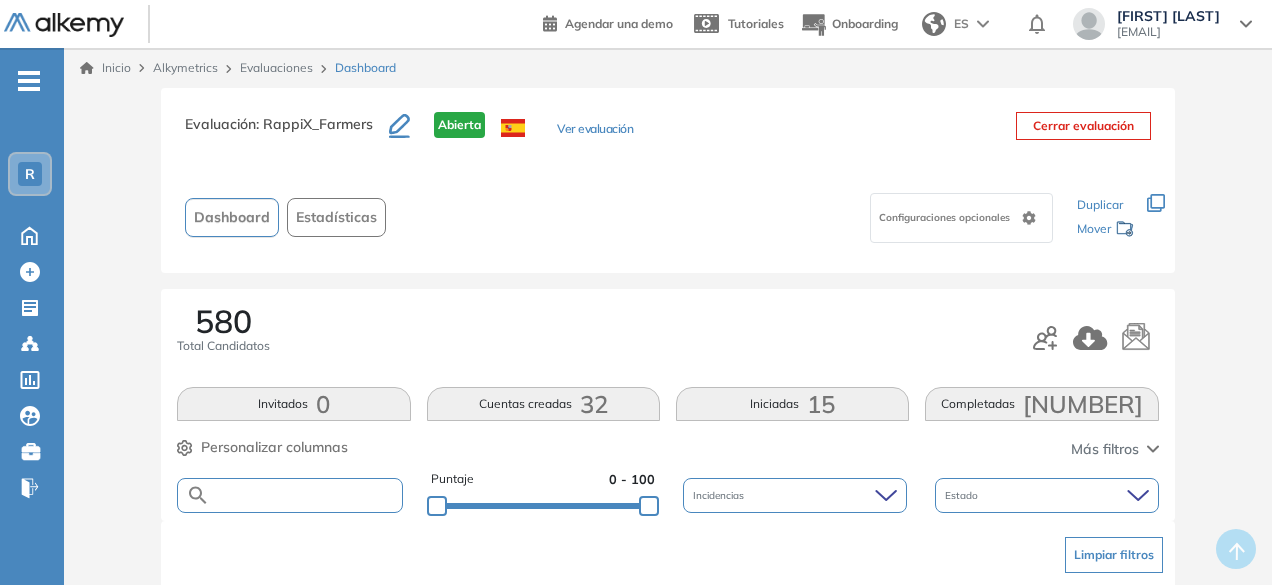 click at bounding box center (305, 495) 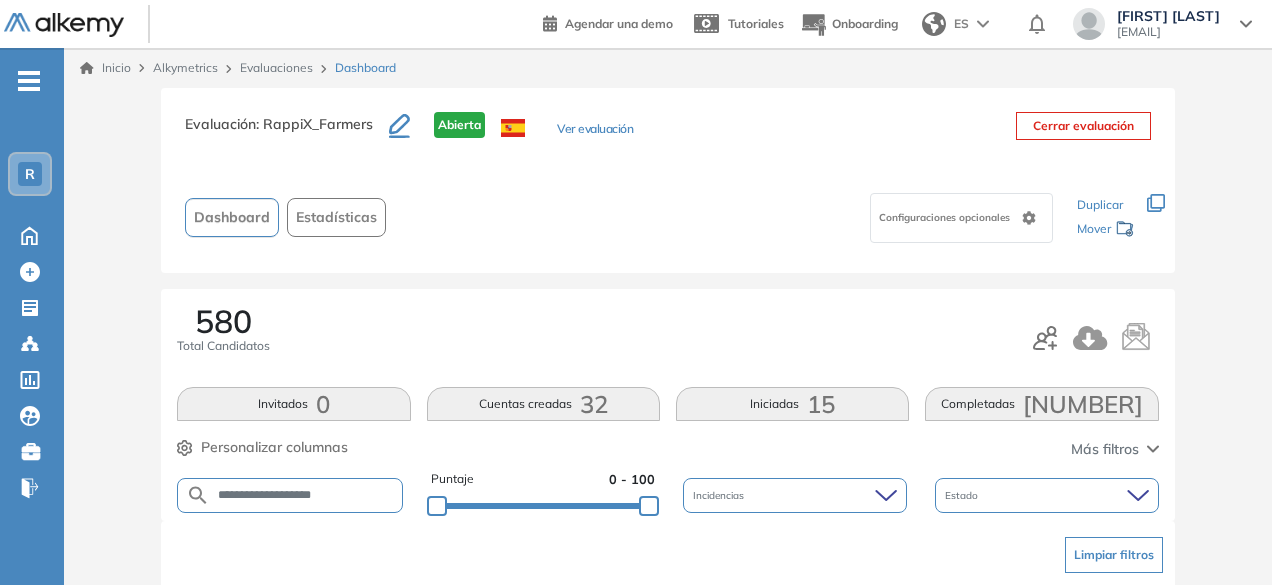 click on "**********" at bounding box center [305, 495] 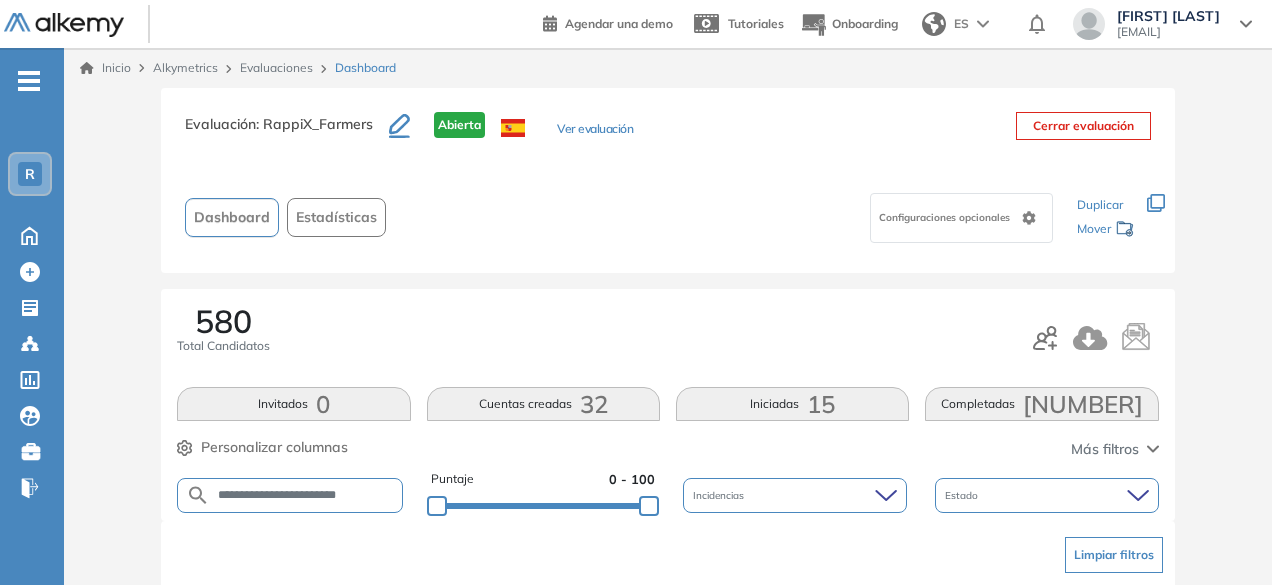 scroll, scrollTop: 0, scrollLeft: 0, axis: both 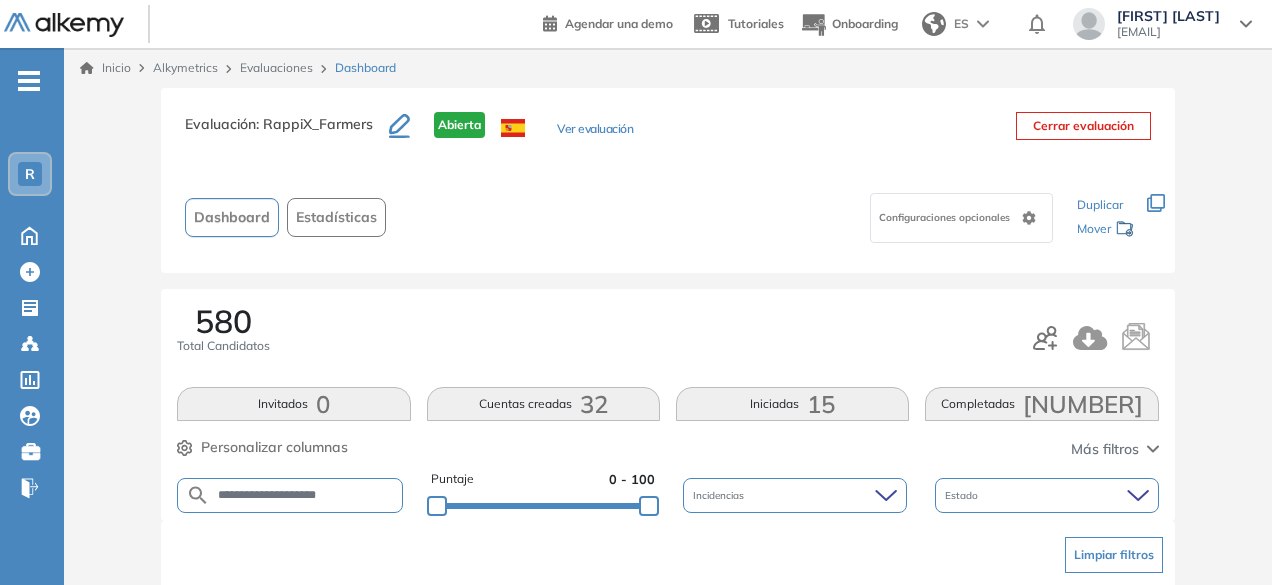 drag, startPoint x: 264, startPoint y: 496, endPoint x: 171, endPoint y: 498, distance: 93.0215 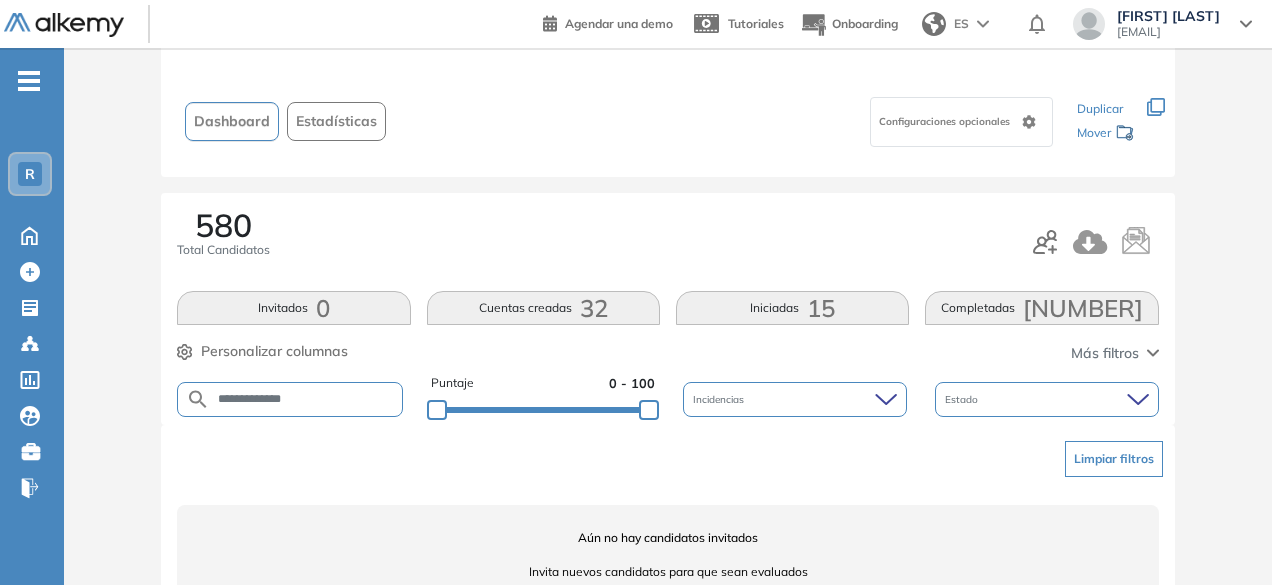 scroll, scrollTop: 154, scrollLeft: 0, axis: vertical 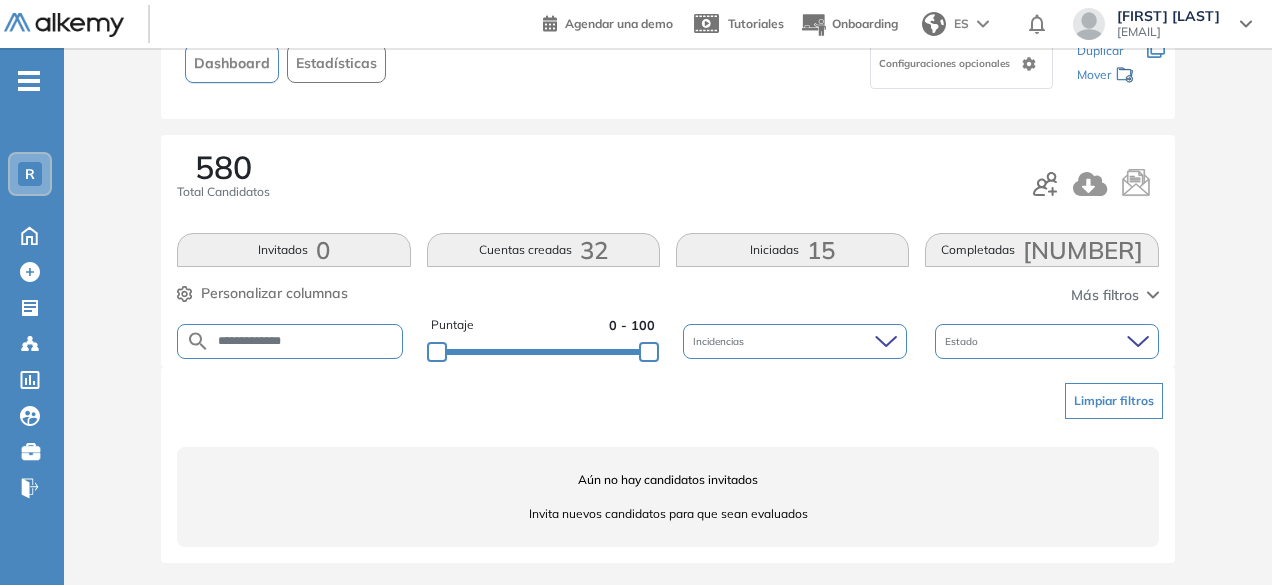 drag, startPoint x: 332, startPoint y: 348, endPoint x: 332, endPoint y: 330, distance: 18 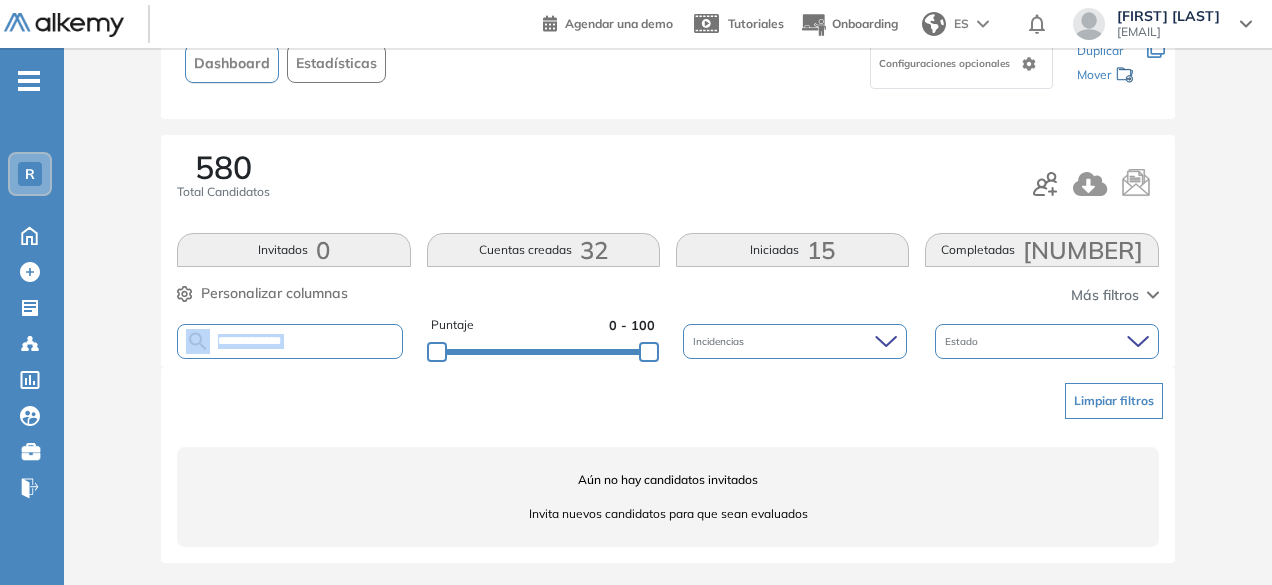 click on "**********" at bounding box center (290, 341) 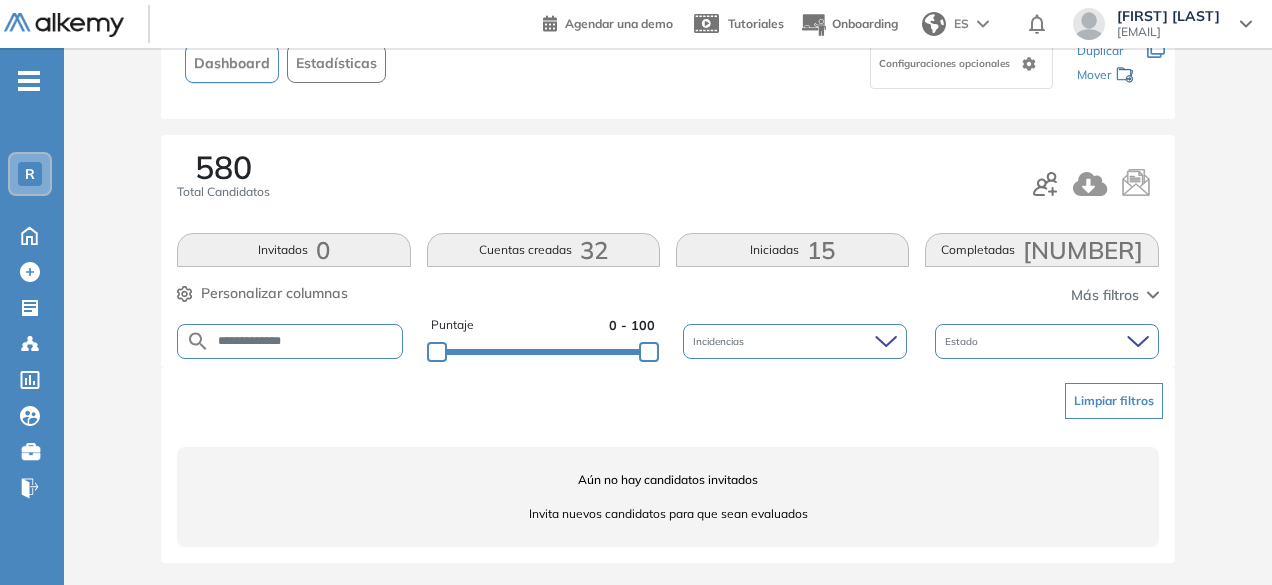 click on "**********" at bounding box center [306, 341] 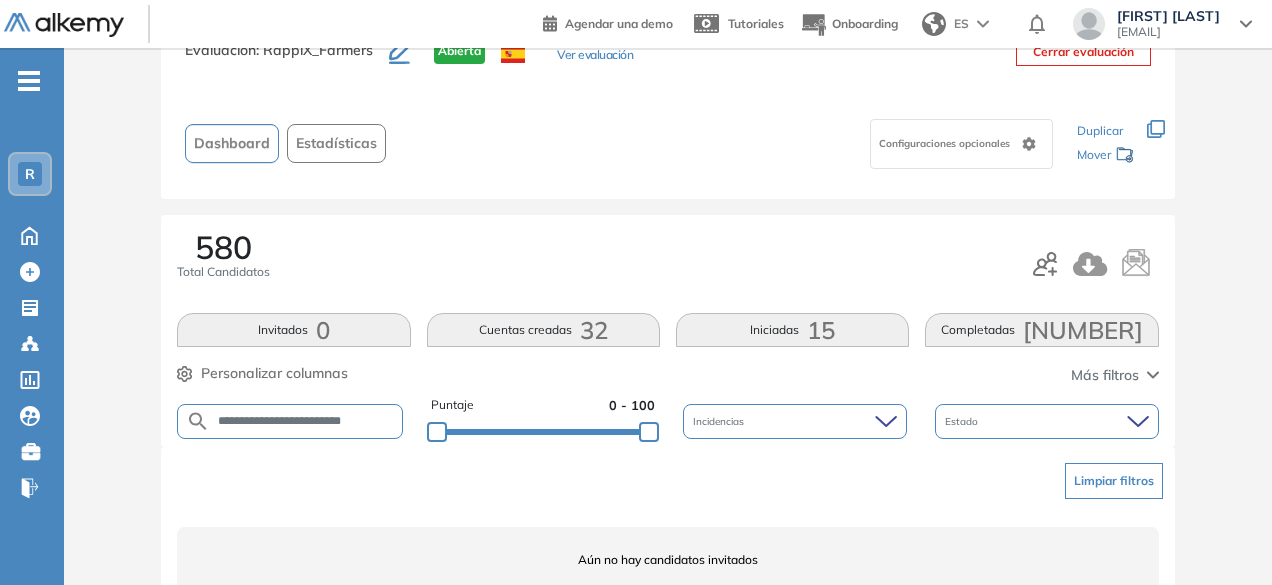 scroll, scrollTop: 154, scrollLeft: 0, axis: vertical 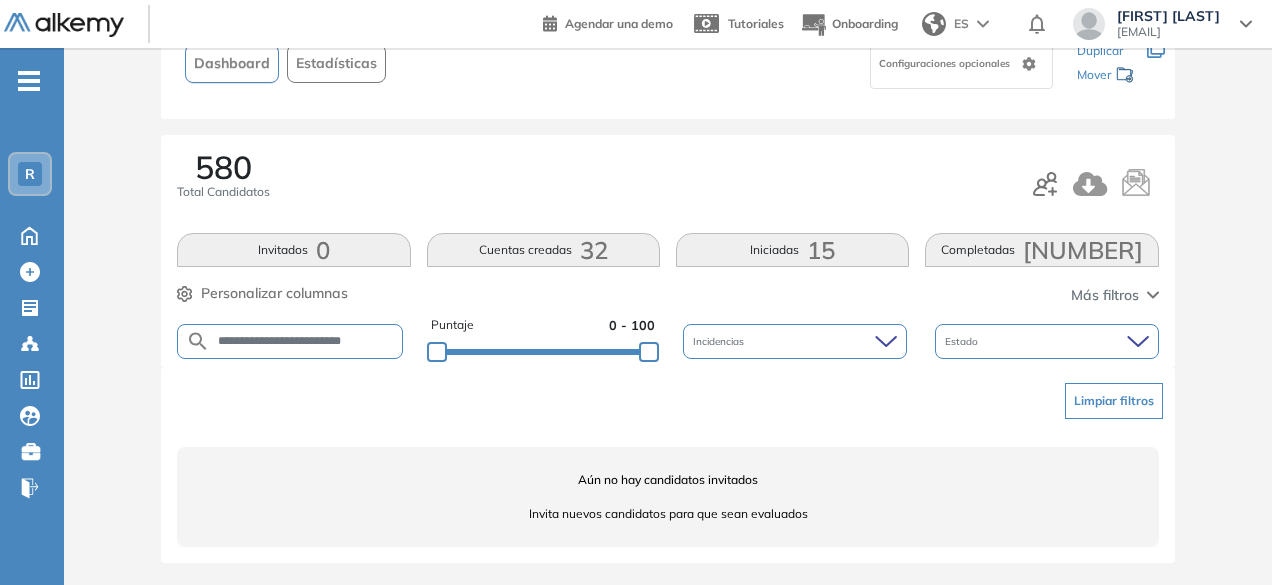 click on "**********" at bounding box center [306, 341] 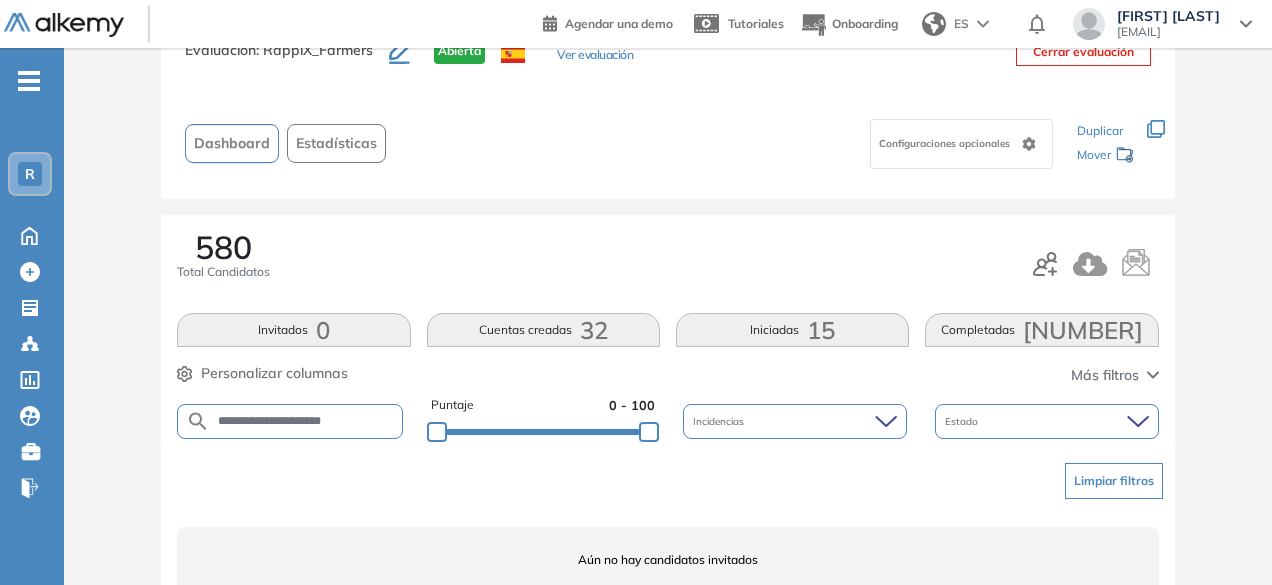 scroll, scrollTop: 154, scrollLeft: 0, axis: vertical 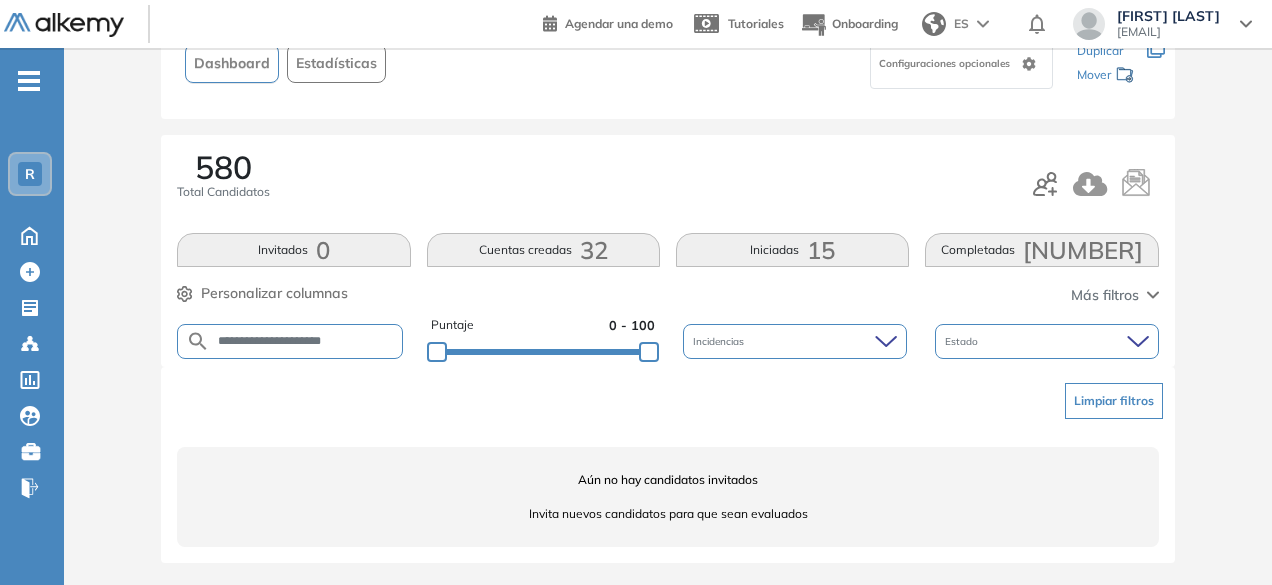 drag, startPoint x: 309, startPoint y: 342, endPoint x: 262, endPoint y: 333, distance: 47.853943 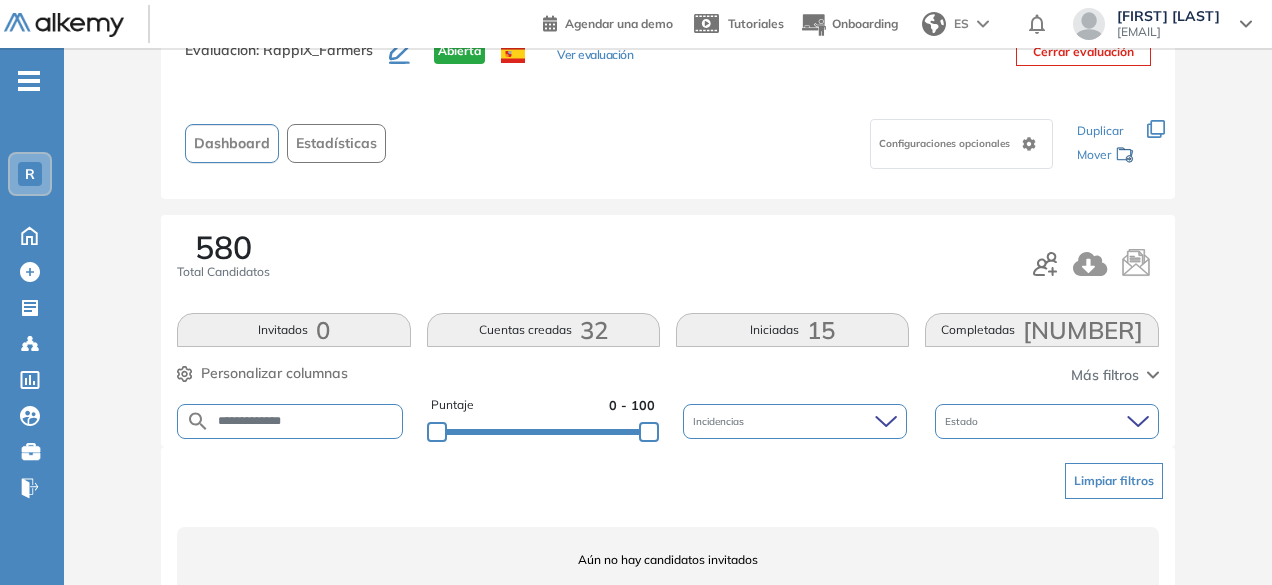 scroll, scrollTop: 154, scrollLeft: 0, axis: vertical 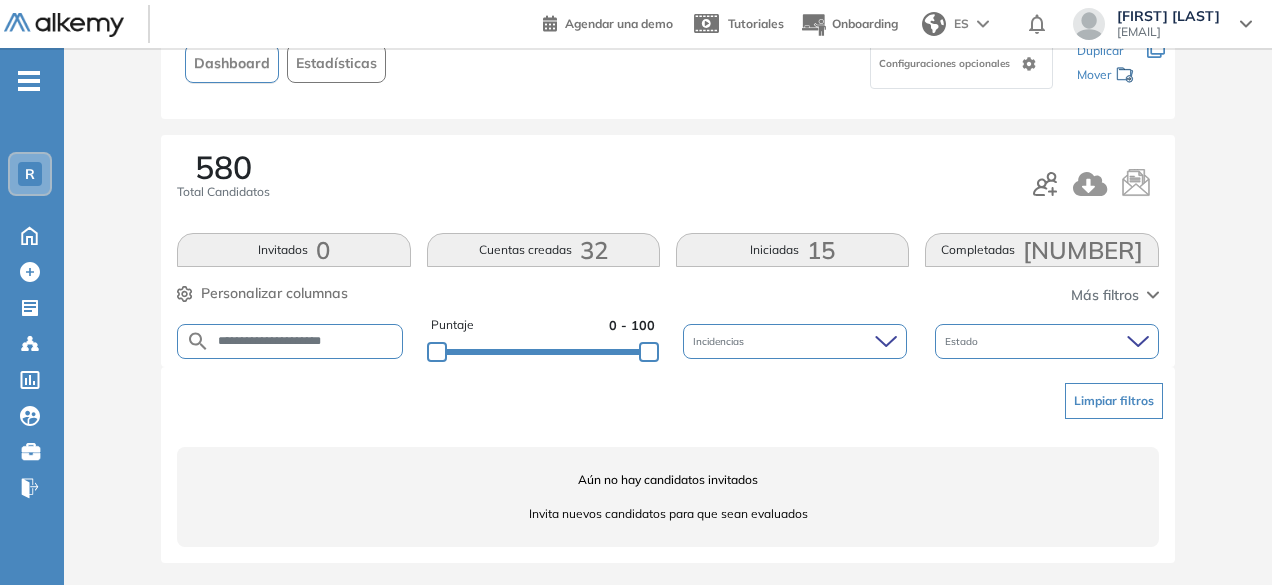 click on "**********" at bounding box center [306, 341] 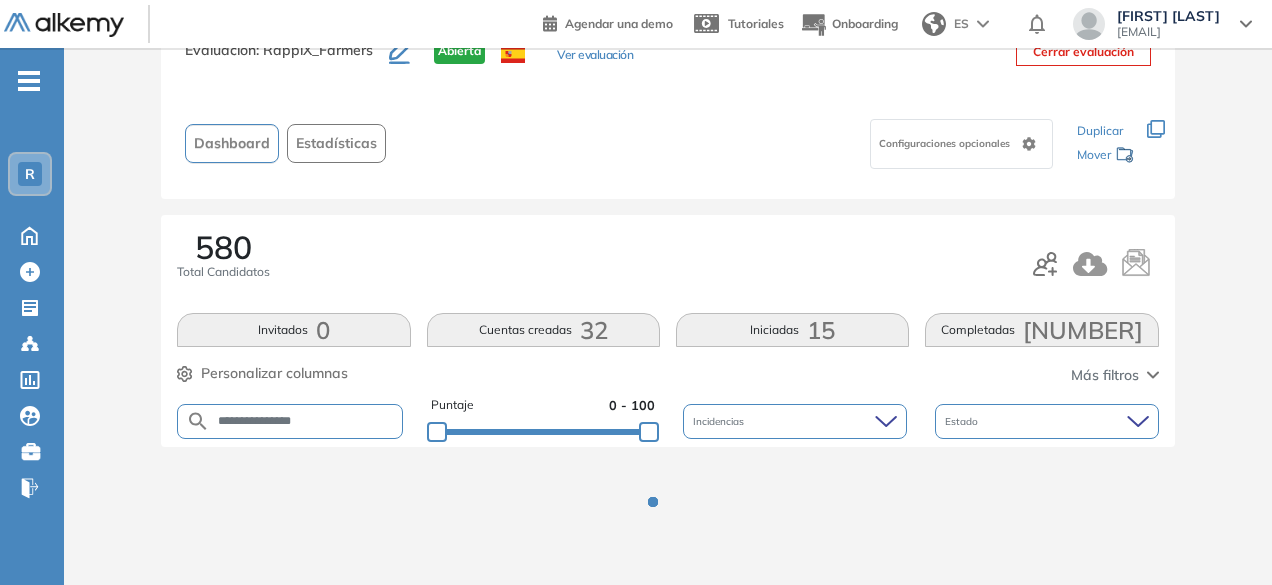 scroll, scrollTop: 154, scrollLeft: 0, axis: vertical 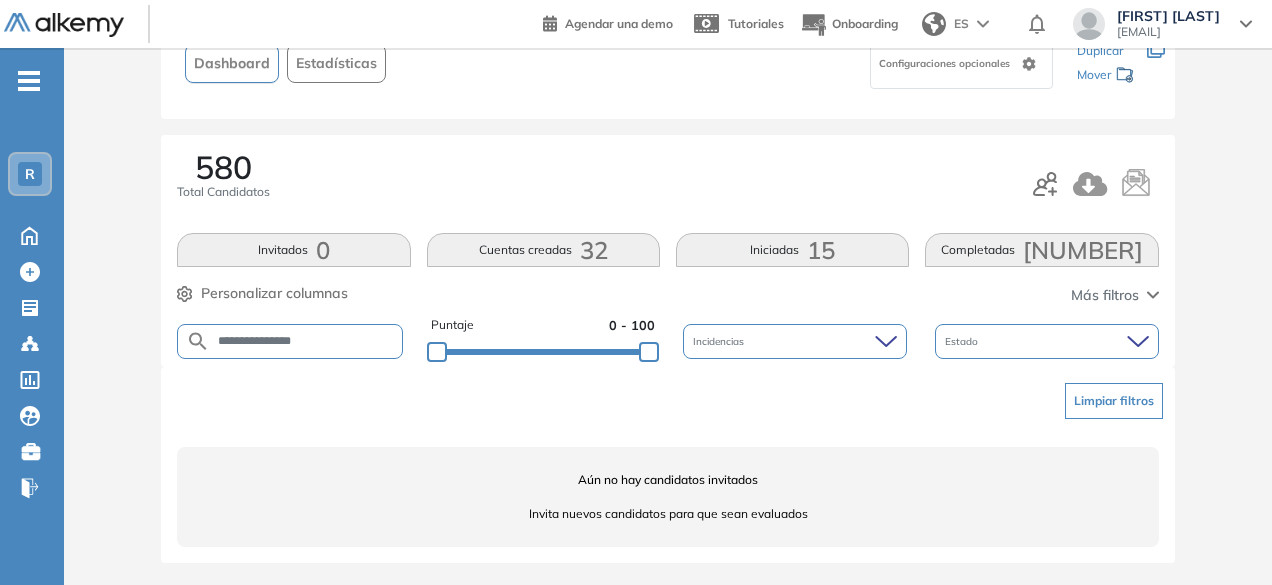 click on "**********" at bounding box center (290, 341) 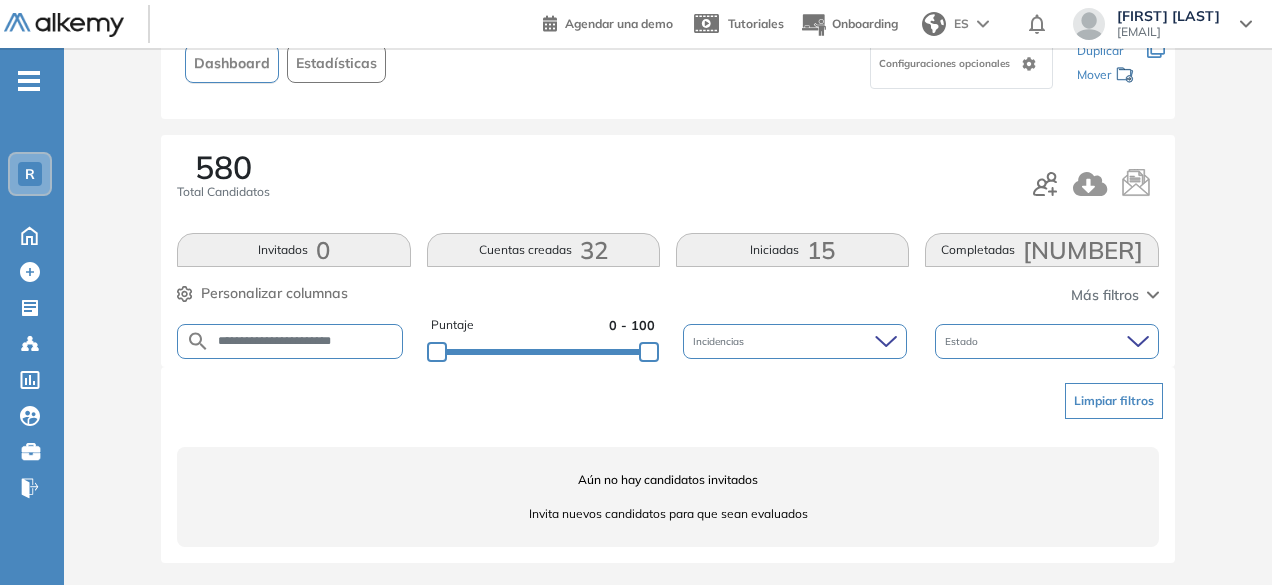 type on "**********" 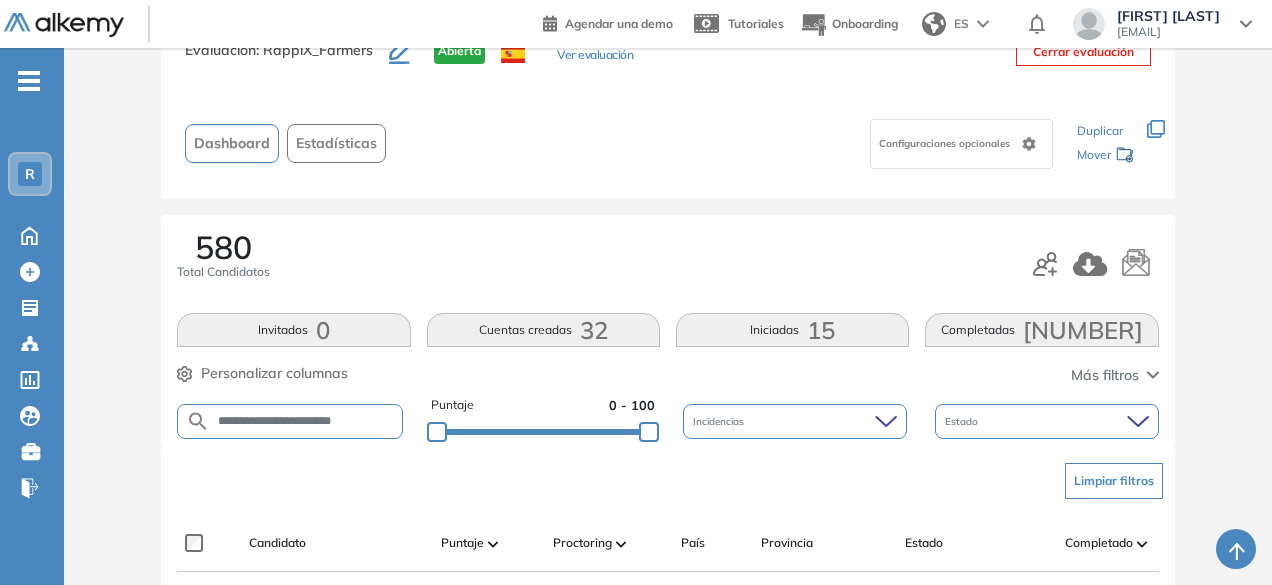 scroll, scrollTop: 154, scrollLeft: 0, axis: vertical 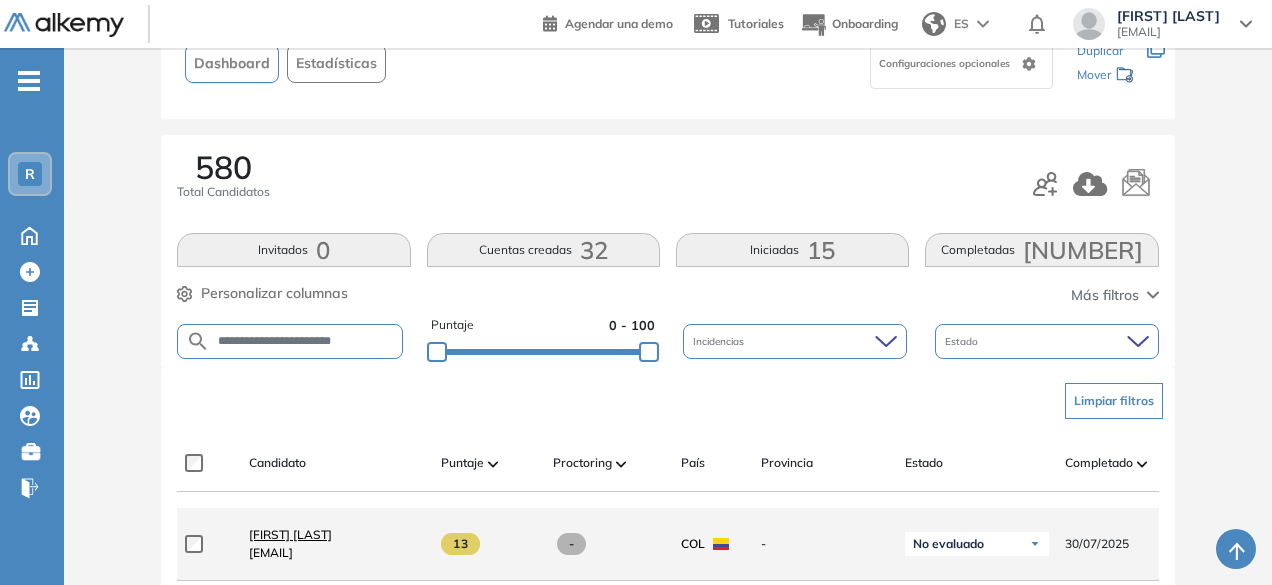 click on "[FIRST] [LAST]" at bounding box center [290, 534] 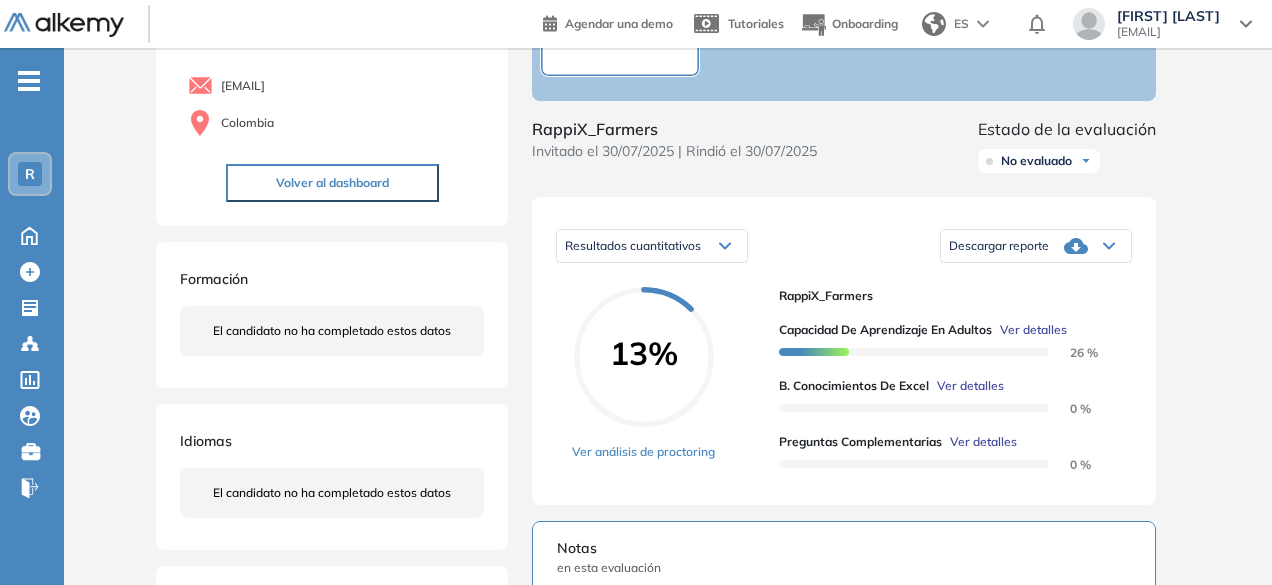 scroll, scrollTop: 180, scrollLeft: 0, axis: vertical 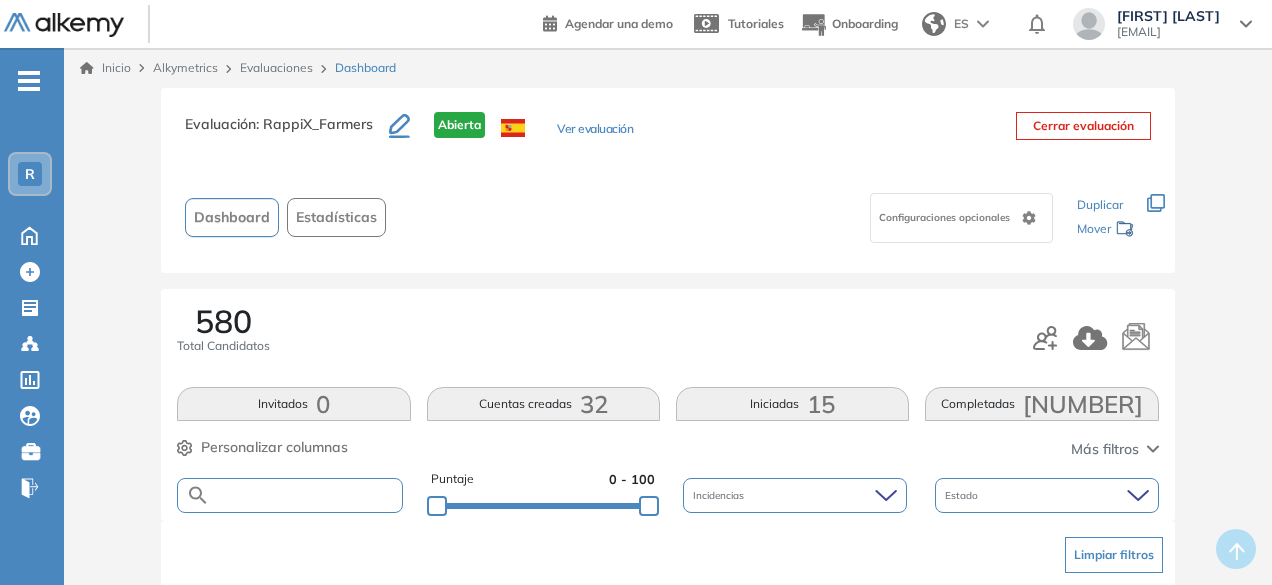 click at bounding box center (305, 495) 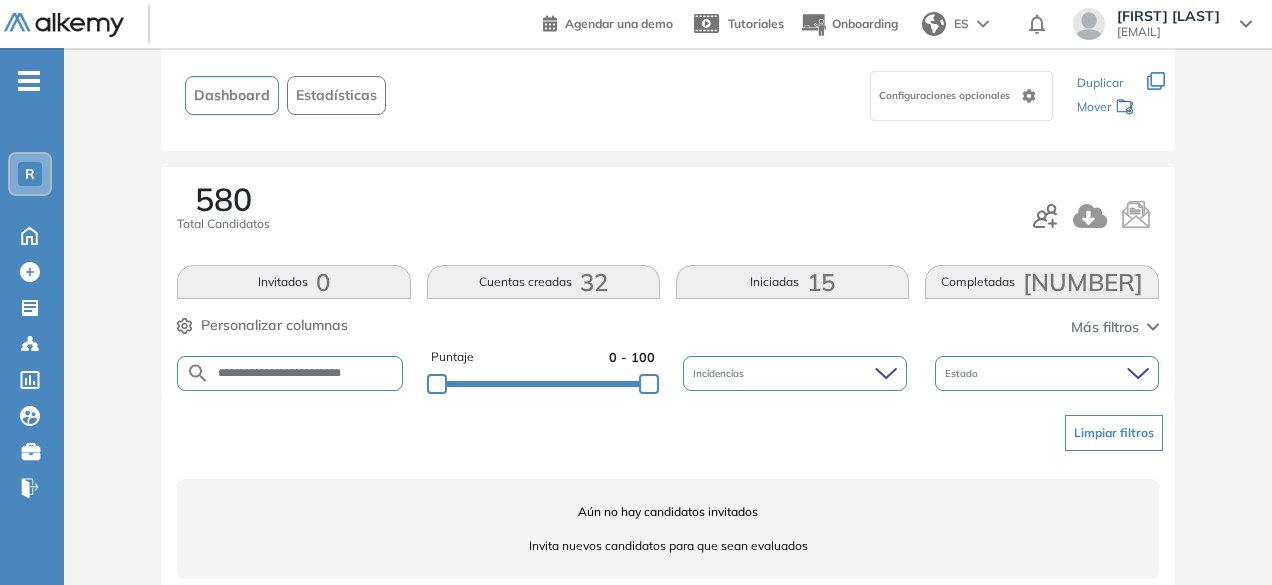 scroll, scrollTop: 124, scrollLeft: 0, axis: vertical 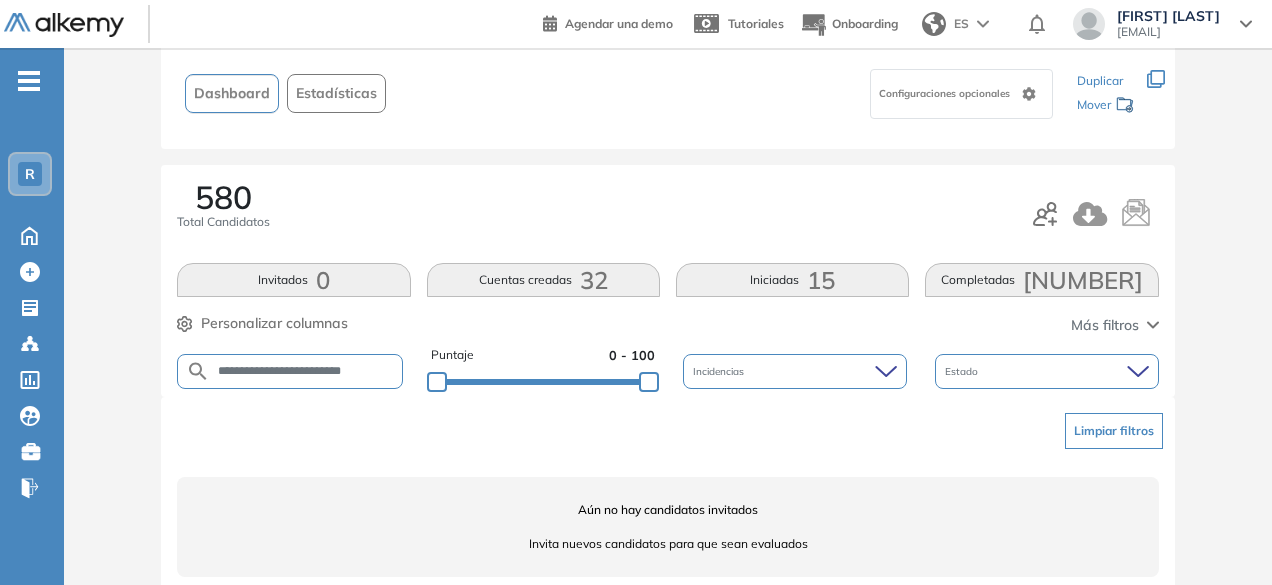 click on "**********" at bounding box center (305, 371) 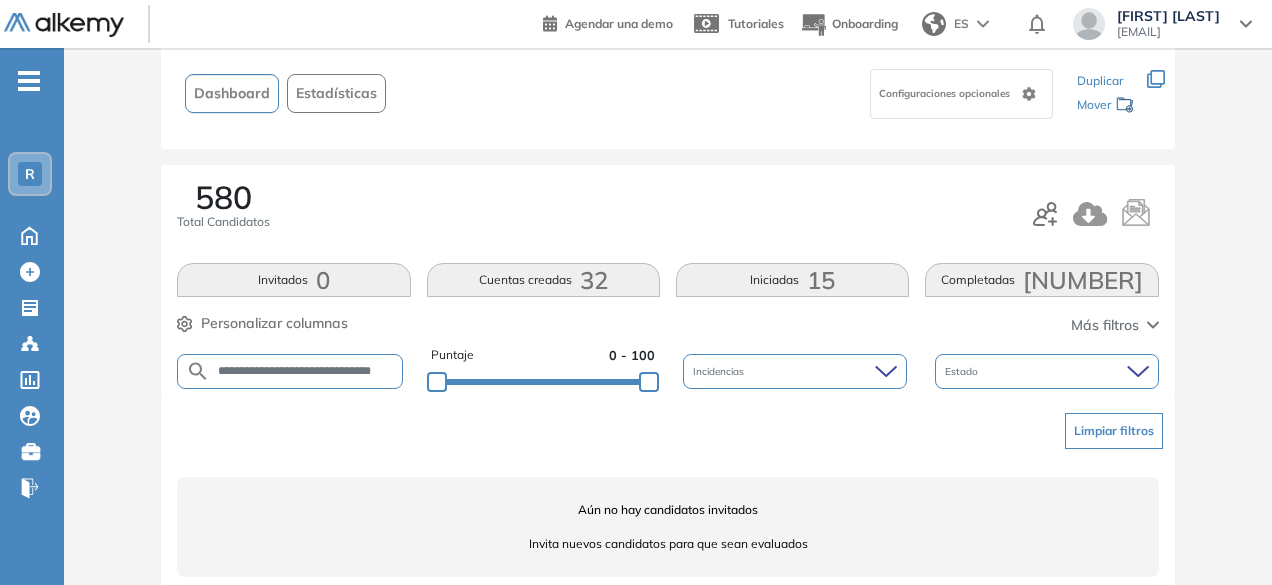 scroll, scrollTop: 0, scrollLeft: 18, axis: horizontal 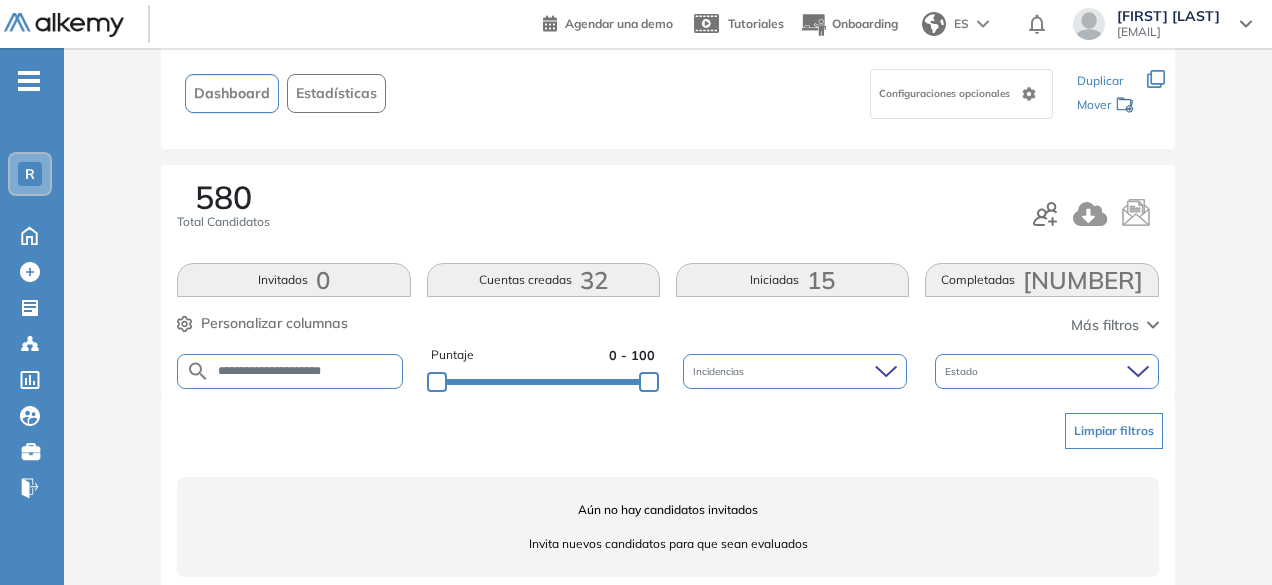 drag, startPoint x: 290, startPoint y: 371, endPoint x: 254, endPoint y: 365, distance: 36.496574 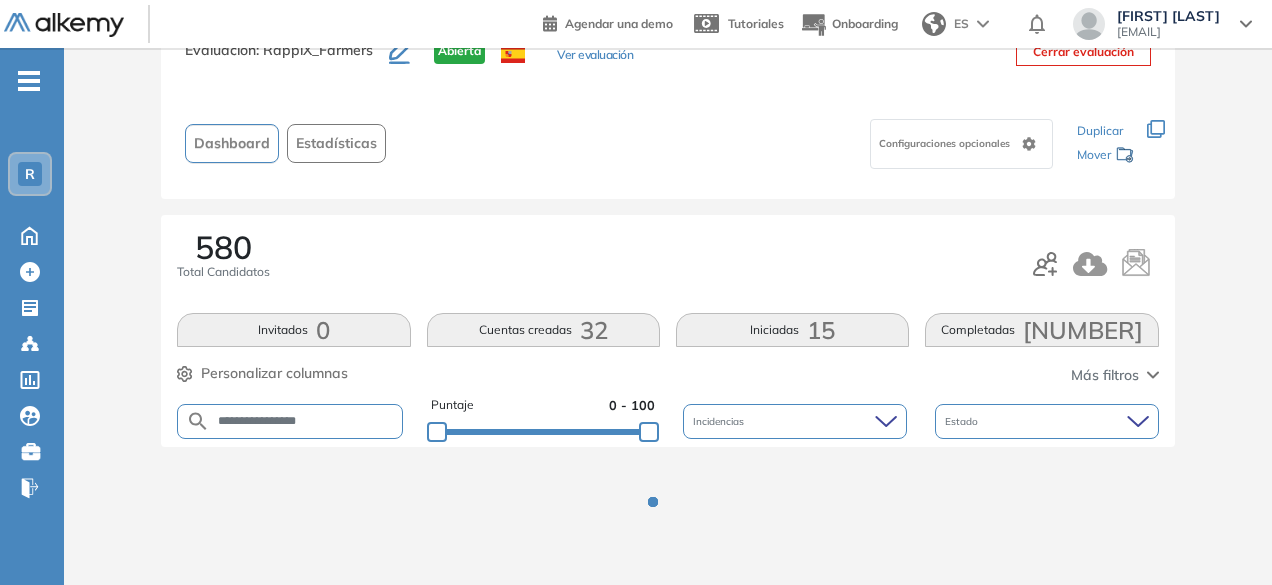 scroll, scrollTop: 124, scrollLeft: 0, axis: vertical 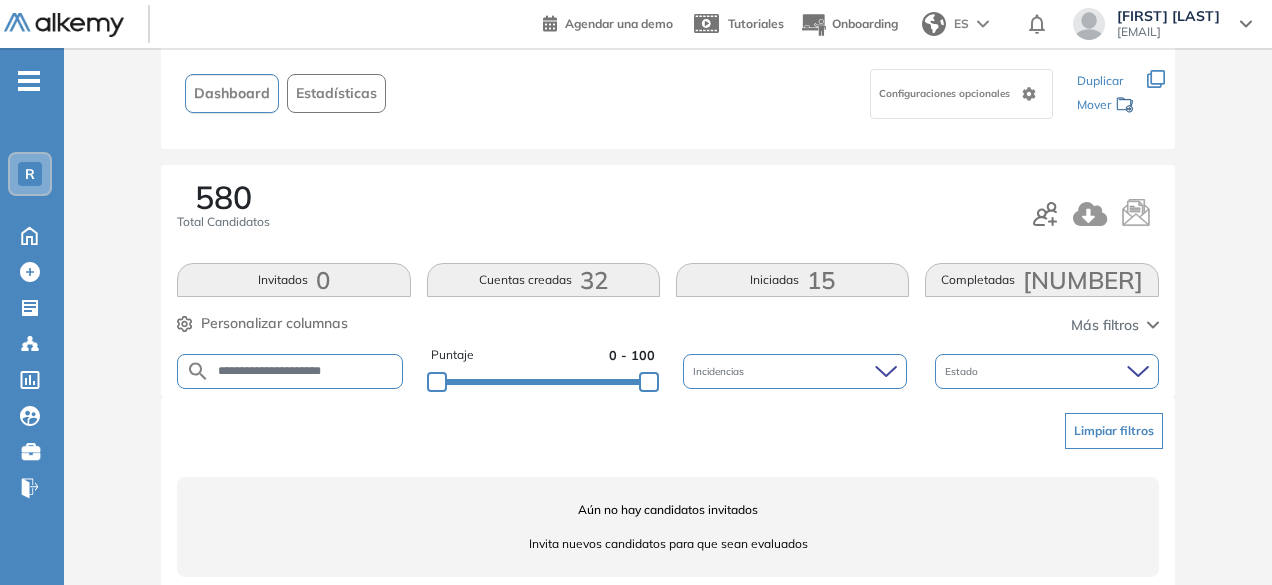 click on "**********" at bounding box center [306, 371] 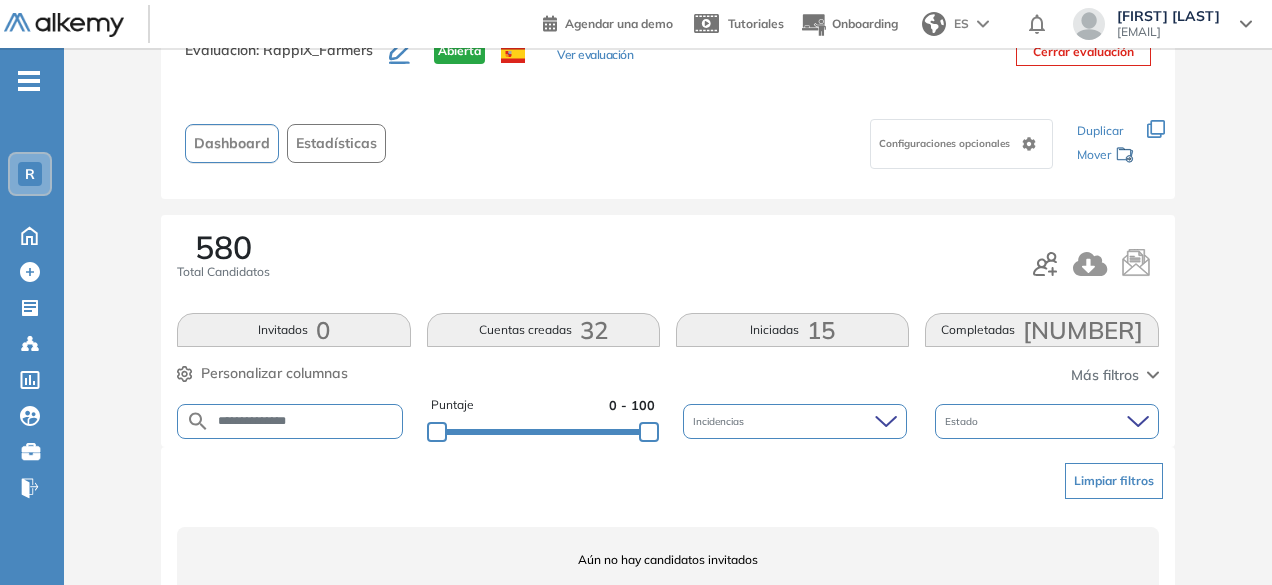 scroll, scrollTop: 124, scrollLeft: 0, axis: vertical 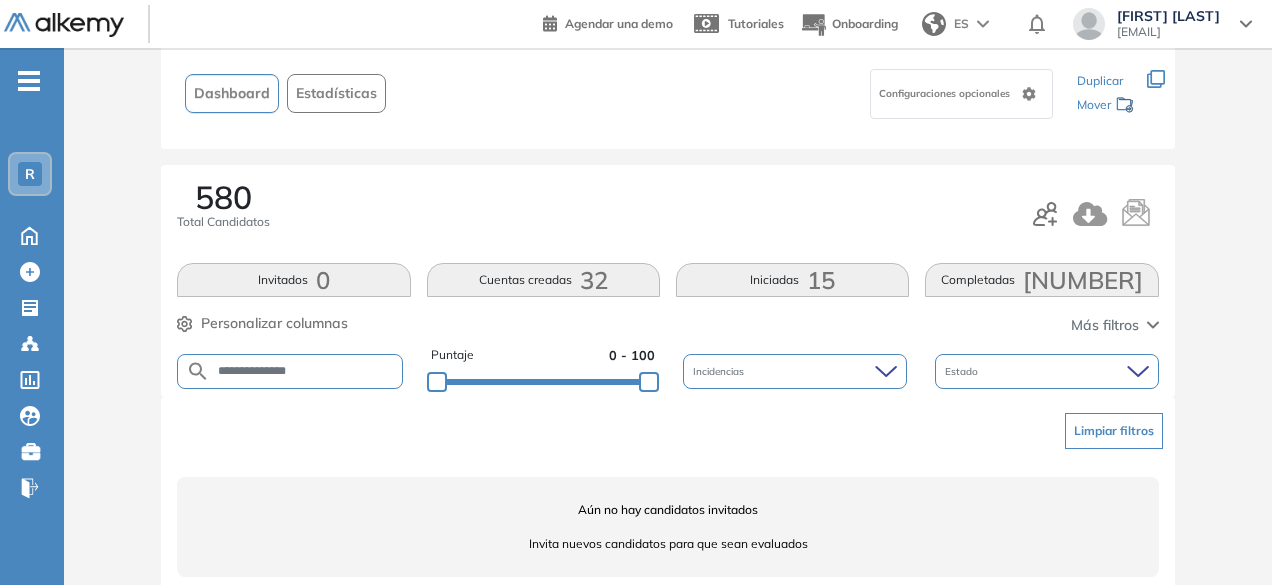 click on "**********" at bounding box center [306, 371] 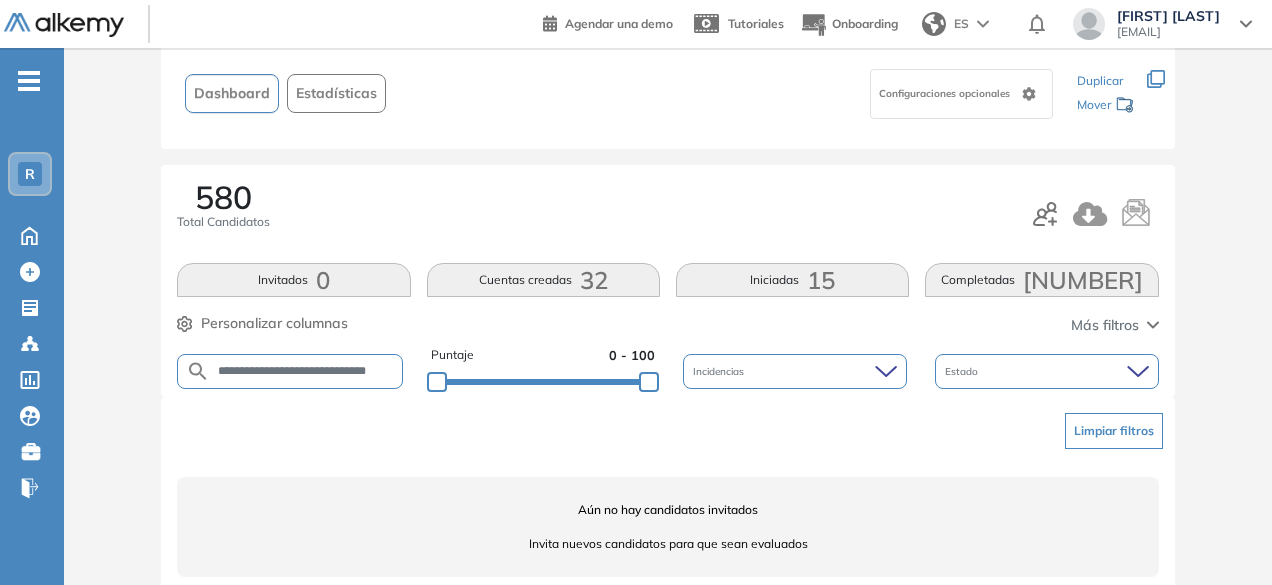 scroll, scrollTop: 0, scrollLeft: 26, axis: horizontal 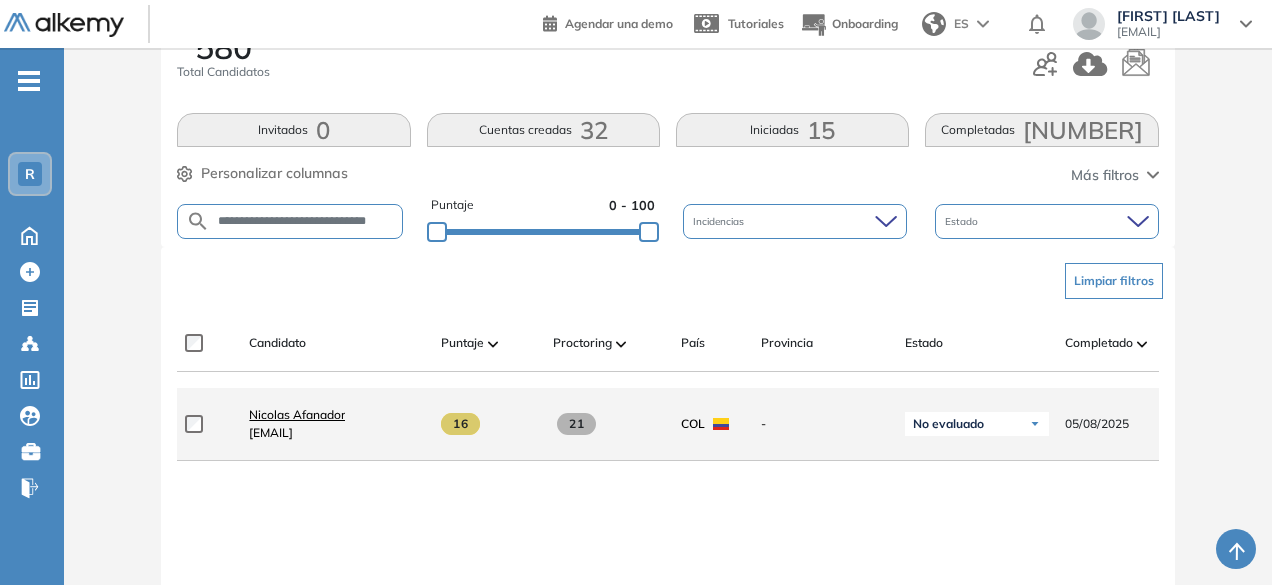 click on "Nicolas Afanador" at bounding box center [297, 414] 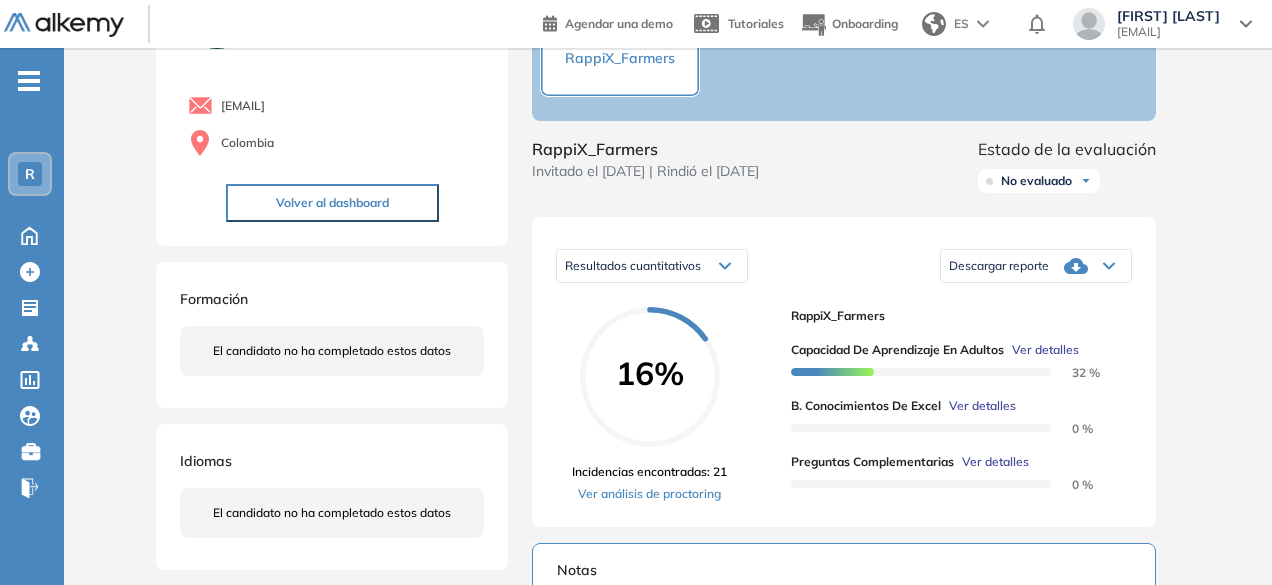 scroll, scrollTop: 151, scrollLeft: 0, axis: vertical 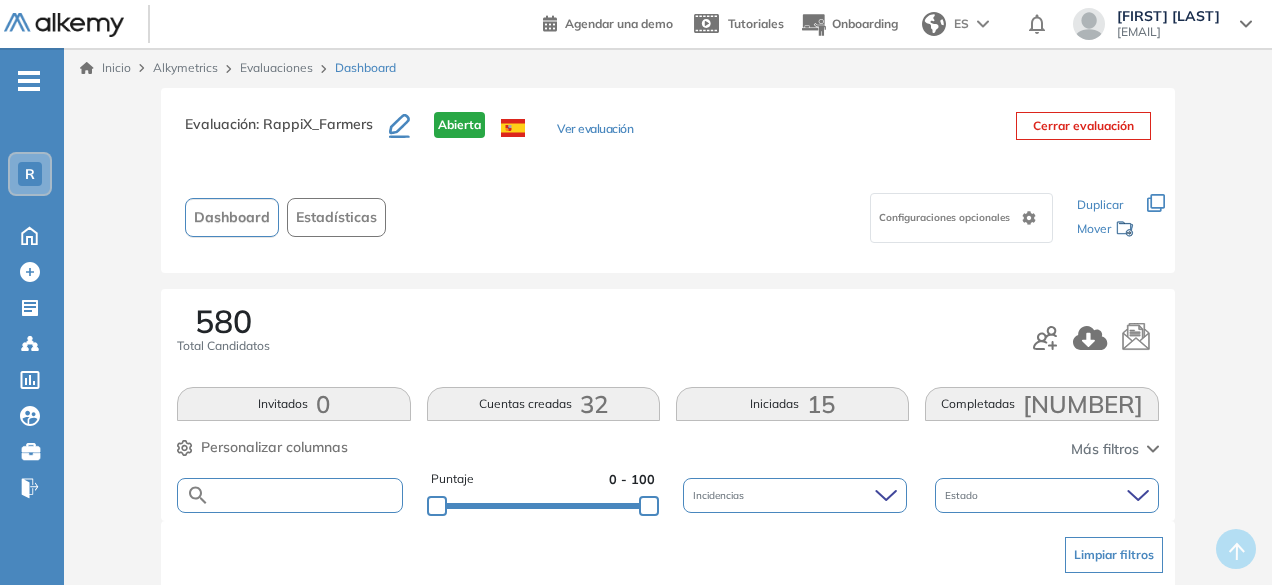 click at bounding box center (305, 495) 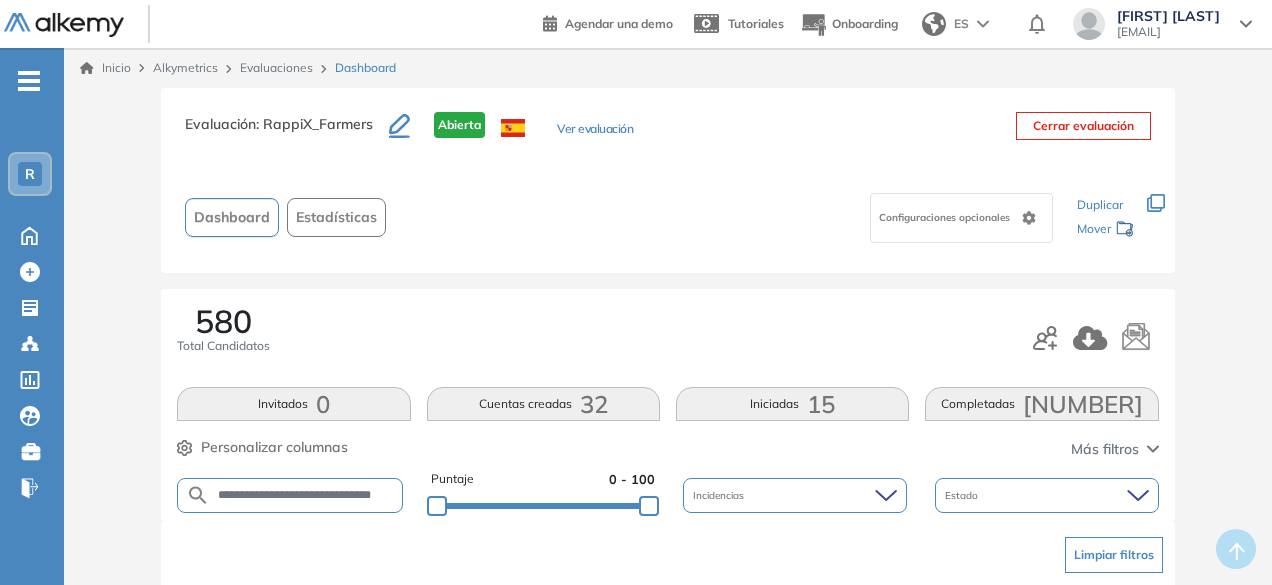 scroll, scrollTop: 0, scrollLeft: 10, axis: horizontal 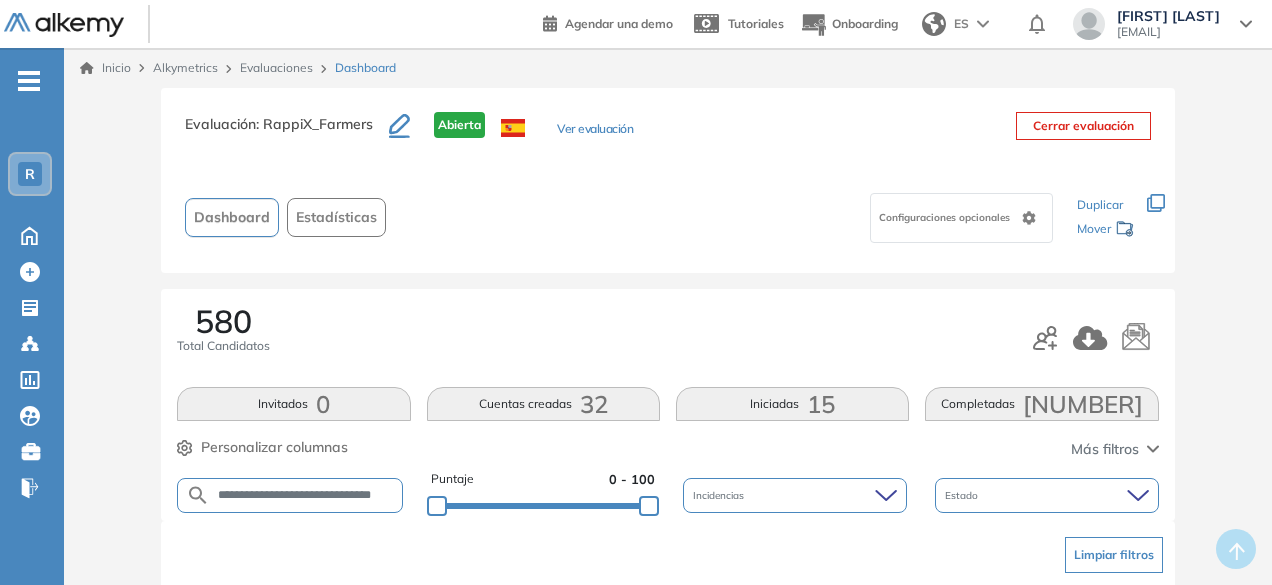 type on "**********" 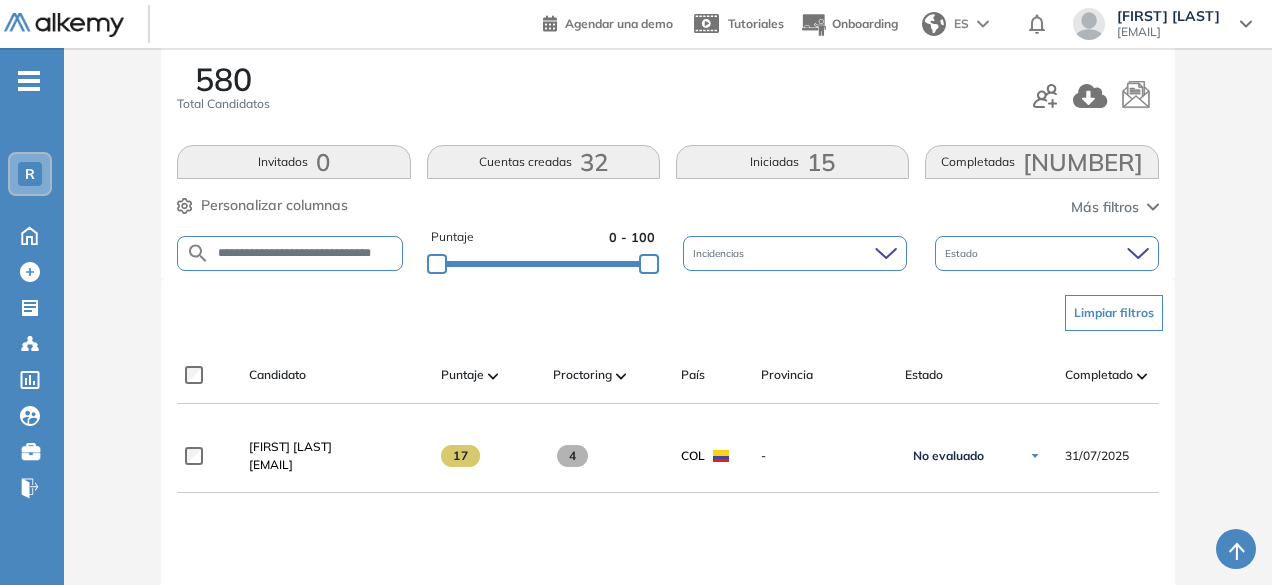 scroll, scrollTop: 244, scrollLeft: 0, axis: vertical 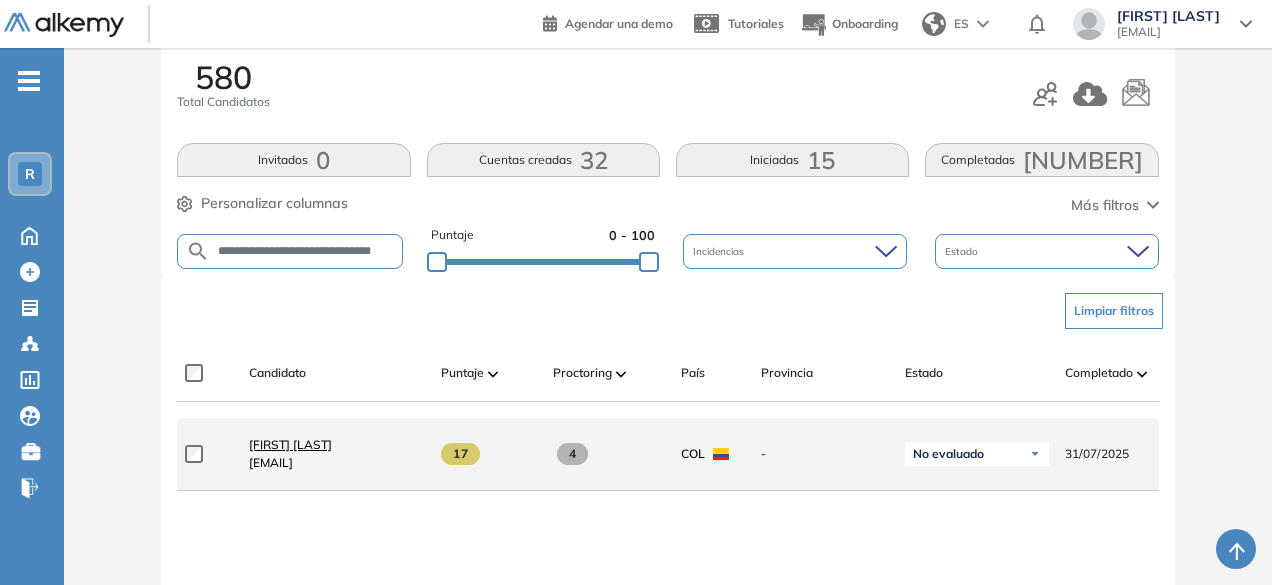click on "[FIRST] [LAST]" at bounding box center (290, 444) 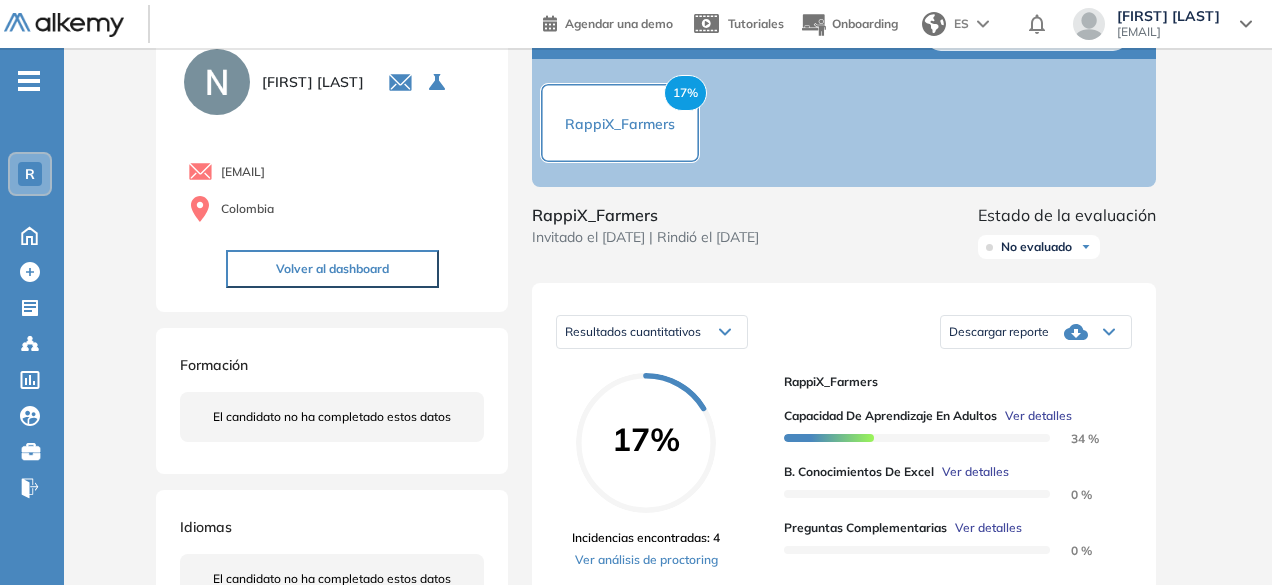 scroll, scrollTop: 112, scrollLeft: 0, axis: vertical 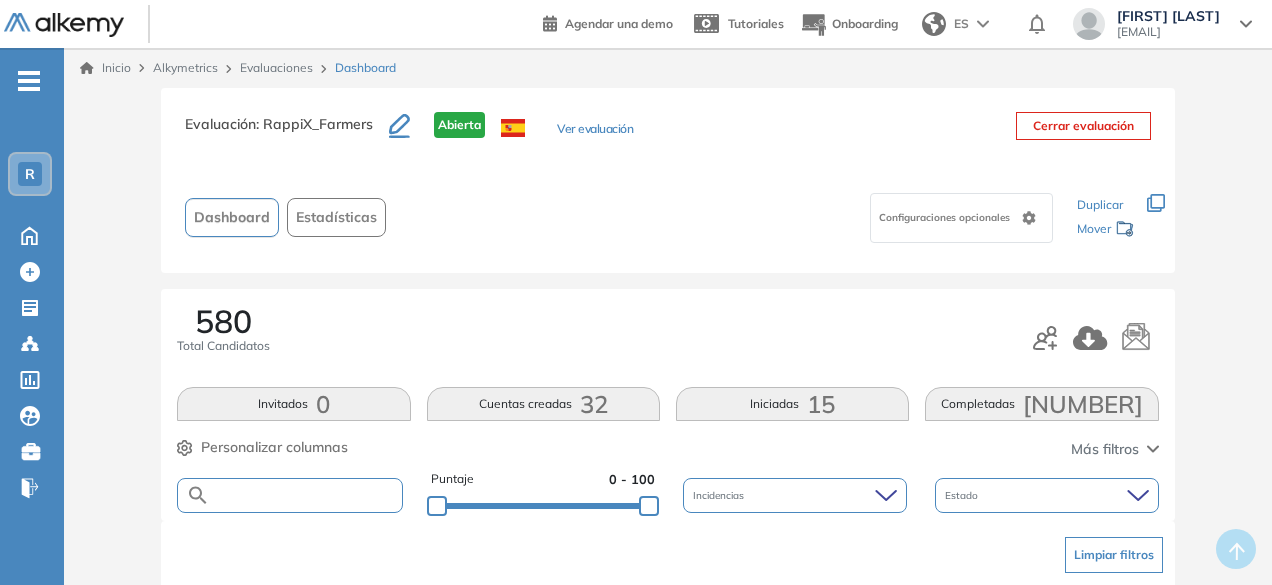 click at bounding box center (305, 495) 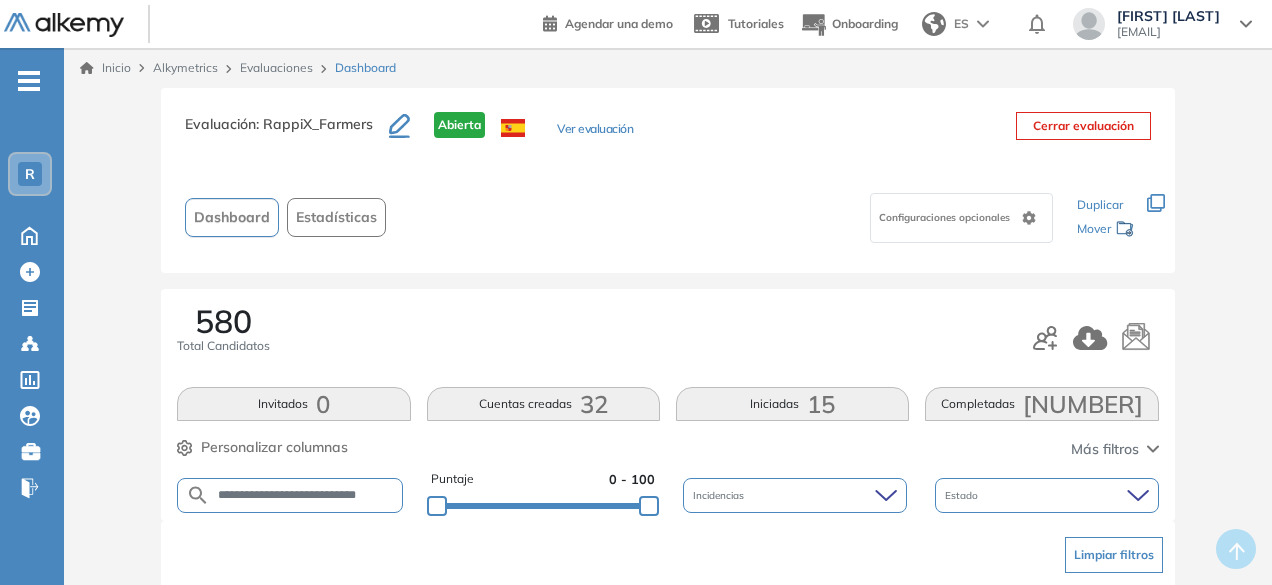 scroll, scrollTop: 0, scrollLeft: 18, axis: horizontal 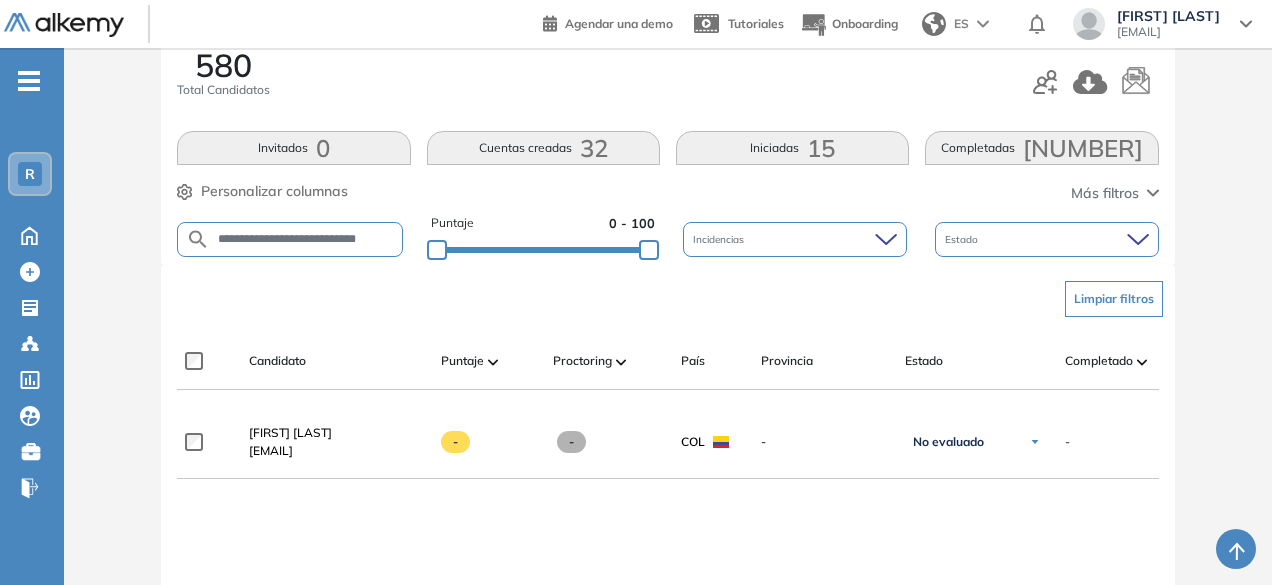 click on "**********" at bounding box center [306, 239] 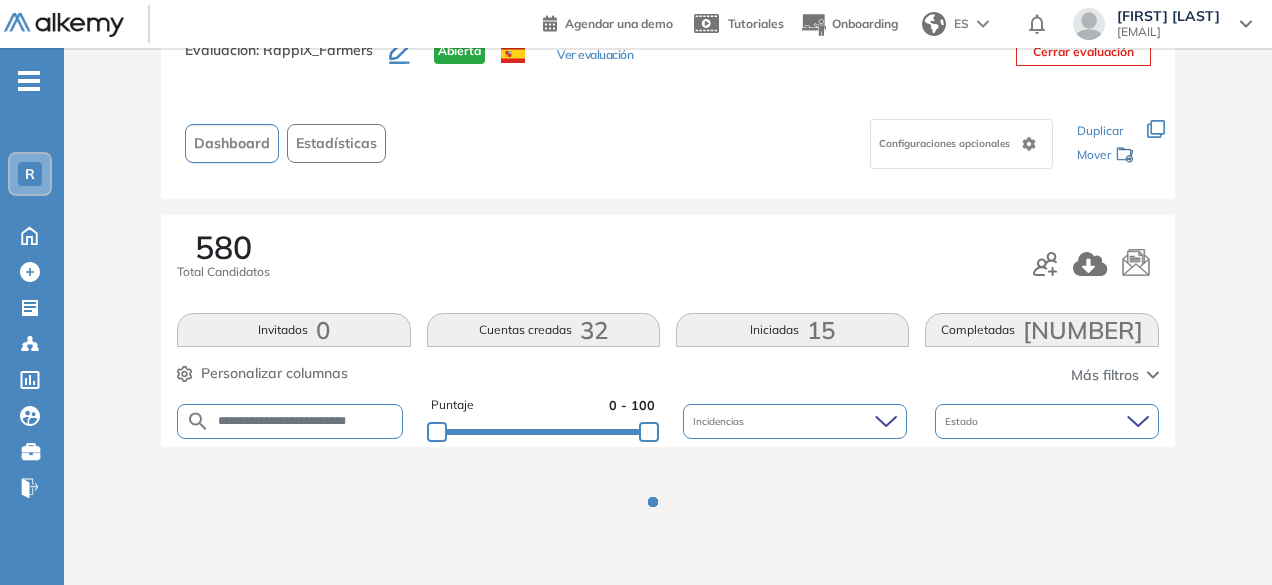 scroll, scrollTop: 154, scrollLeft: 0, axis: vertical 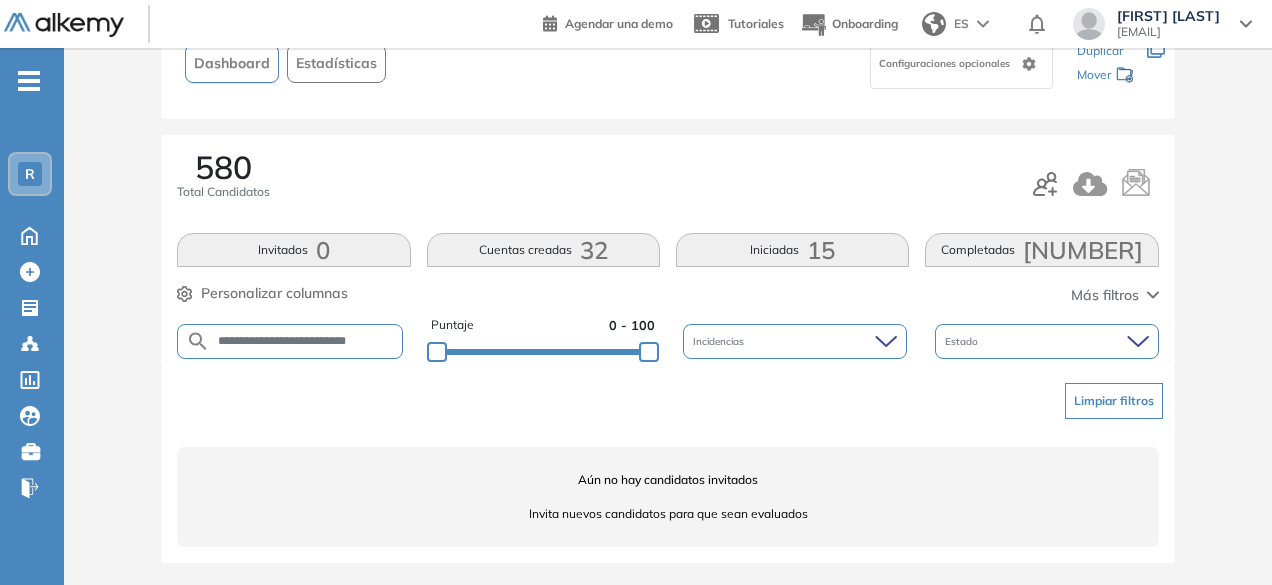 click on "**********" at bounding box center (306, 341) 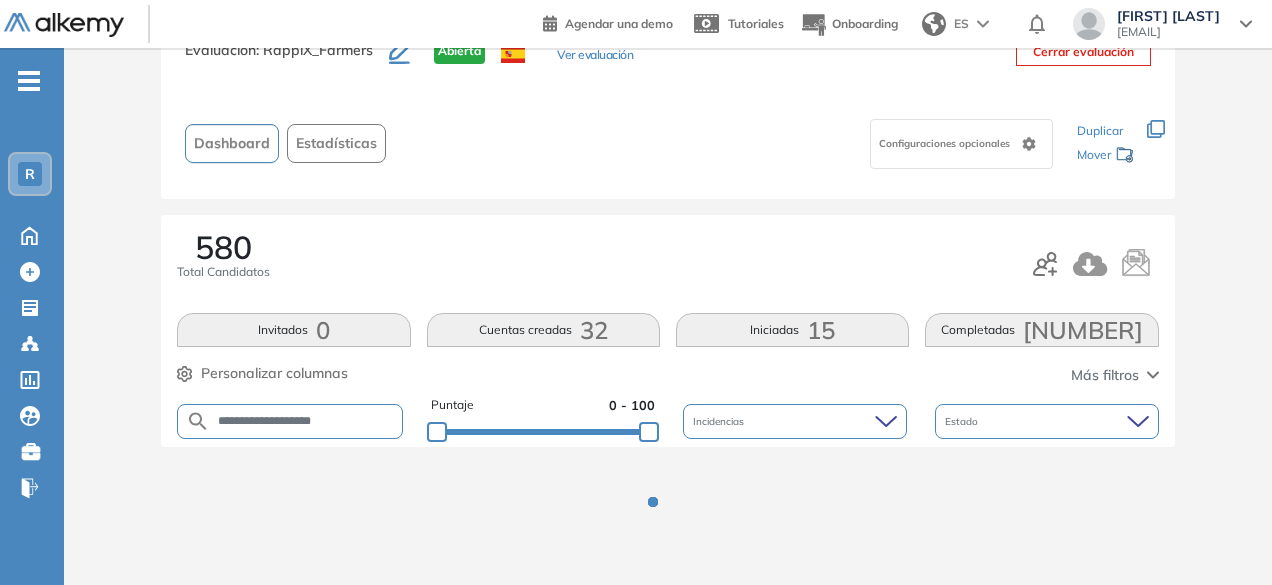 scroll, scrollTop: 154, scrollLeft: 0, axis: vertical 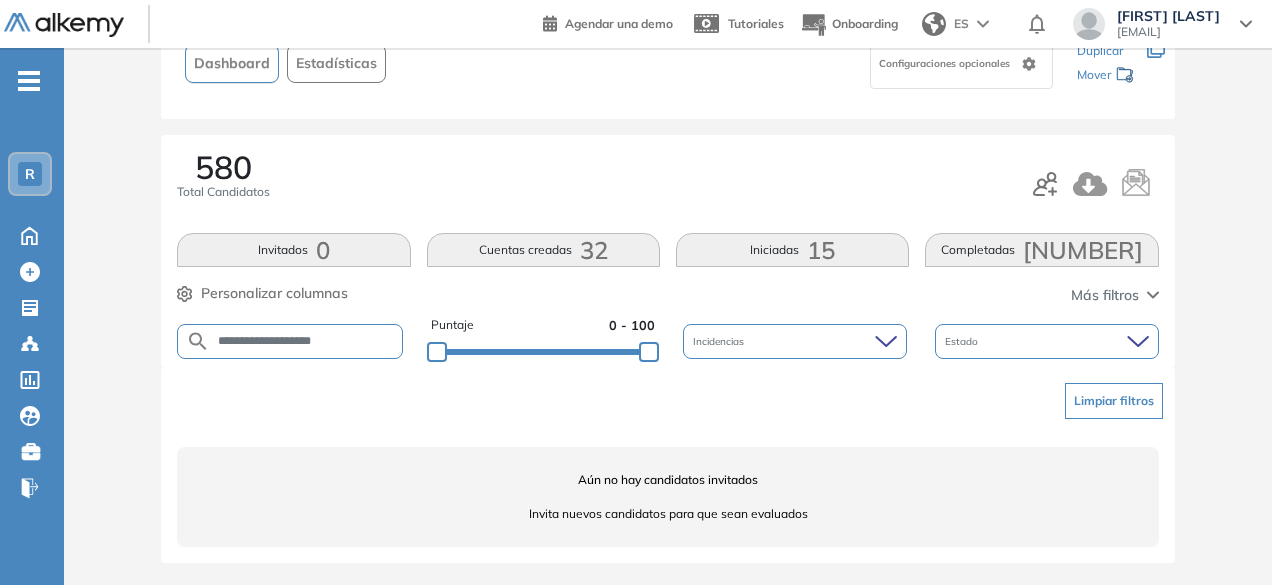 drag, startPoint x: 312, startPoint y: 339, endPoint x: 257, endPoint y: 329, distance: 55.9017 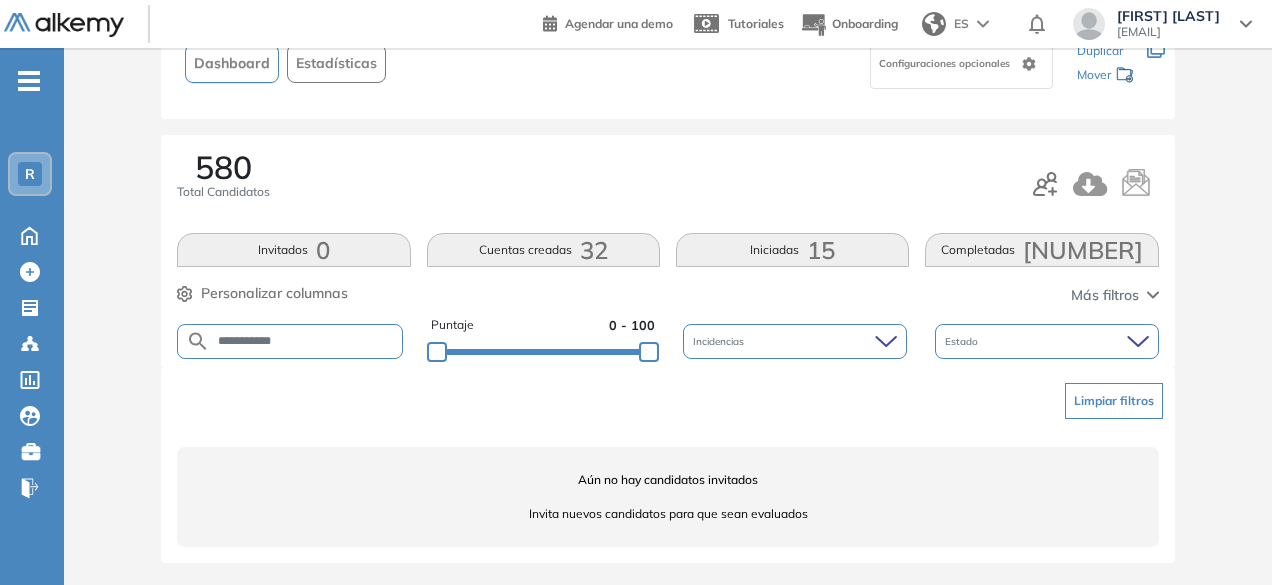 type on "**********" 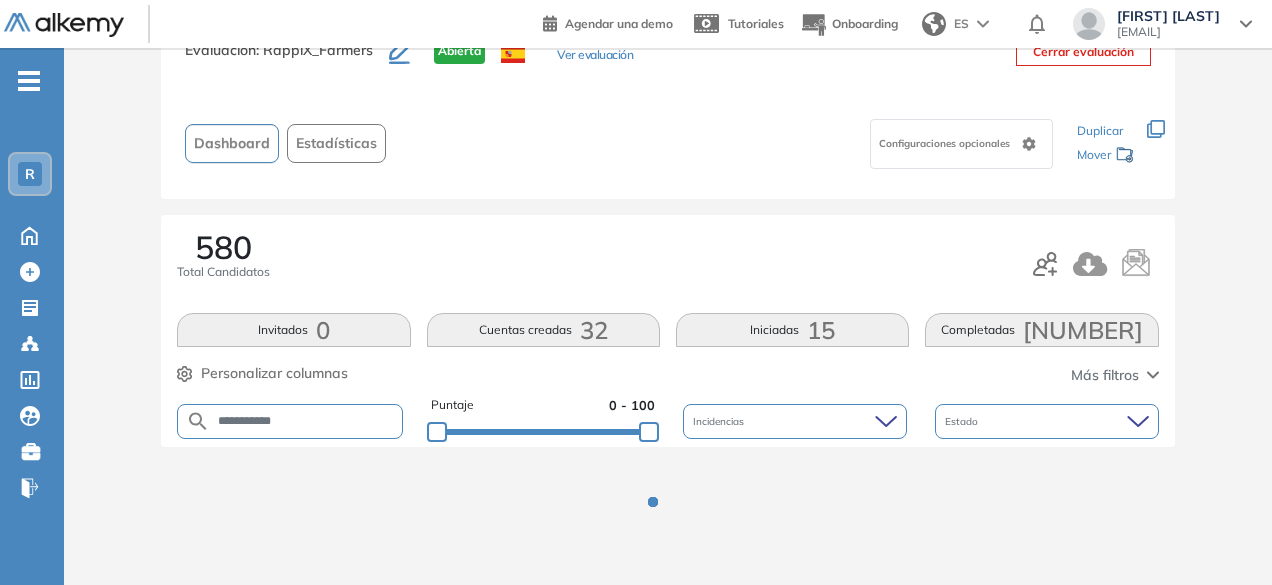 scroll, scrollTop: 256, scrollLeft: 0, axis: vertical 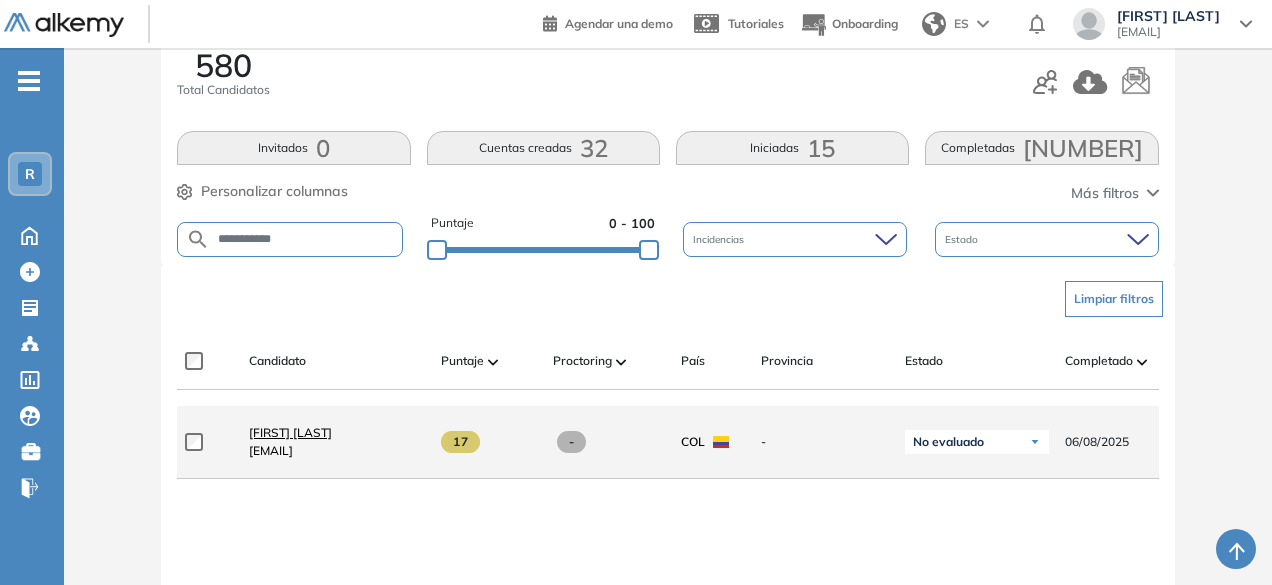 click on "[FIRST] [LAST]" at bounding box center [290, 432] 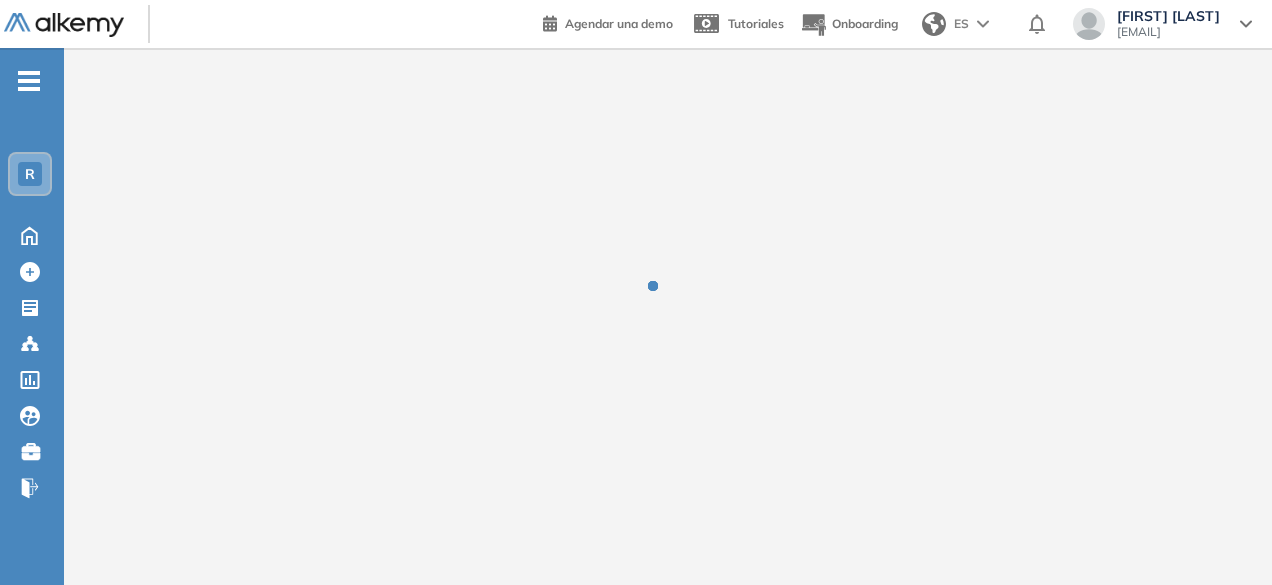 scroll, scrollTop: 0, scrollLeft: 0, axis: both 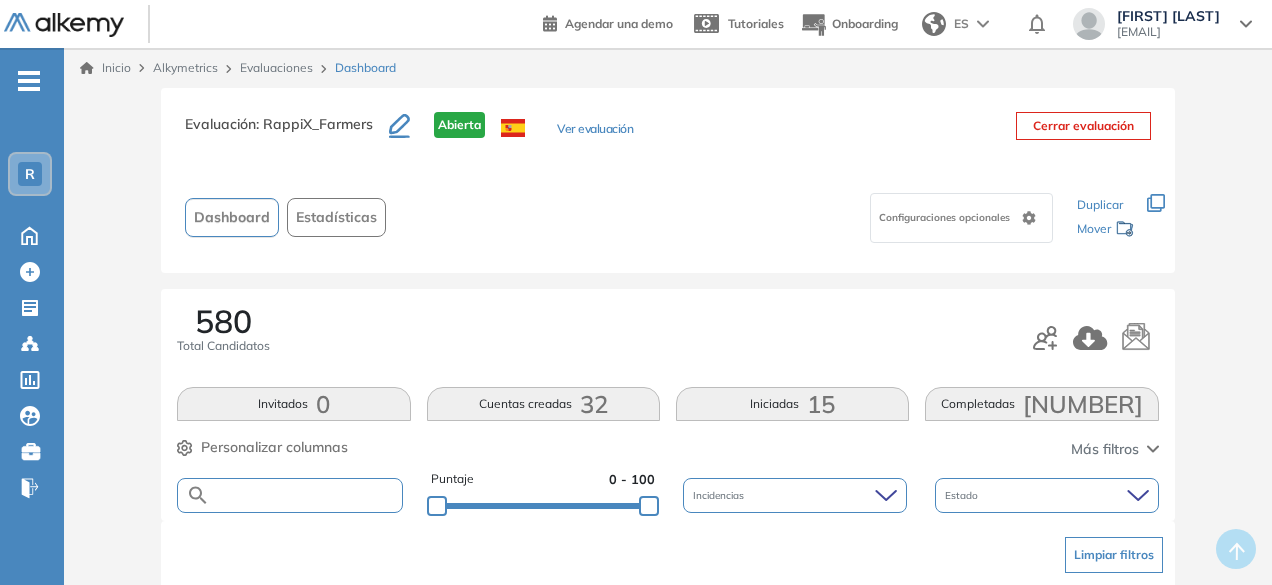 click at bounding box center [305, 495] 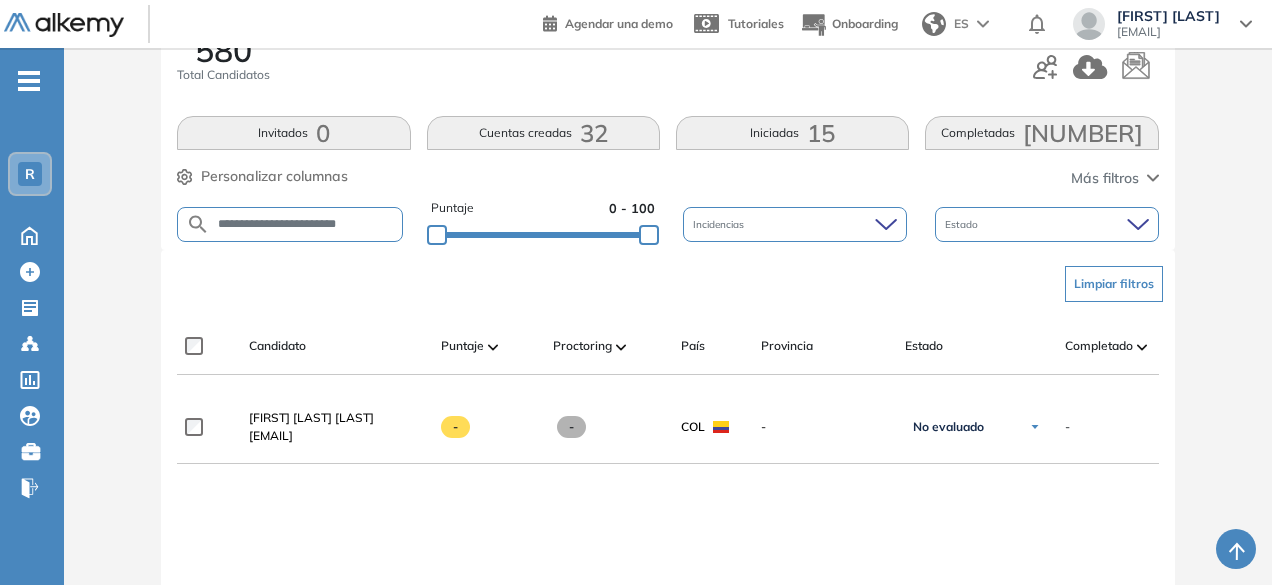 scroll, scrollTop: 279, scrollLeft: 0, axis: vertical 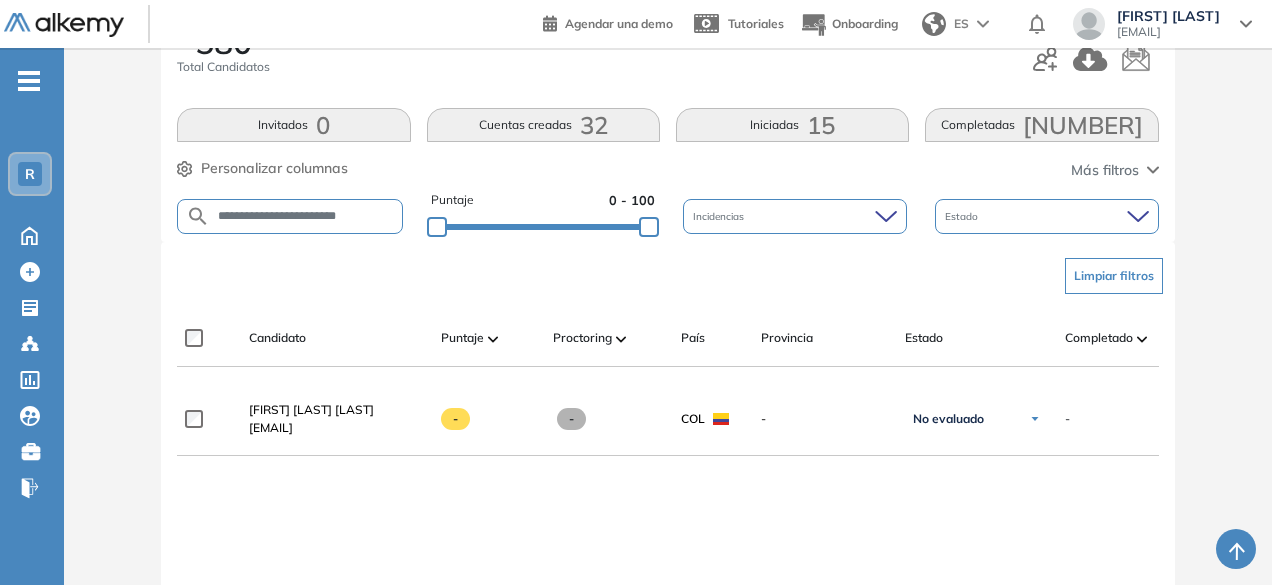 click on "**********" at bounding box center (305, 216) 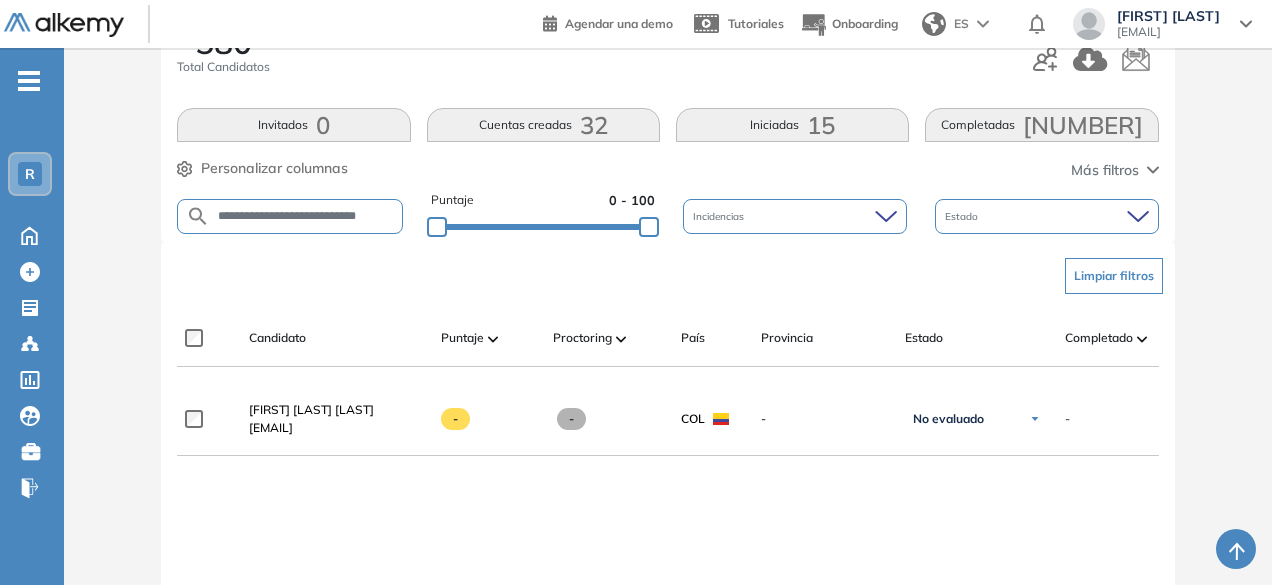 type on "**********" 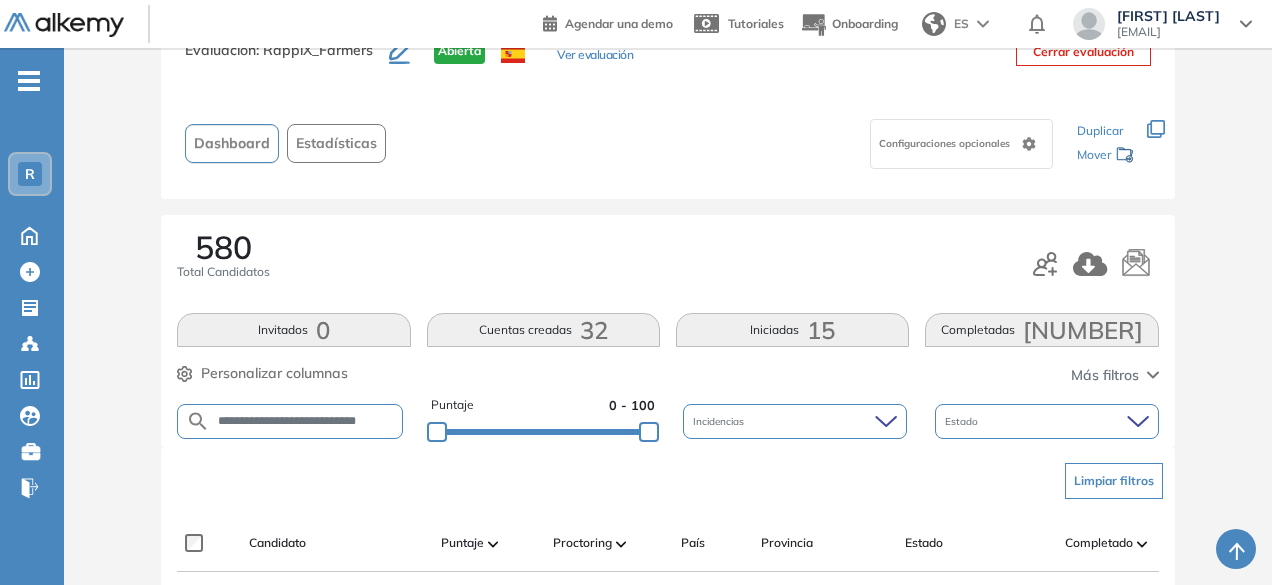scroll, scrollTop: 279, scrollLeft: 0, axis: vertical 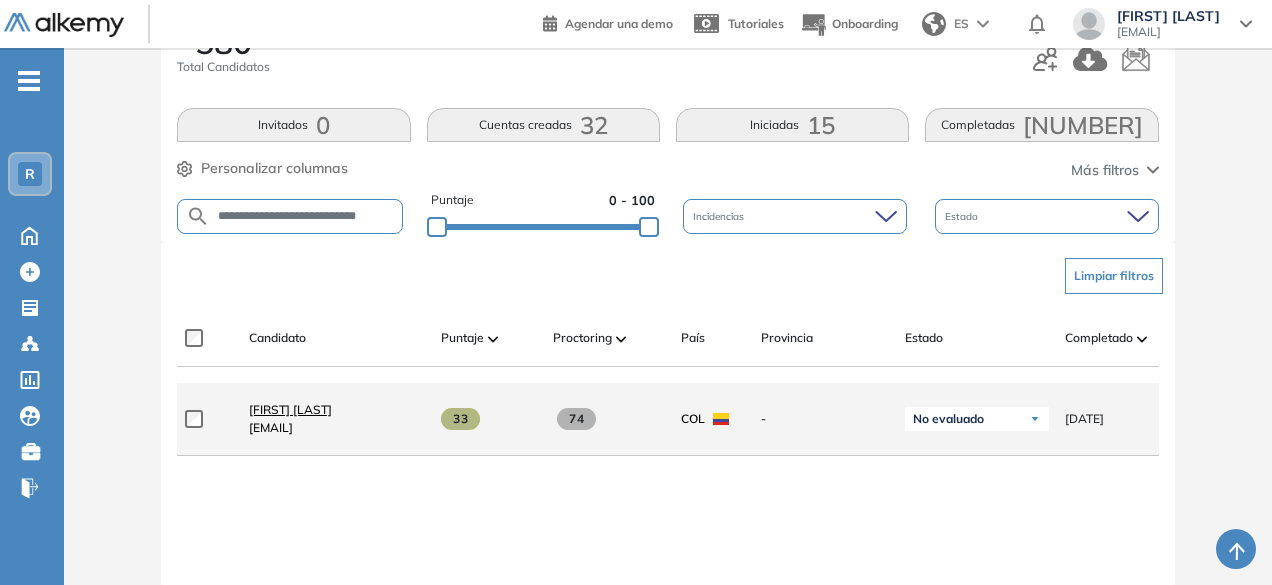 click on "[FIRST] [LAST]" at bounding box center (290, 409) 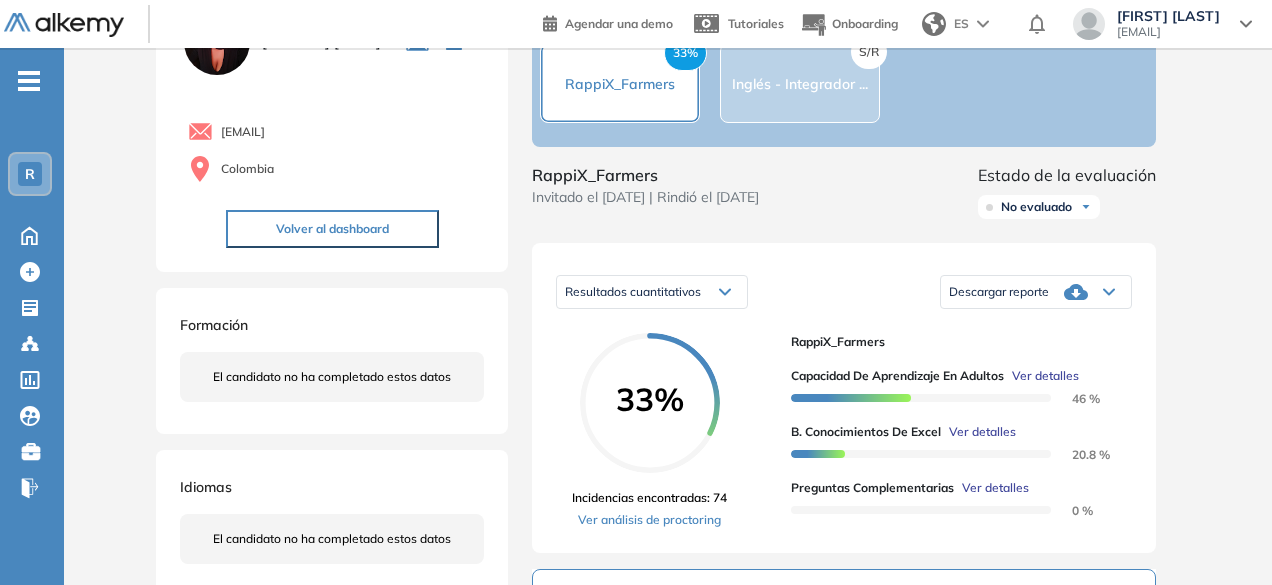 scroll, scrollTop: 140, scrollLeft: 0, axis: vertical 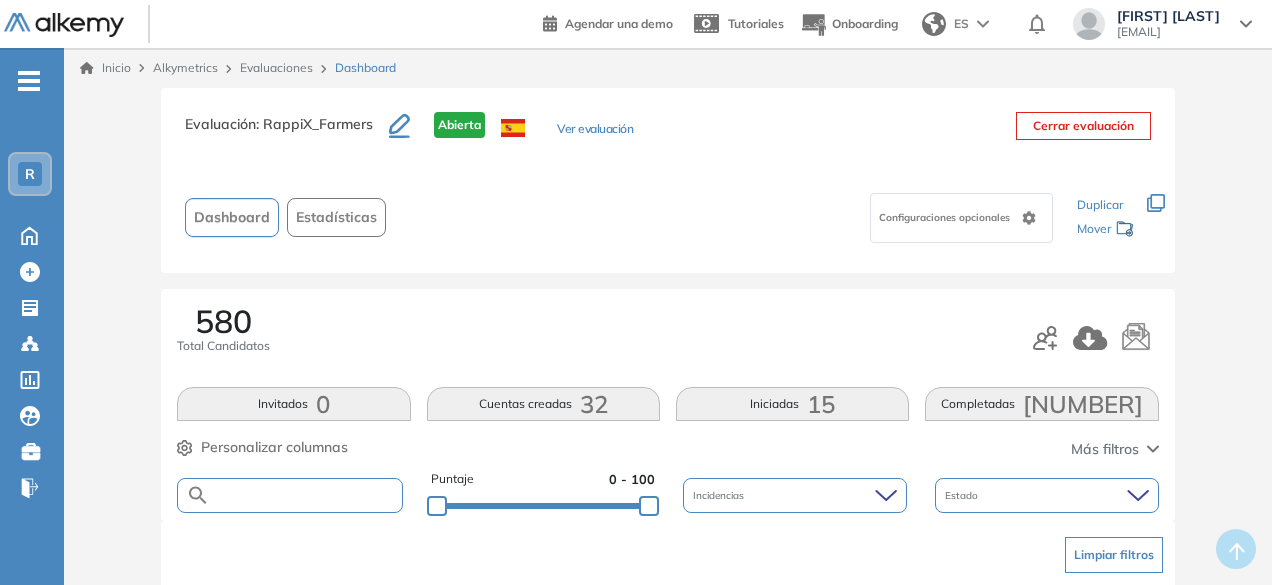 click at bounding box center (305, 495) 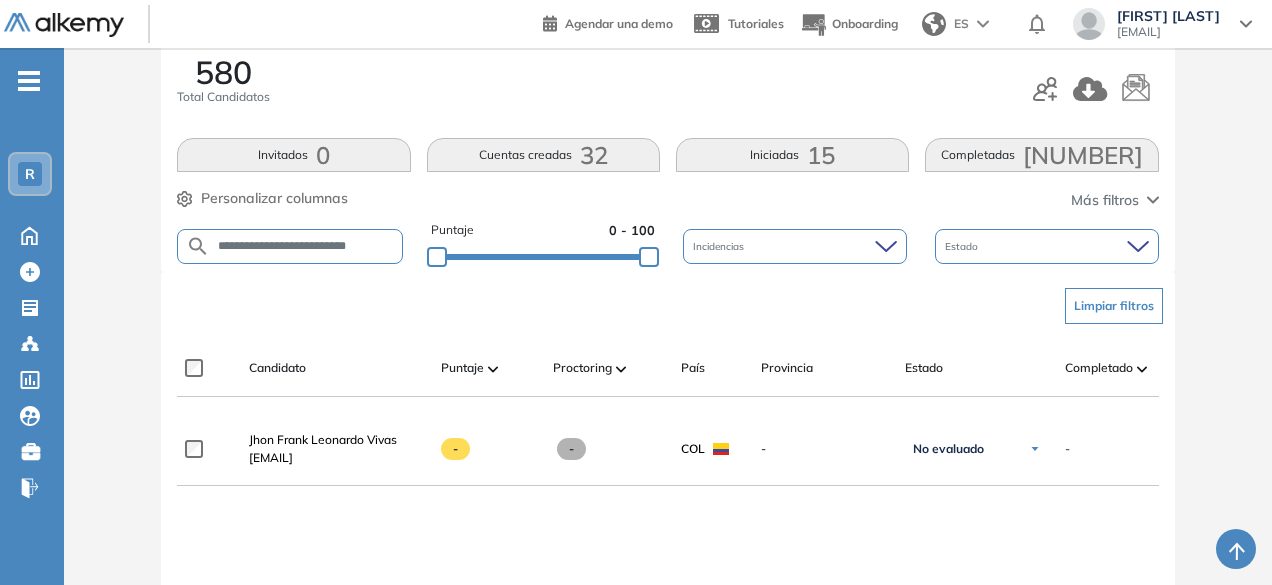 scroll, scrollTop: 246, scrollLeft: 0, axis: vertical 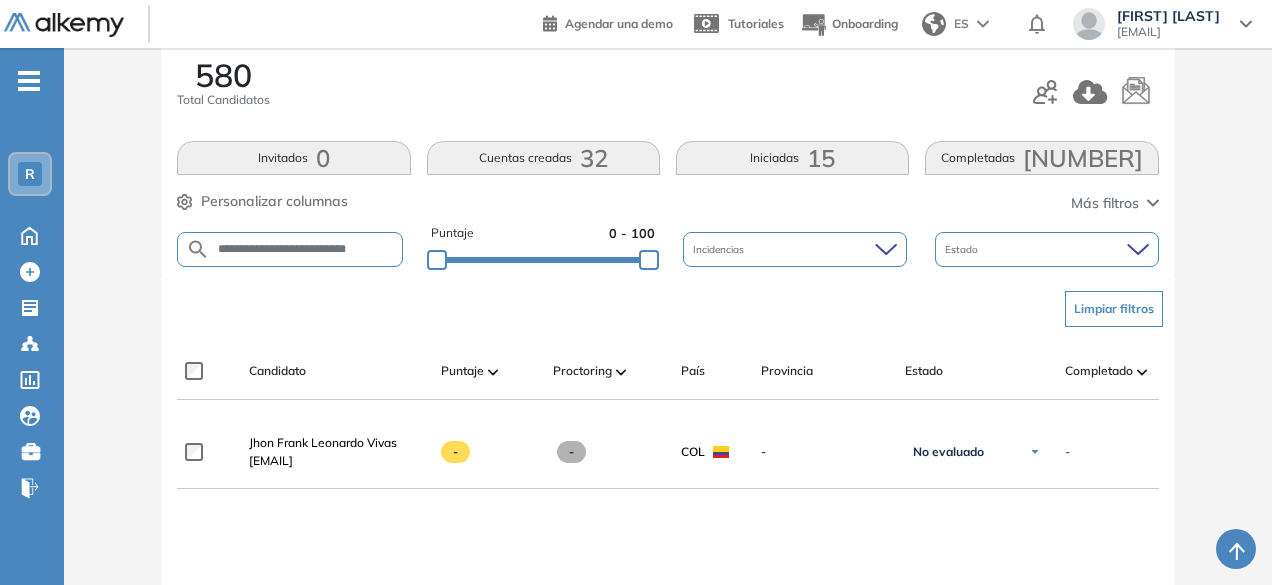 click on "**********" at bounding box center [305, 249] 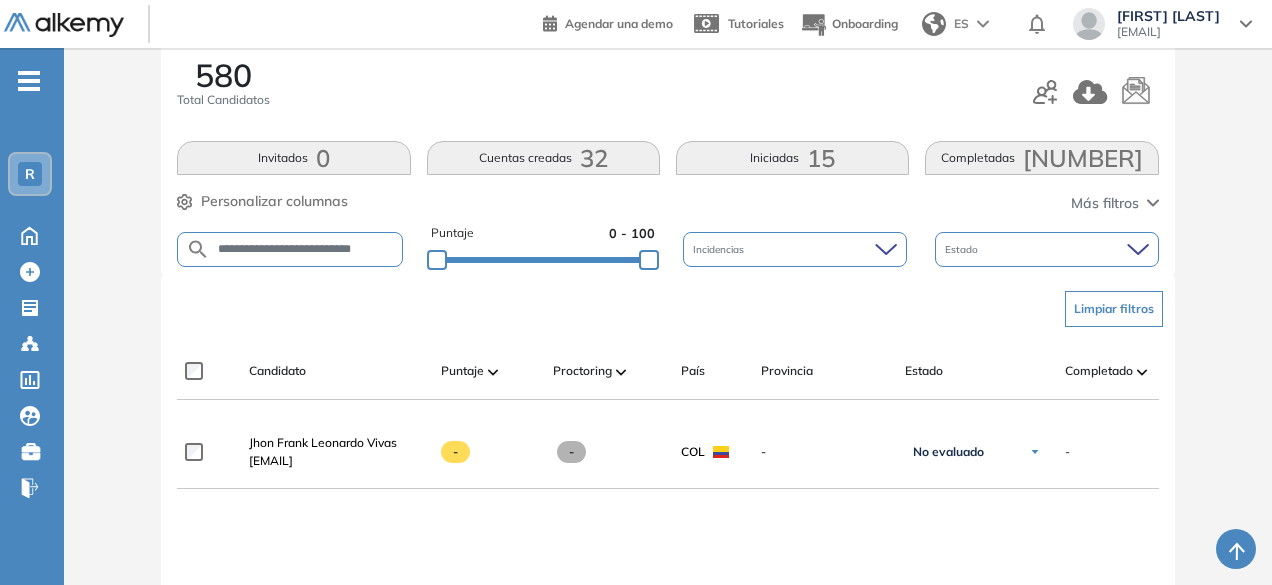 scroll, scrollTop: 0, scrollLeft: 4, axis: horizontal 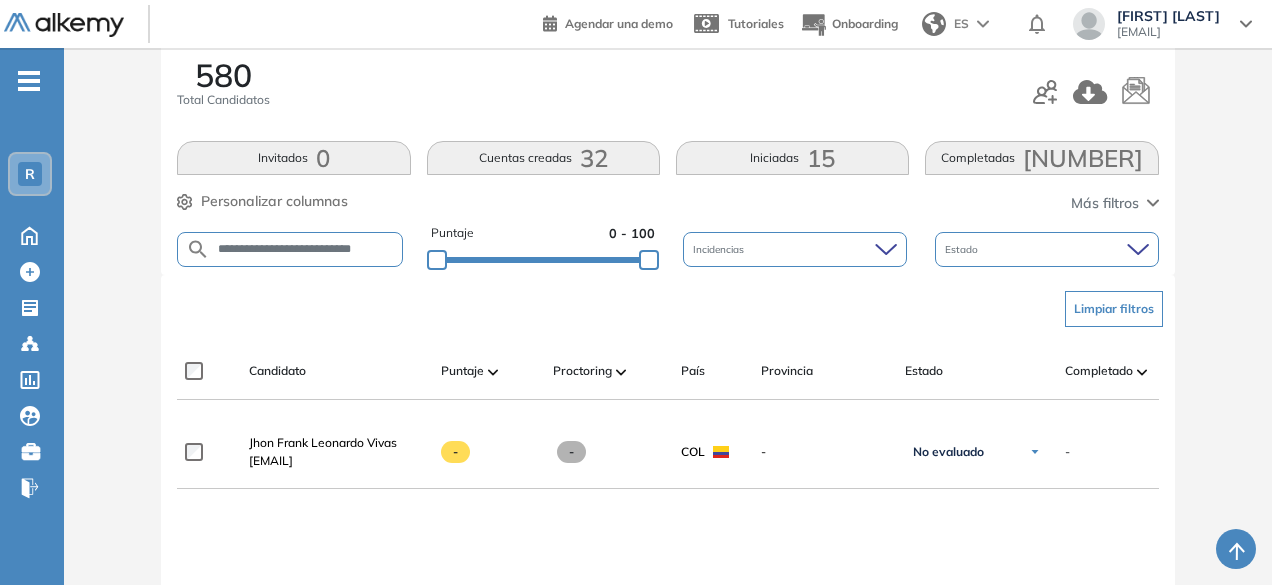 type on "**********" 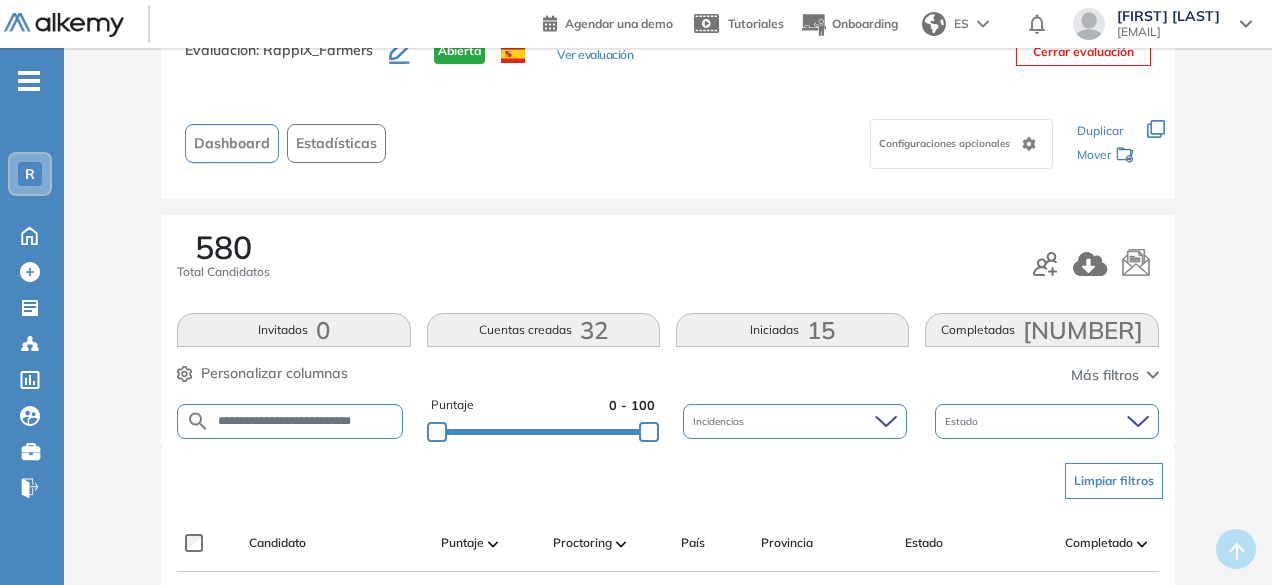 scroll, scrollTop: 246, scrollLeft: 0, axis: vertical 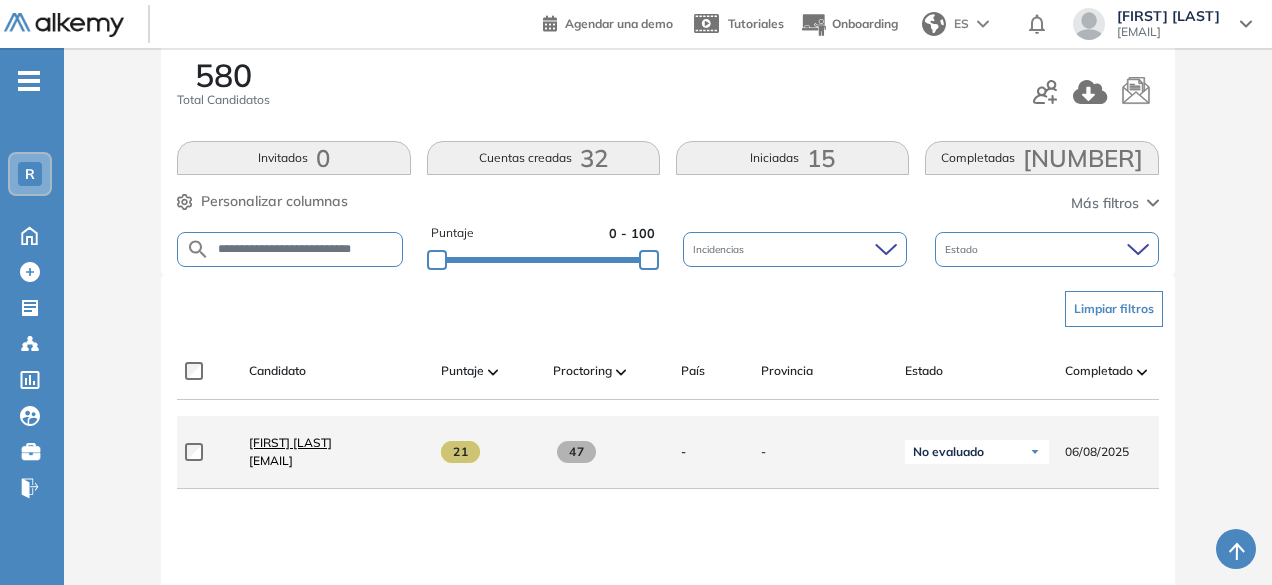 click on "[FIRST] [LAST]" at bounding box center (290, 442) 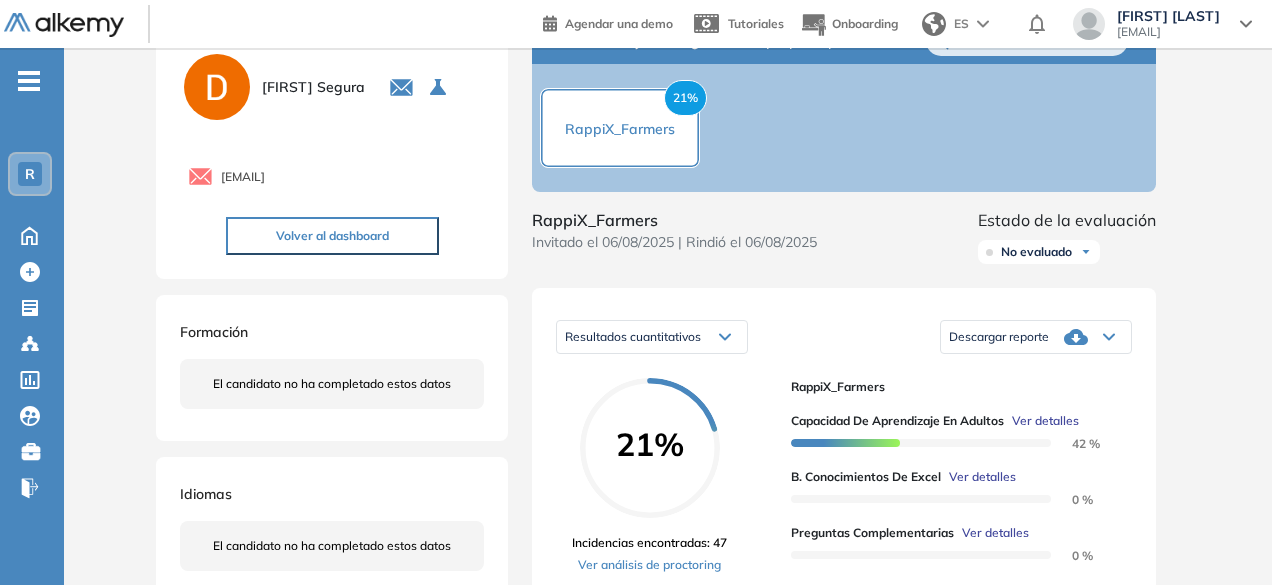 scroll, scrollTop: 110, scrollLeft: 0, axis: vertical 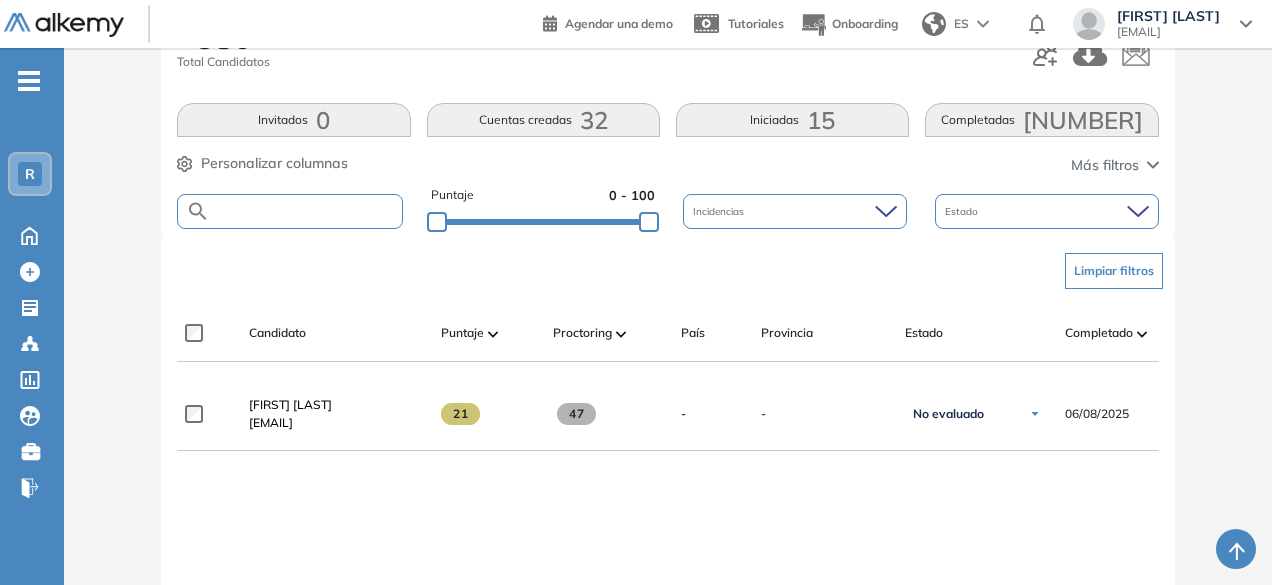 click at bounding box center (305, 211) 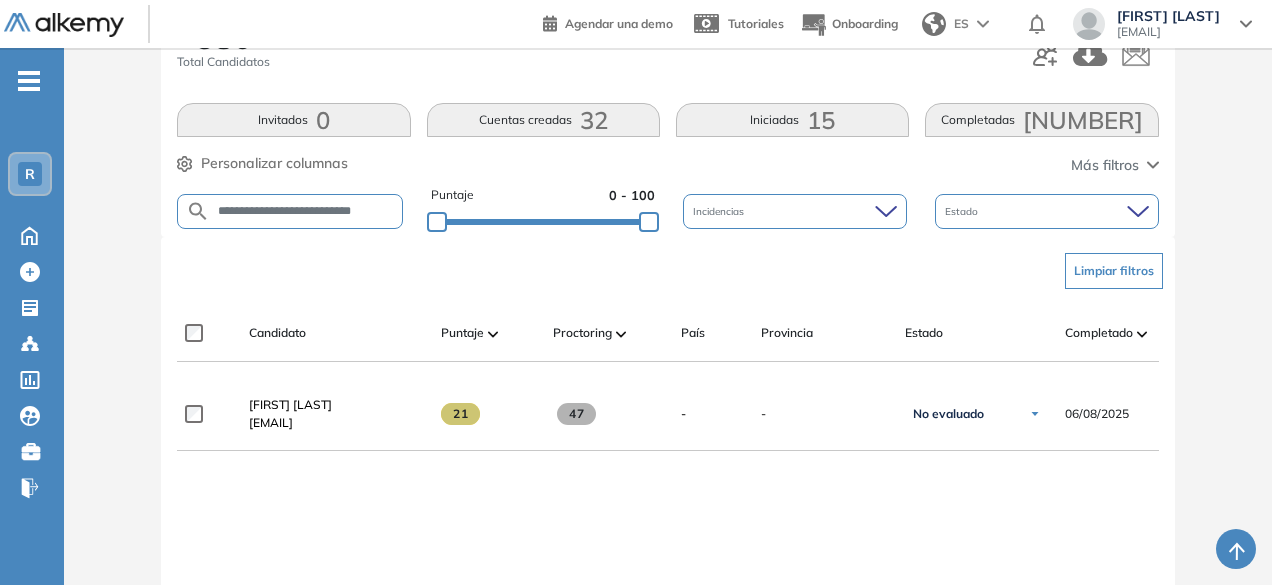 scroll, scrollTop: 0, scrollLeft: 7, axis: horizontal 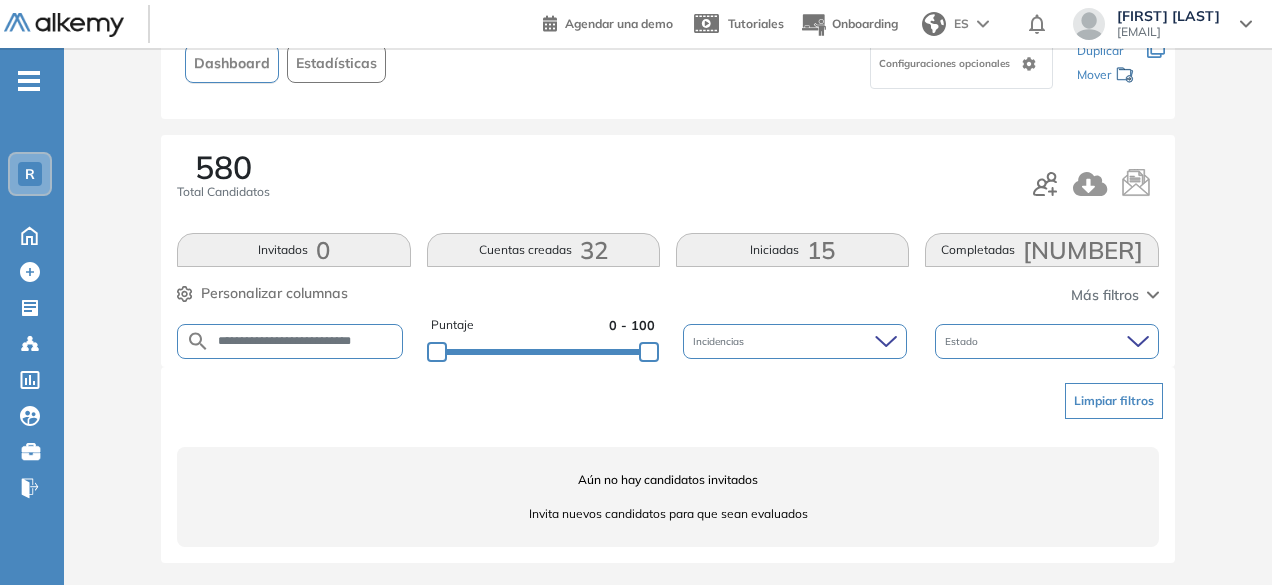 click on "**********" at bounding box center [306, 341] 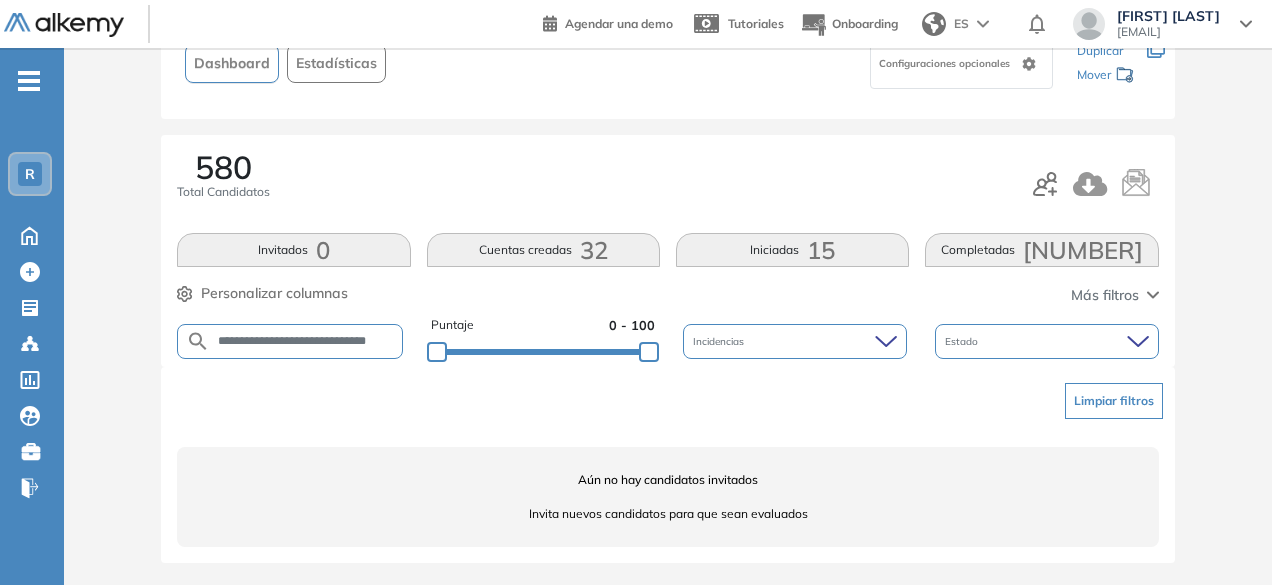 scroll, scrollTop: 0, scrollLeft: 49, axis: horizontal 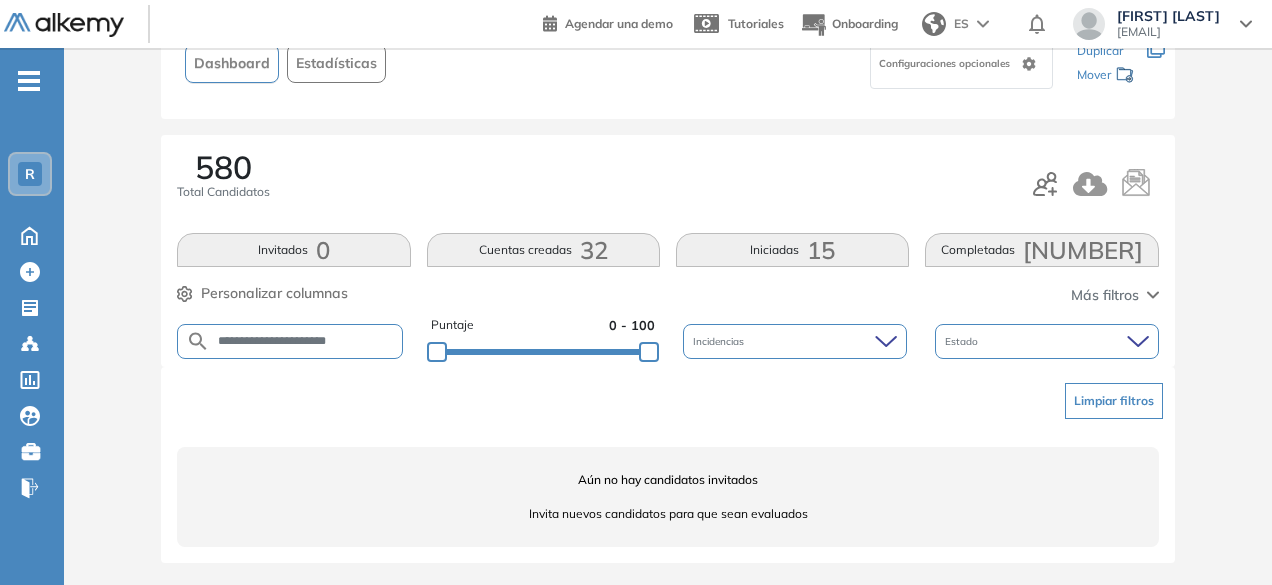 drag, startPoint x: 333, startPoint y: 343, endPoint x: 279, endPoint y: 334, distance: 54.74486 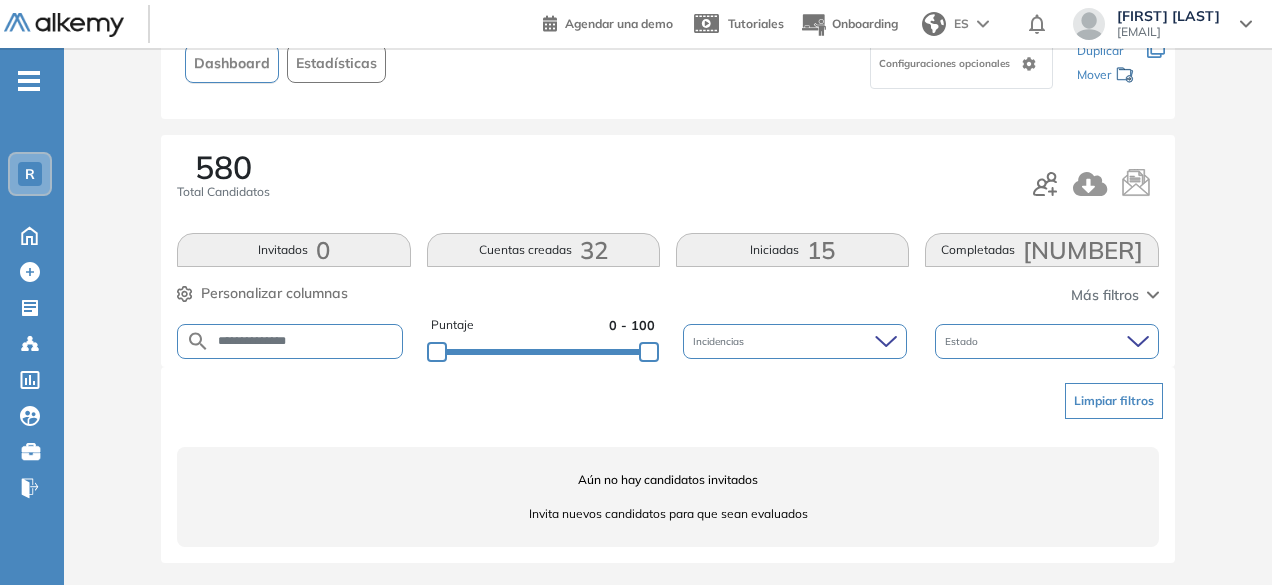 type on "**********" 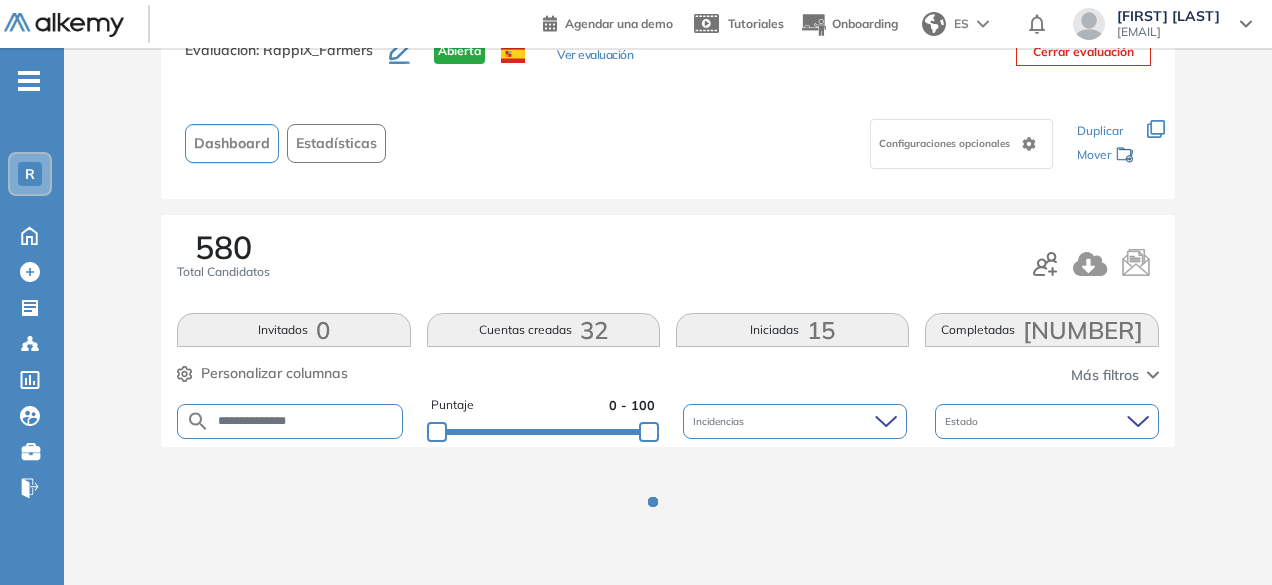 scroll, scrollTop: 154, scrollLeft: 0, axis: vertical 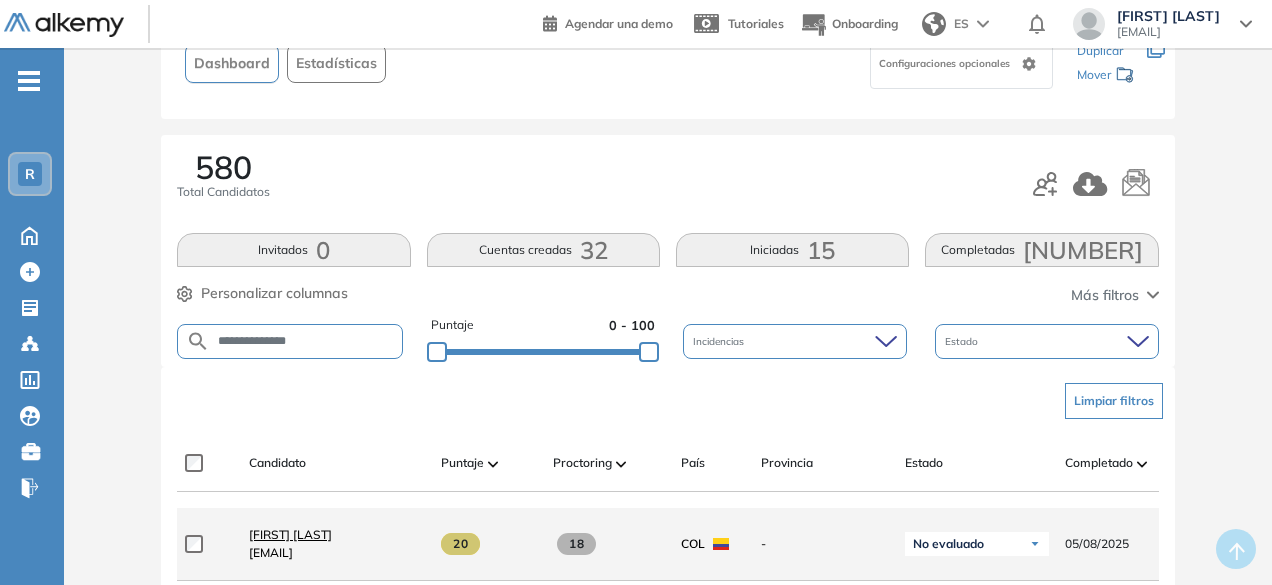 click on "[FIRST] [LAST]" at bounding box center [290, 534] 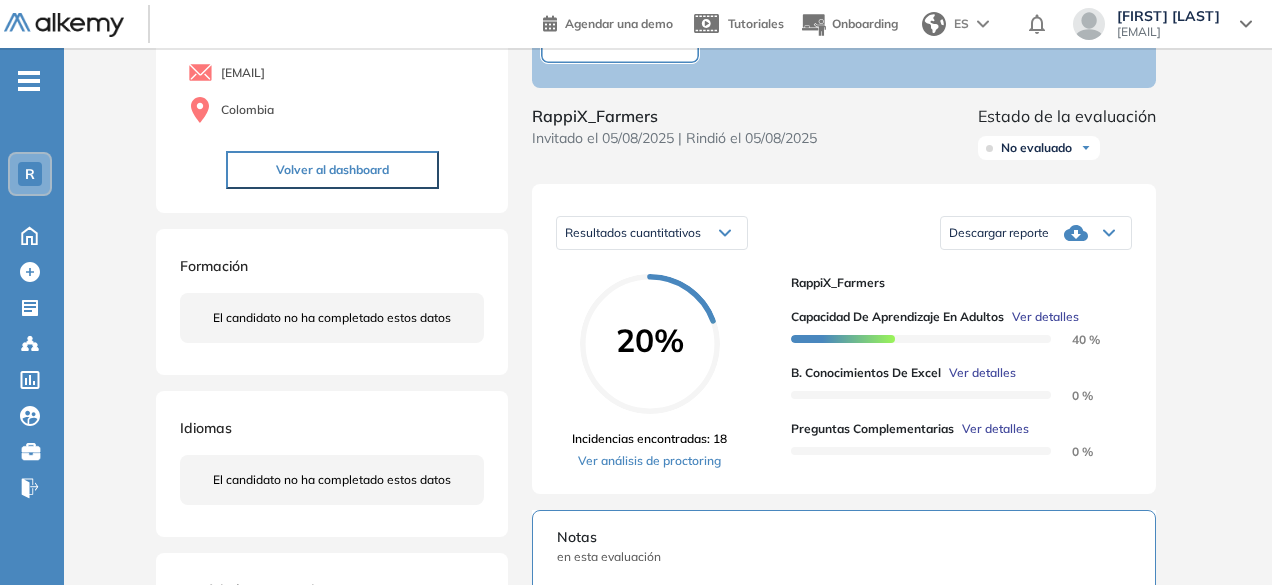 scroll, scrollTop: 137, scrollLeft: 0, axis: vertical 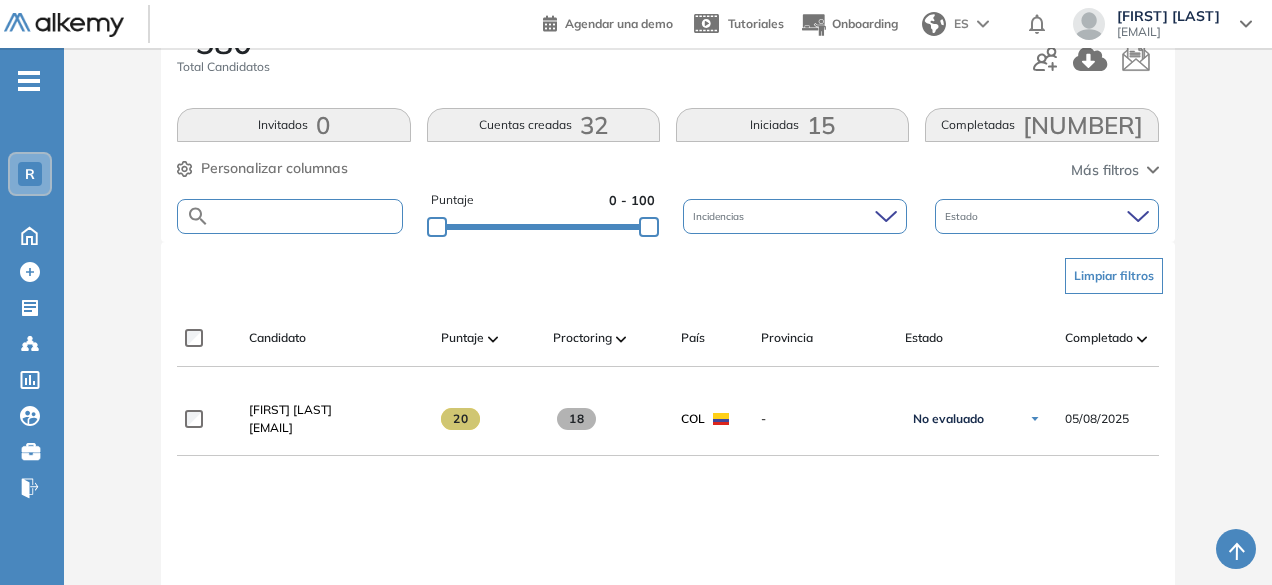 click at bounding box center (305, 216) 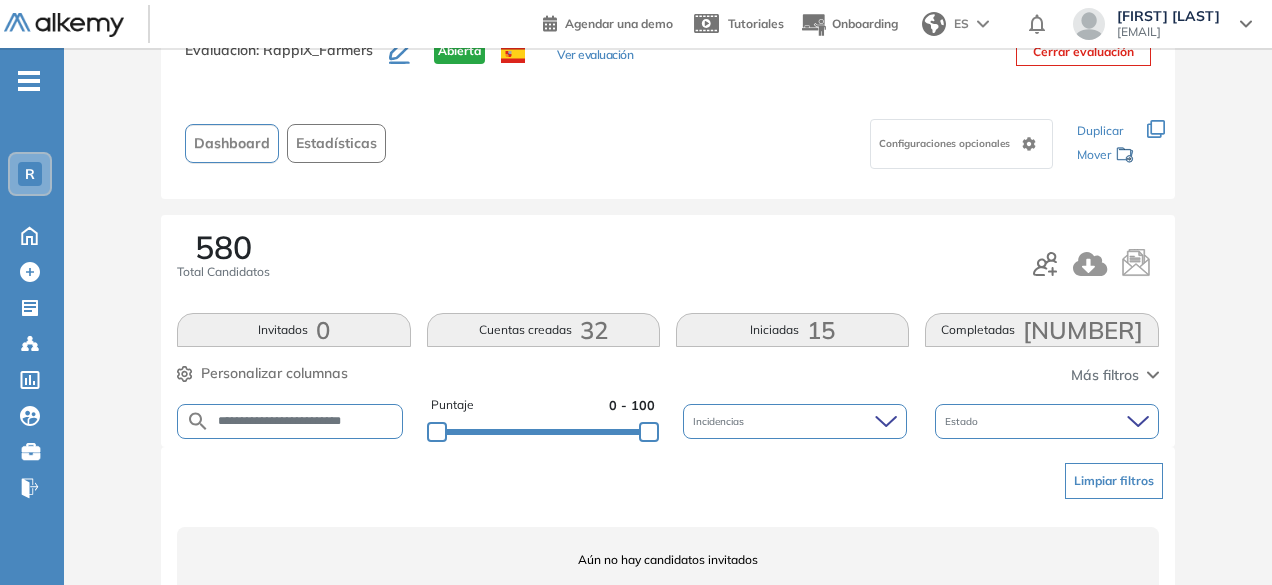 scroll, scrollTop: 154, scrollLeft: 0, axis: vertical 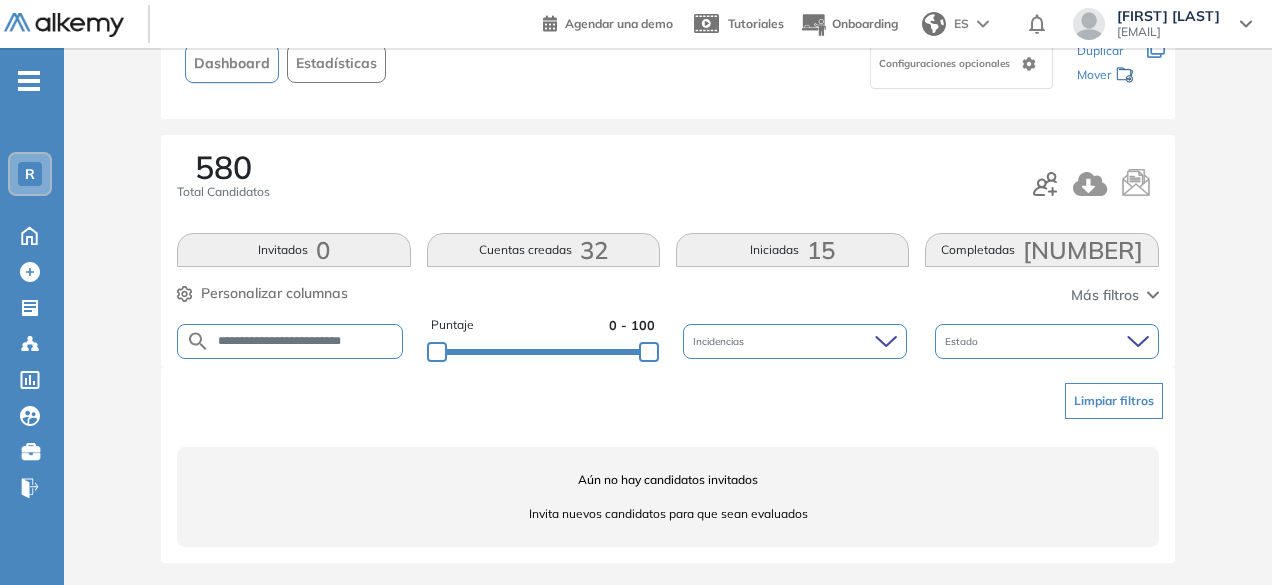 click on "**********" at bounding box center (305, 341) 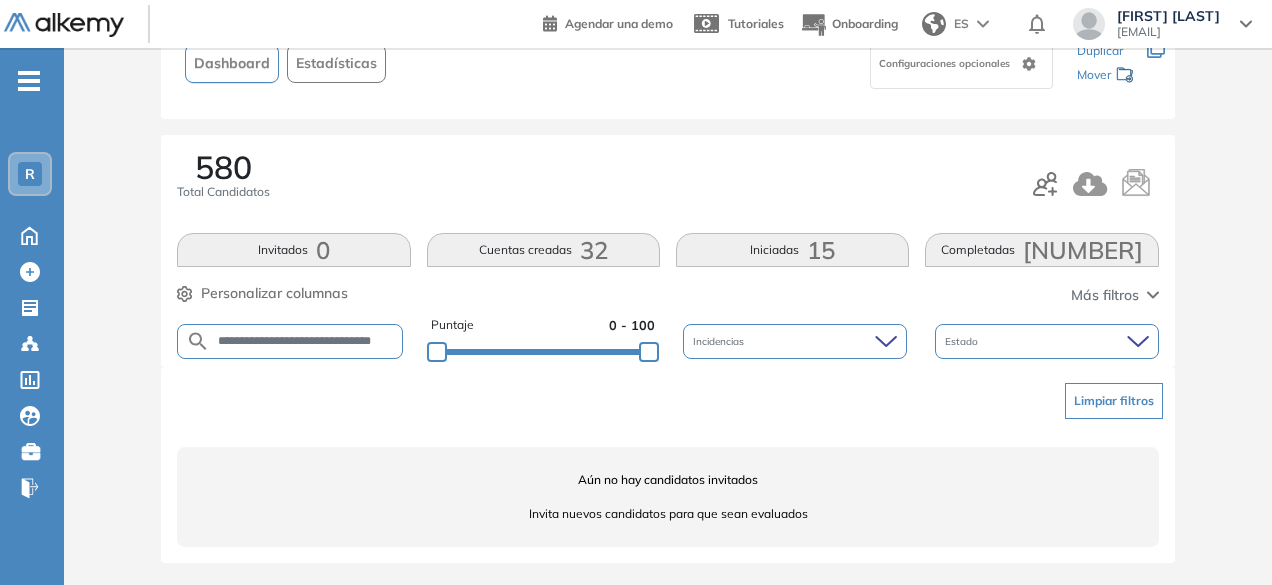 scroll, scrollTop: 0, scrollLeft: 17, axis: horizontal 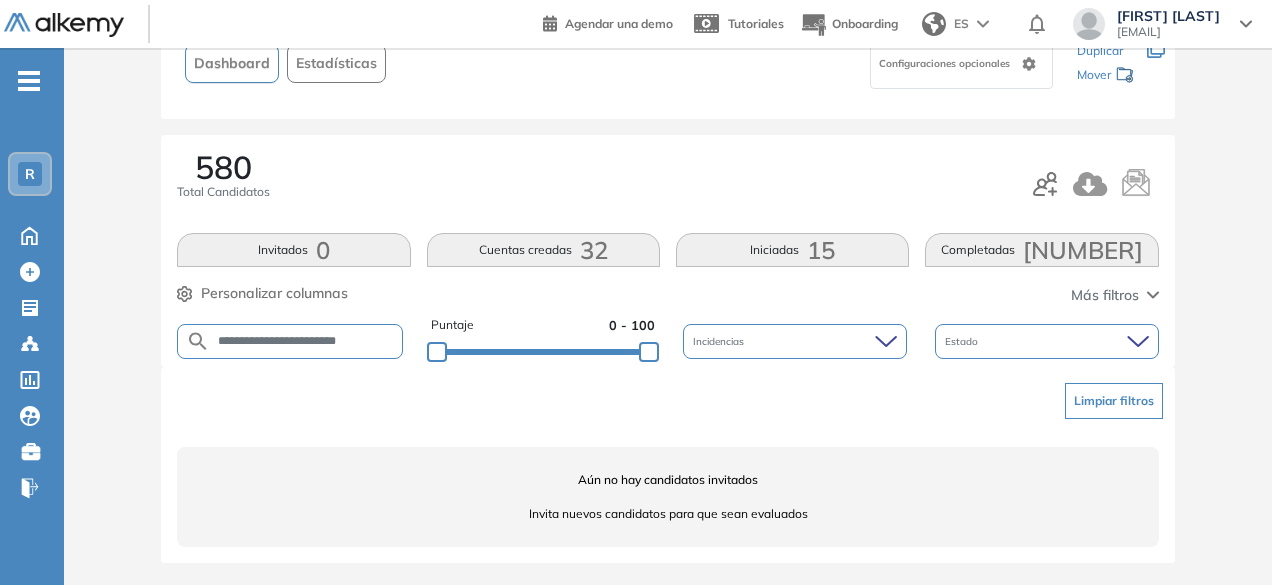 drag, startPoint x: 314, startPoint y: 340, endPoint x: 258, endPoint y: 331, distance: 56.718605 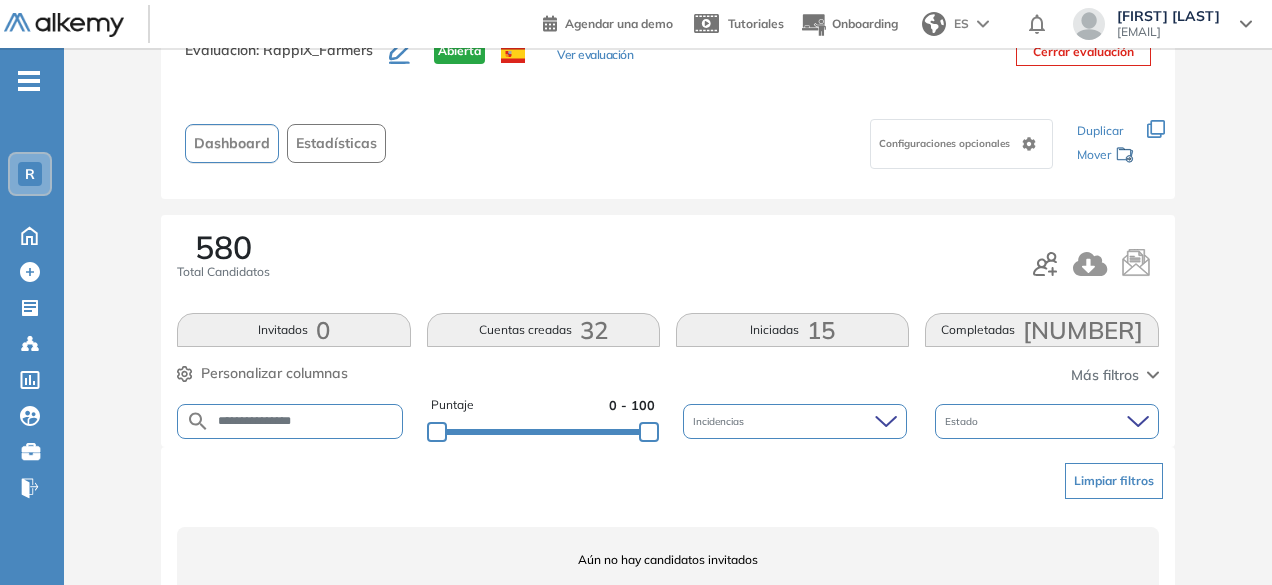 scroll, scrollTop: 154, scrollLeft: 0, axis: vertical 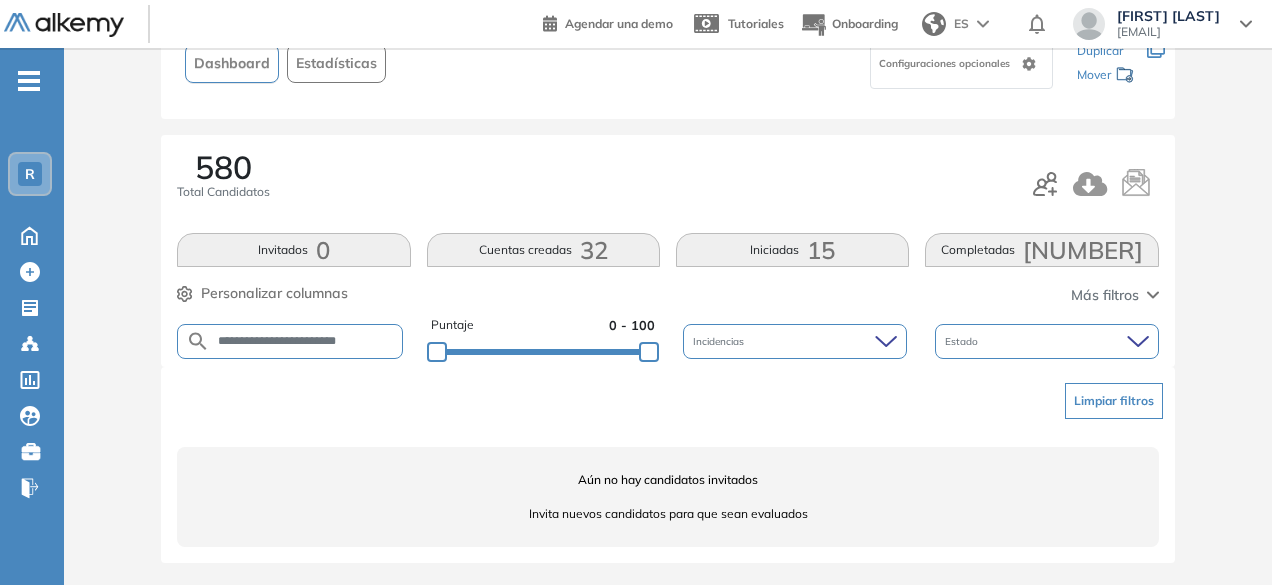 click on "**********" at bounding box center [306, 341] 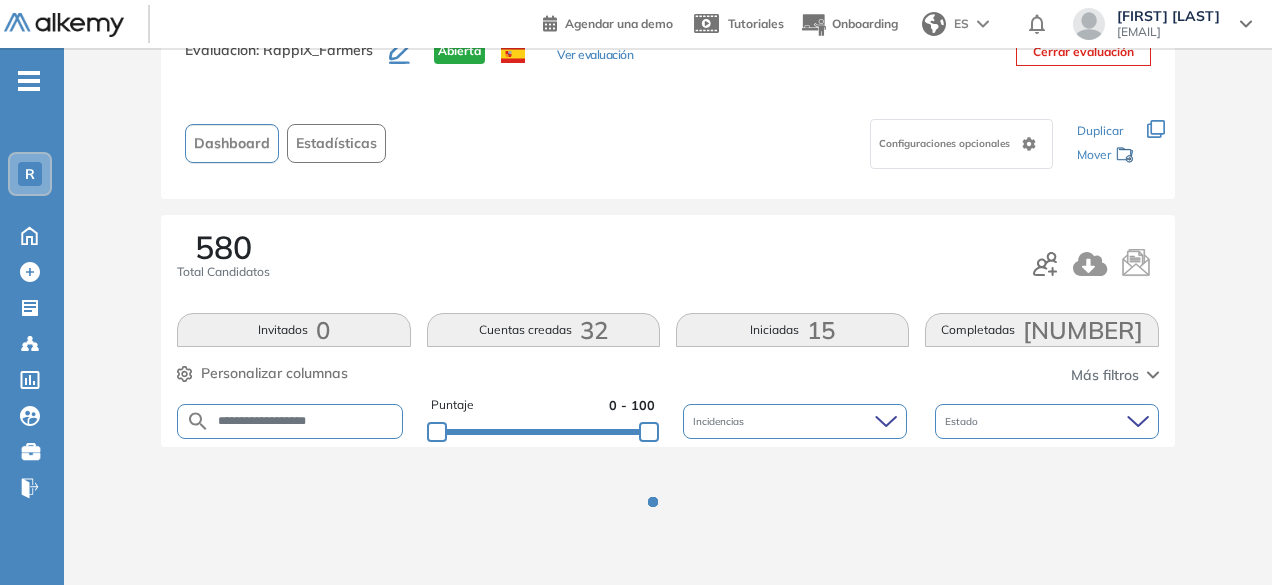 scroll, scrollTop: 154, scrollLeft: 0, axis: vertical 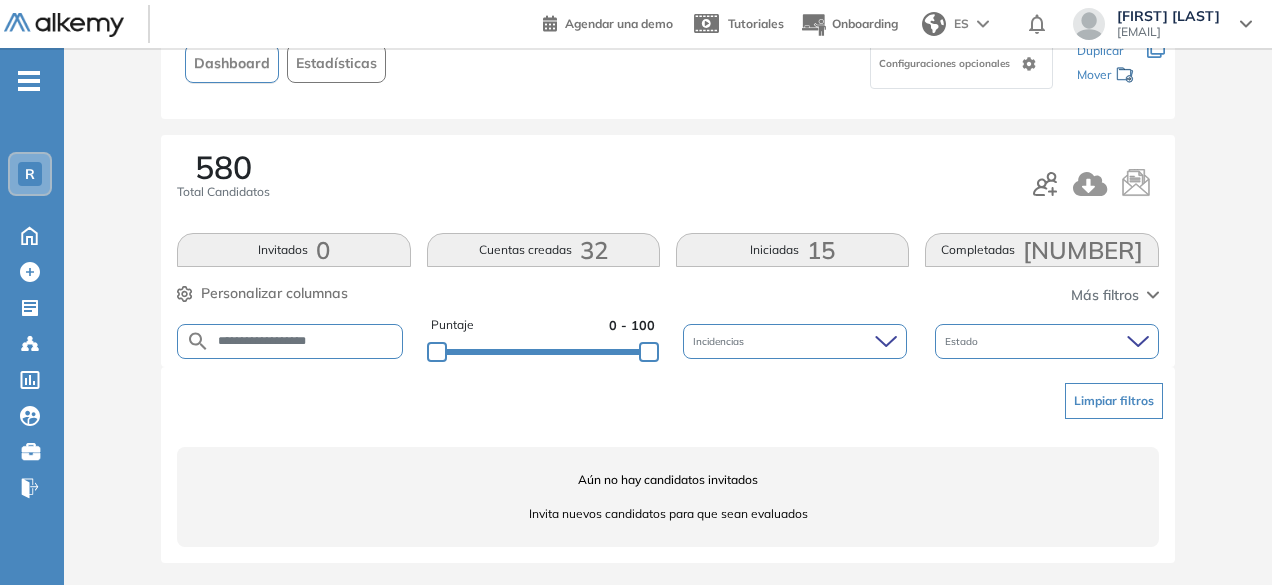 click on "**********" at bounding box center (306, 341) 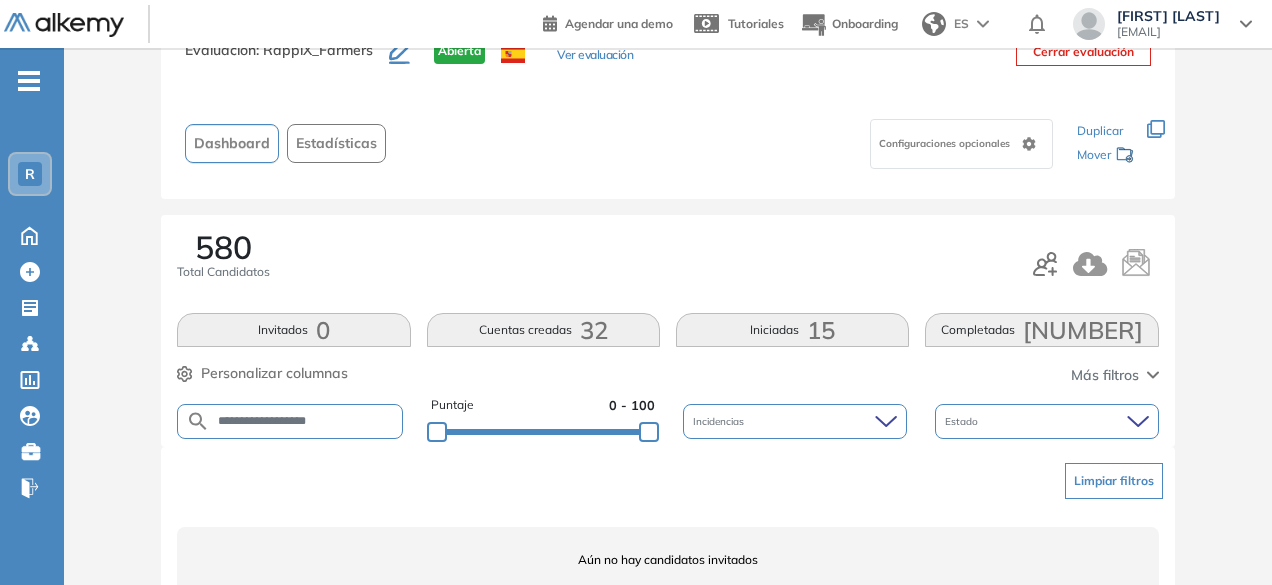 scroll, scrollTop: 154, scrollLeft: 0, axis: vertical 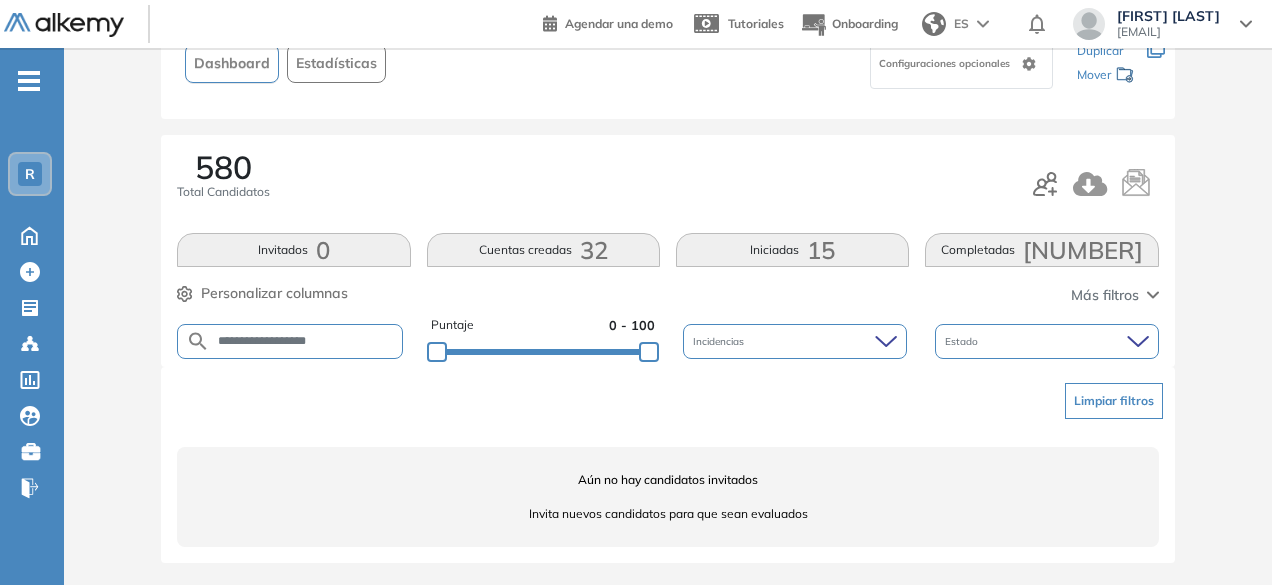 click on "**********" at bounding box center (306, 341) 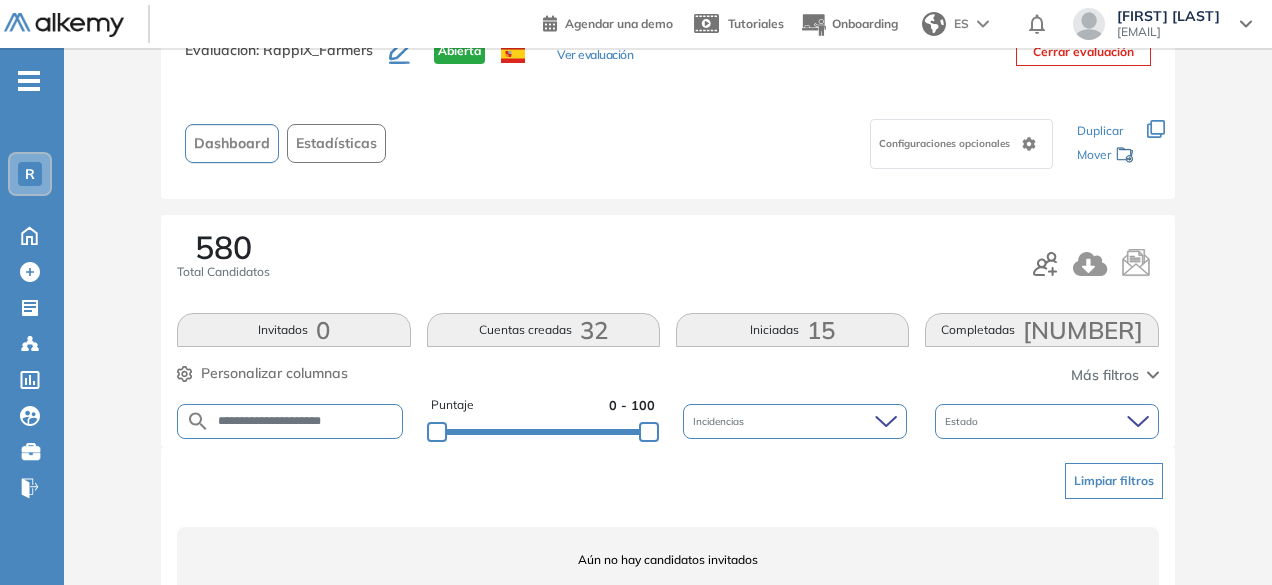scroll, scrollTop: 154, scrollLeft: 0, axis: vertical 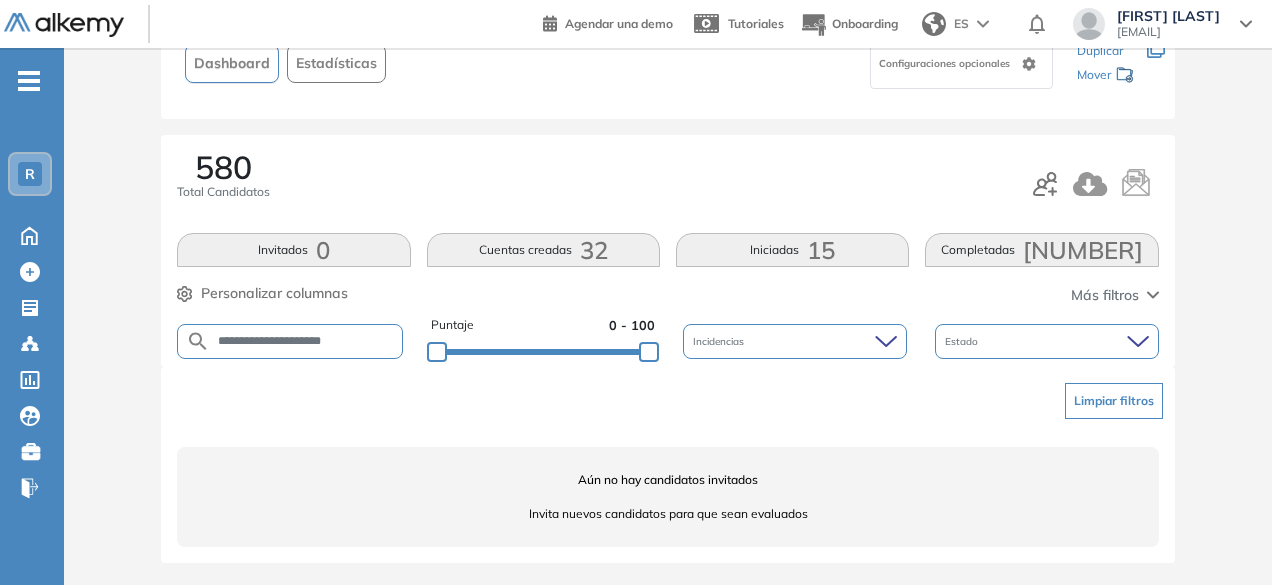 drag, startPoint x: 296, startPoint y: 343, endPoint x: 258, endPoint y: 346, distance: 38.118237 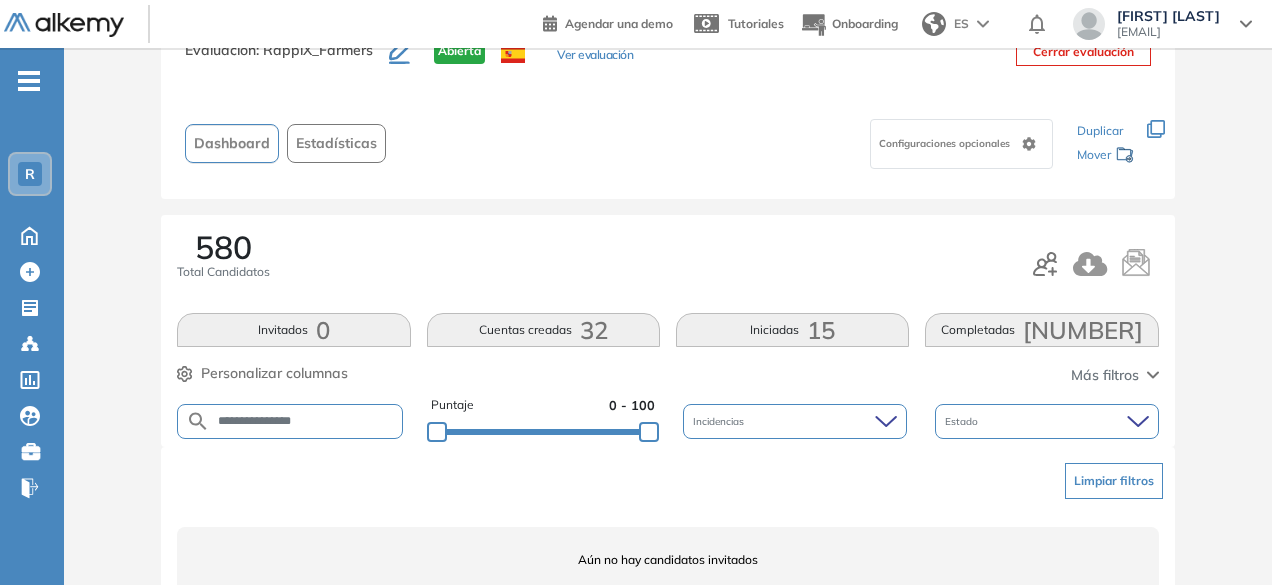 scroll, scrollTop: 154, scrollLeft: 0, axis: vertical 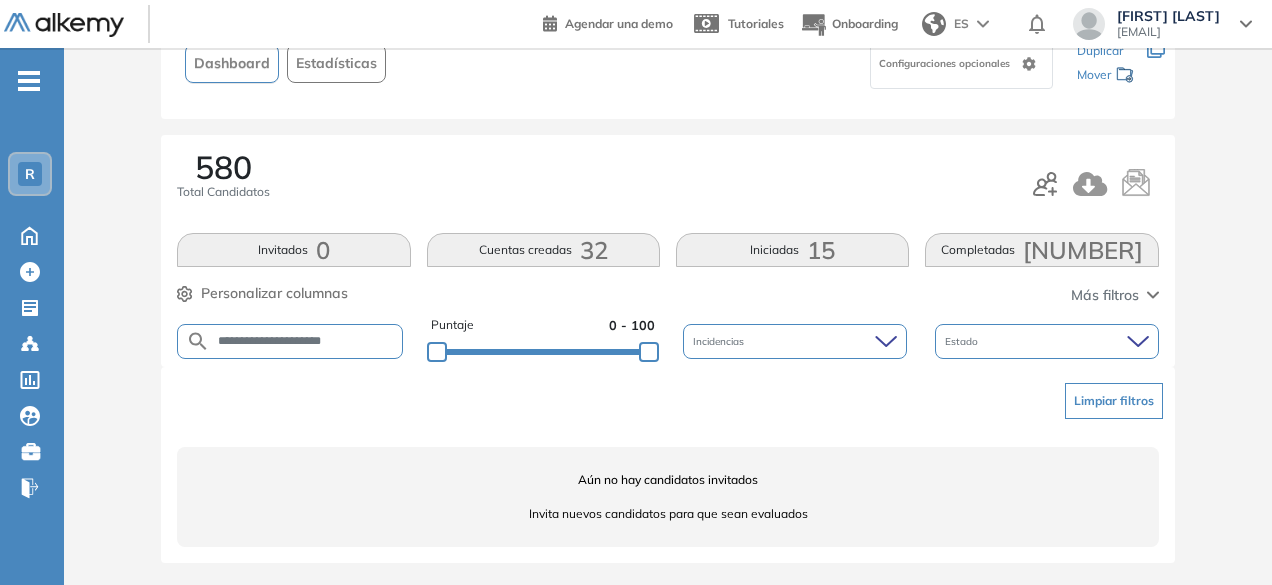 click on "**********" at bounding box center (306, 341) 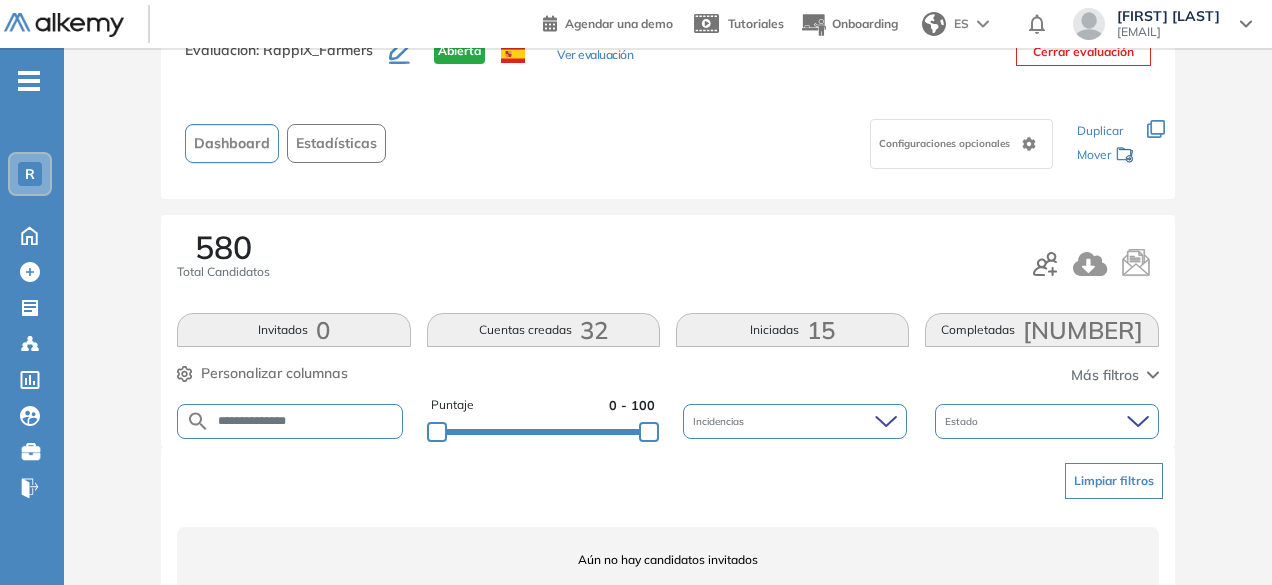 scroll, scrollTop: 154, scrollLeft: 0, axis: vertical 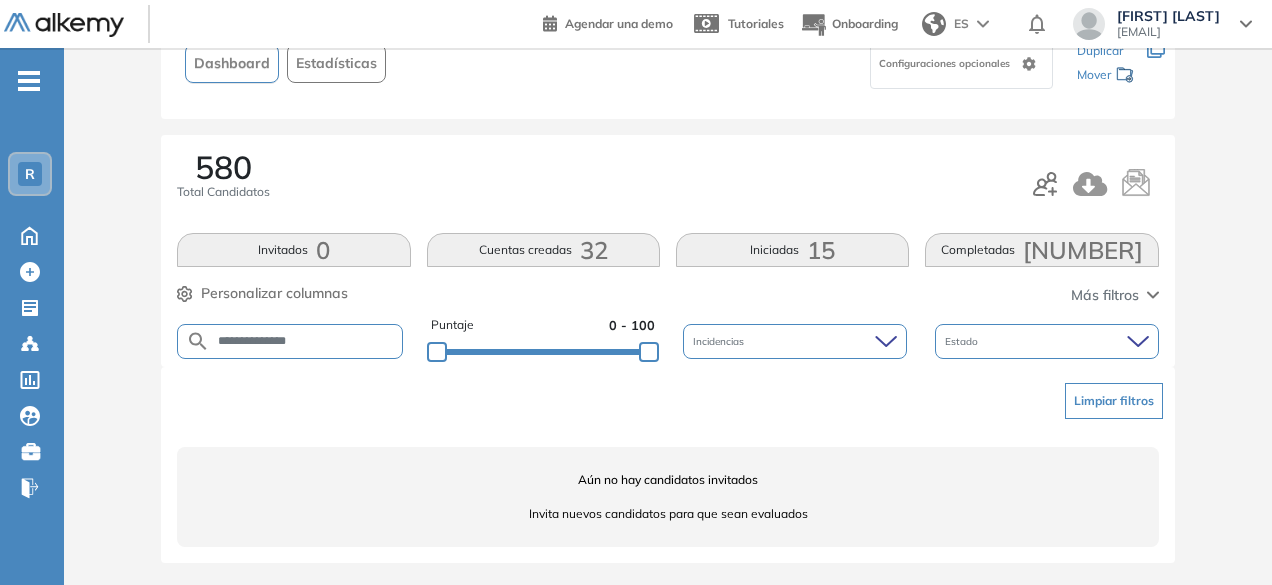 click on "**********" at bounding box center (306, 341) 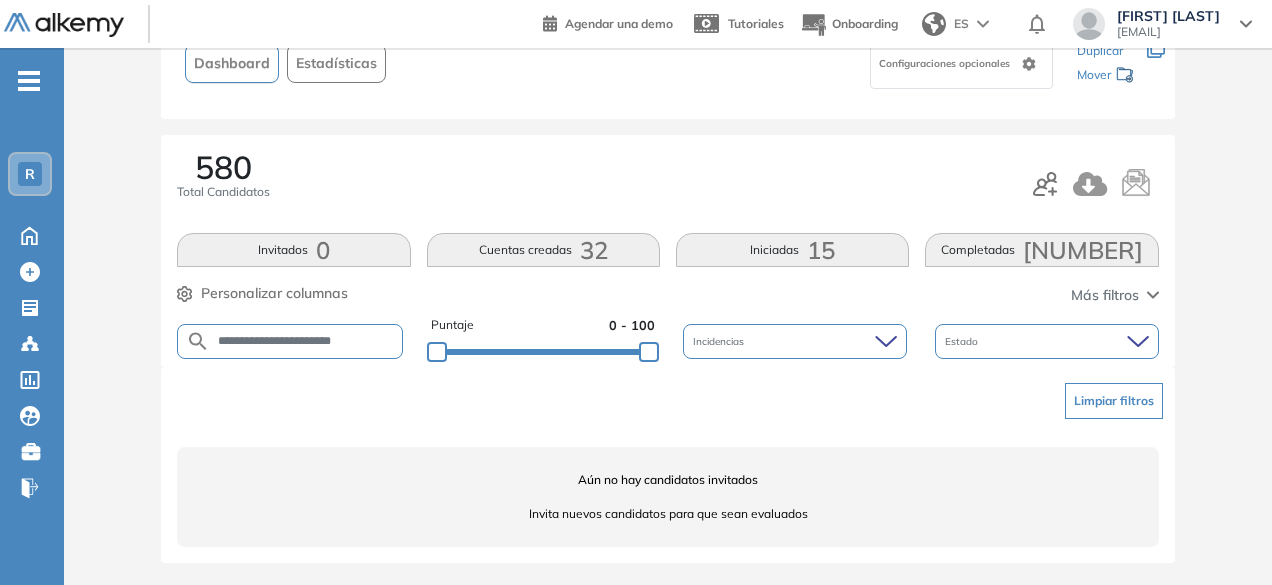 type on "**********" 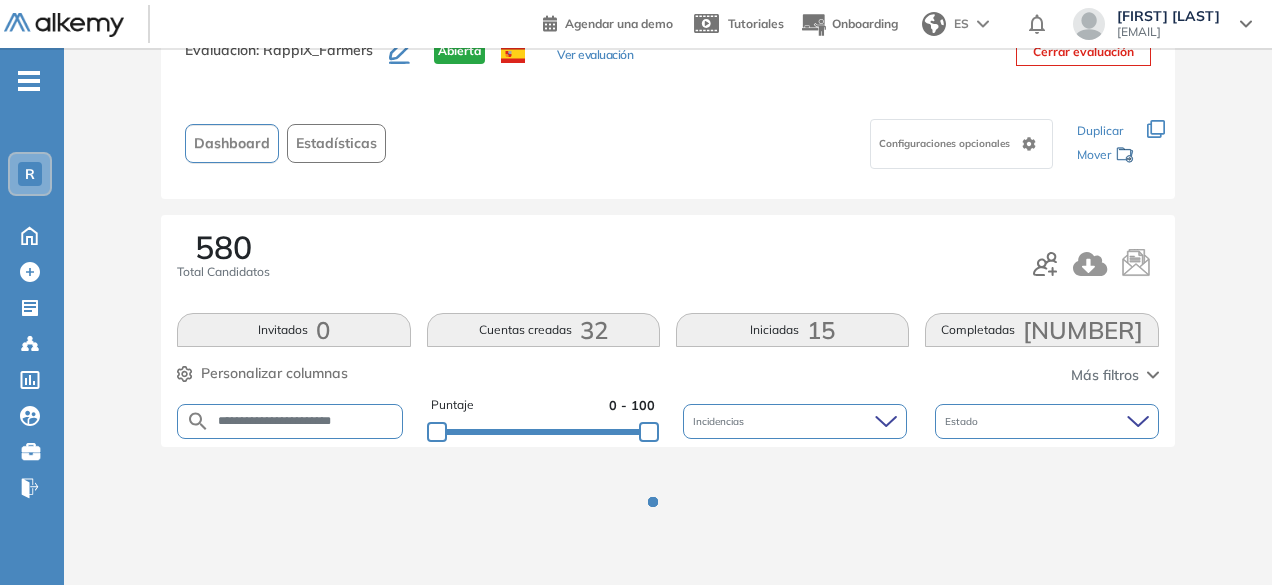 scroll, scrollTop: 154, scrollLeft: 0, axis: vertical 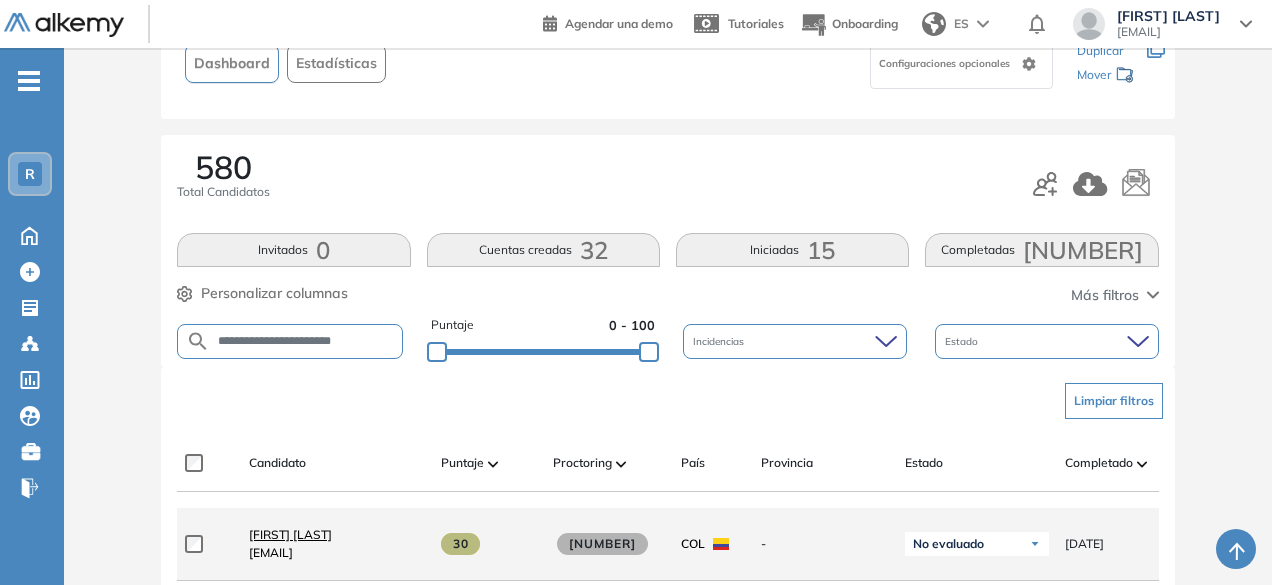 click on "[FIRST] [LAST]" at bounding box center [290, 534] 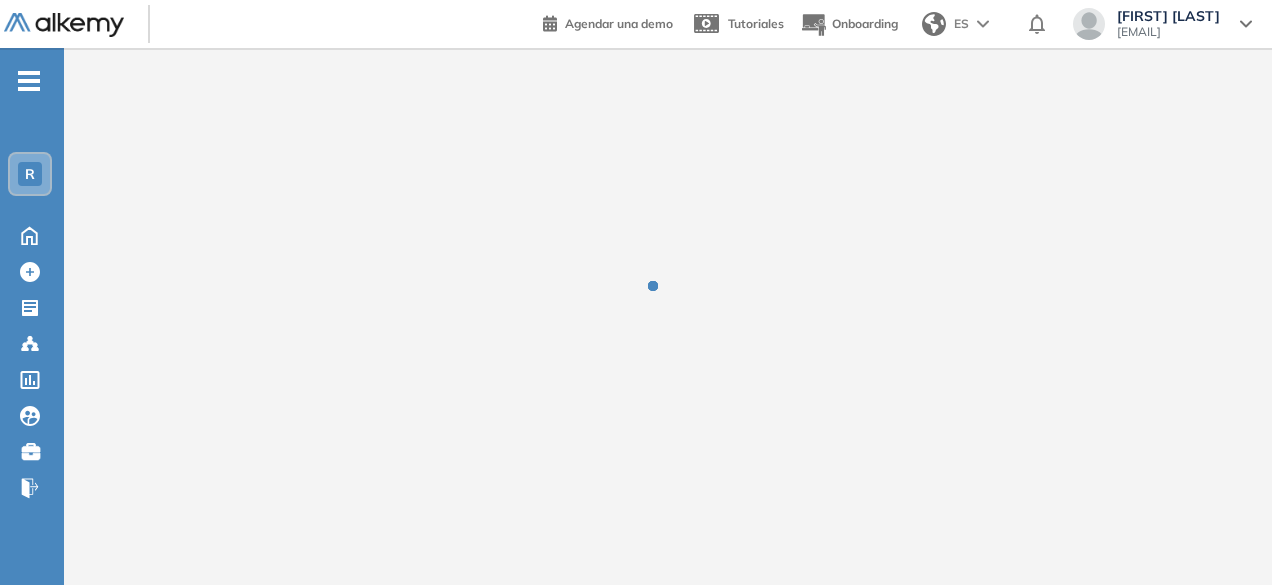 scroll, scrollTop: 0, scrollLeft: 0, axis: both 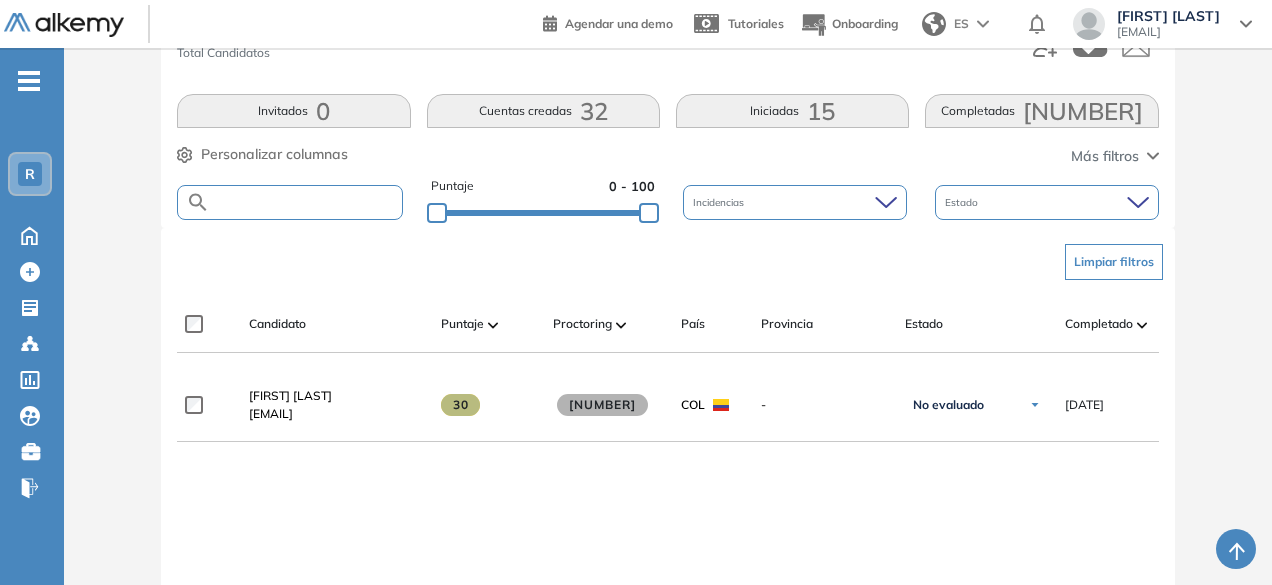 click at bounding box center [305, 202] 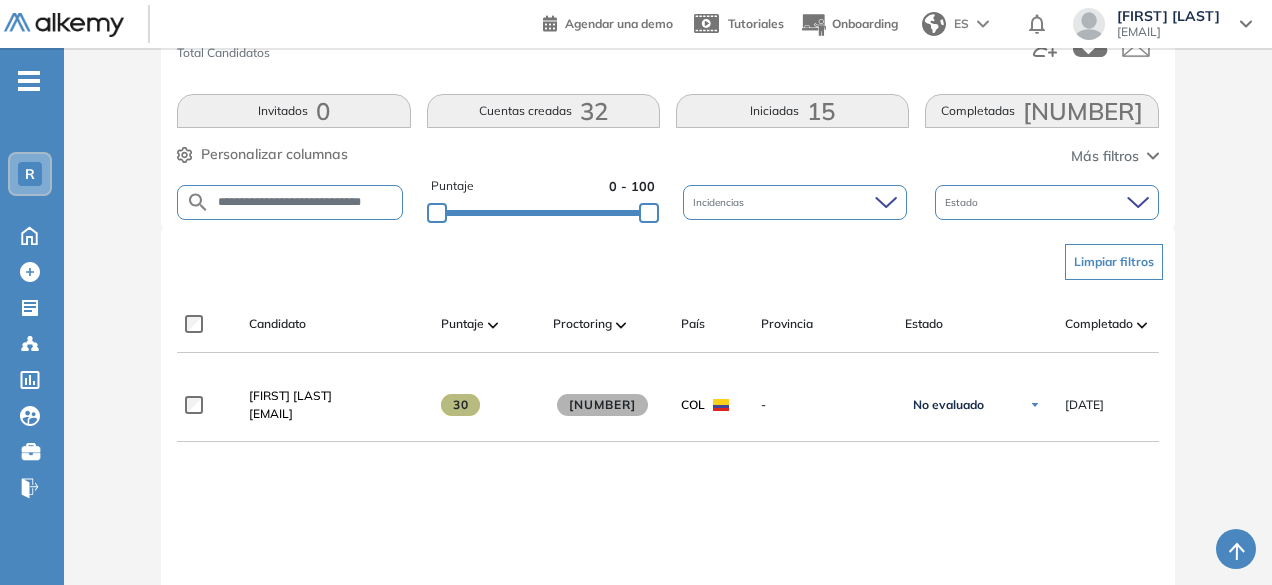 scroll, scrollTop: 0, scrollLeft: 34, axis: horizontal 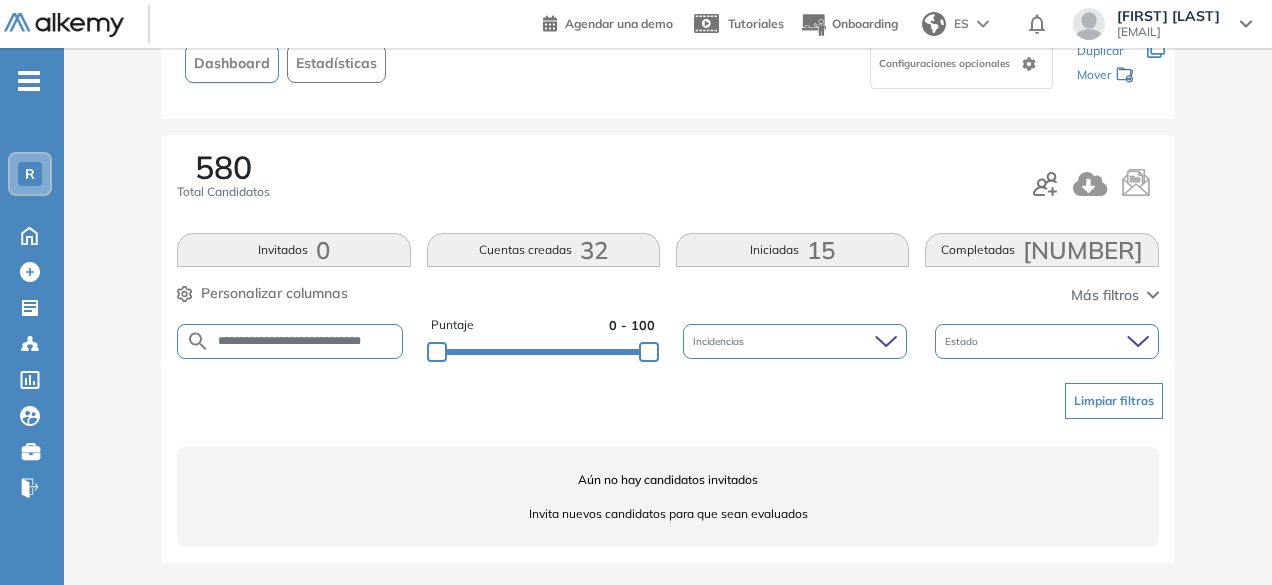 click on "**********" at bounding box center [290, 341] 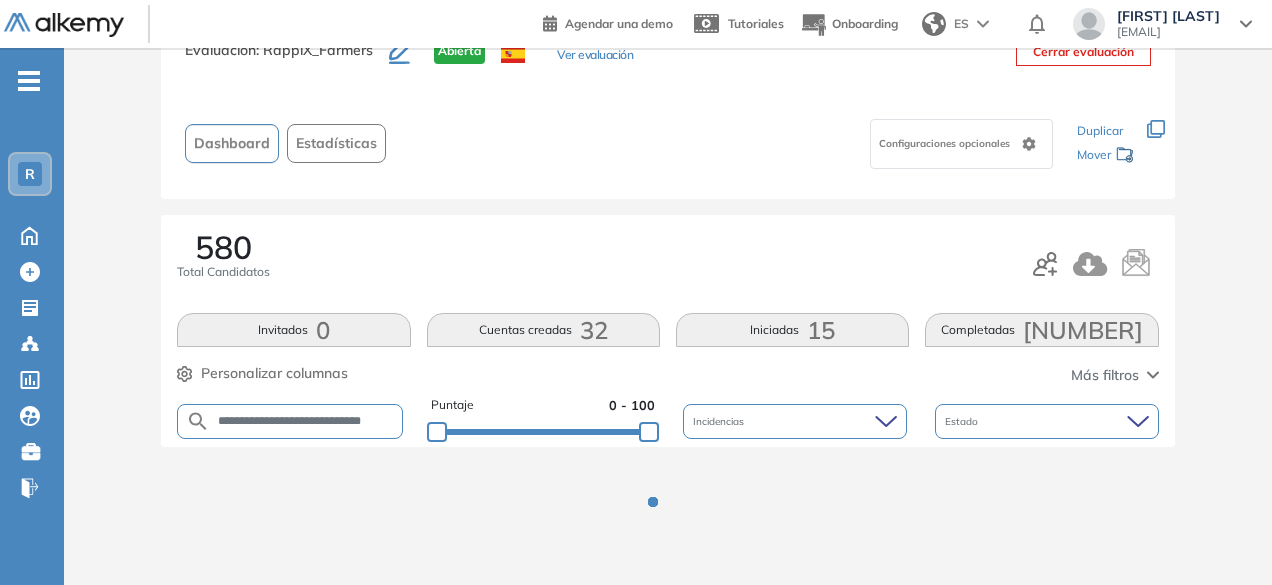 scroll, scrollTop: 154, scrollLeft: 0, axis: vertical 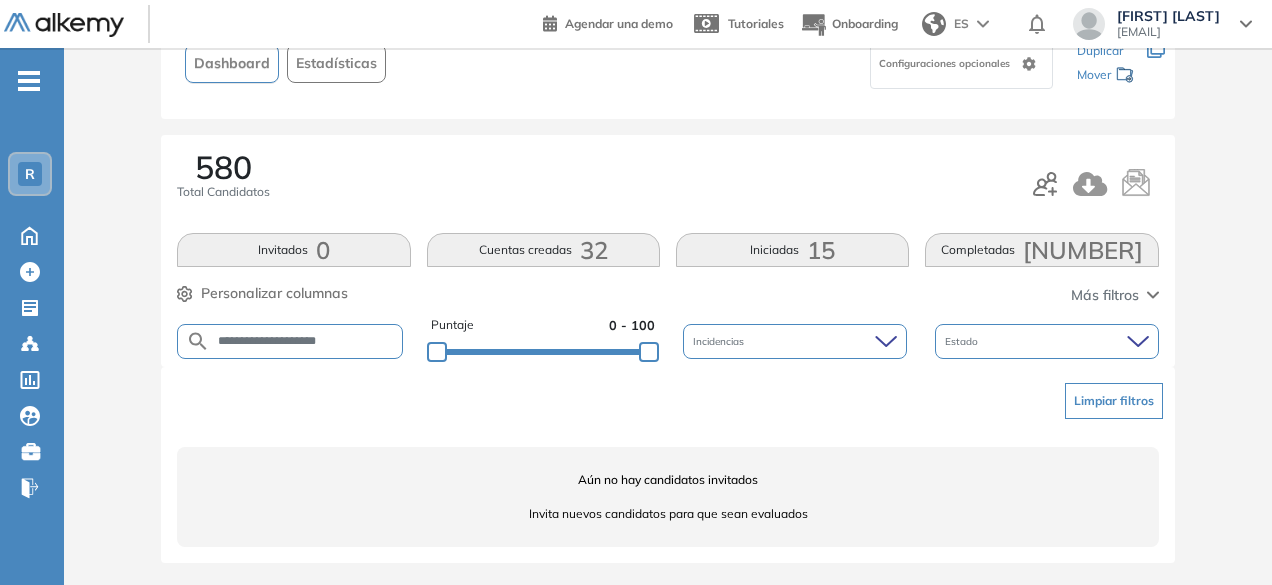 drag, startPoint x: 298, startPoint y: 346, endPoint x: 254, endPoint y: 346, distance: 44 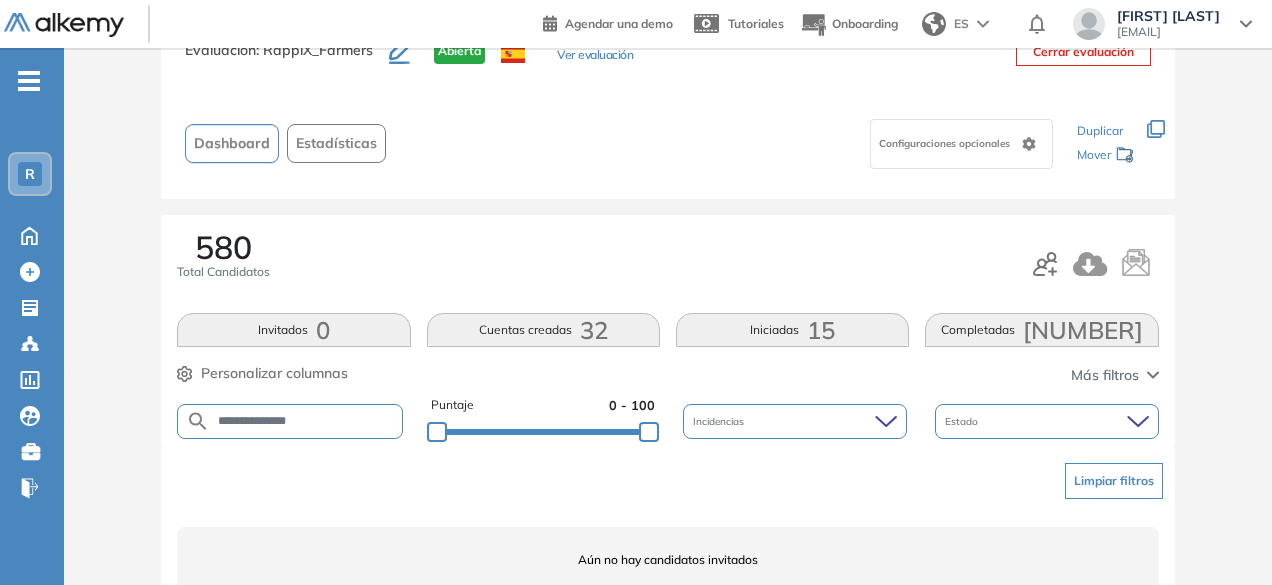 scroll, scrollTop: 154, scrollLeft: 0, axis: vertical 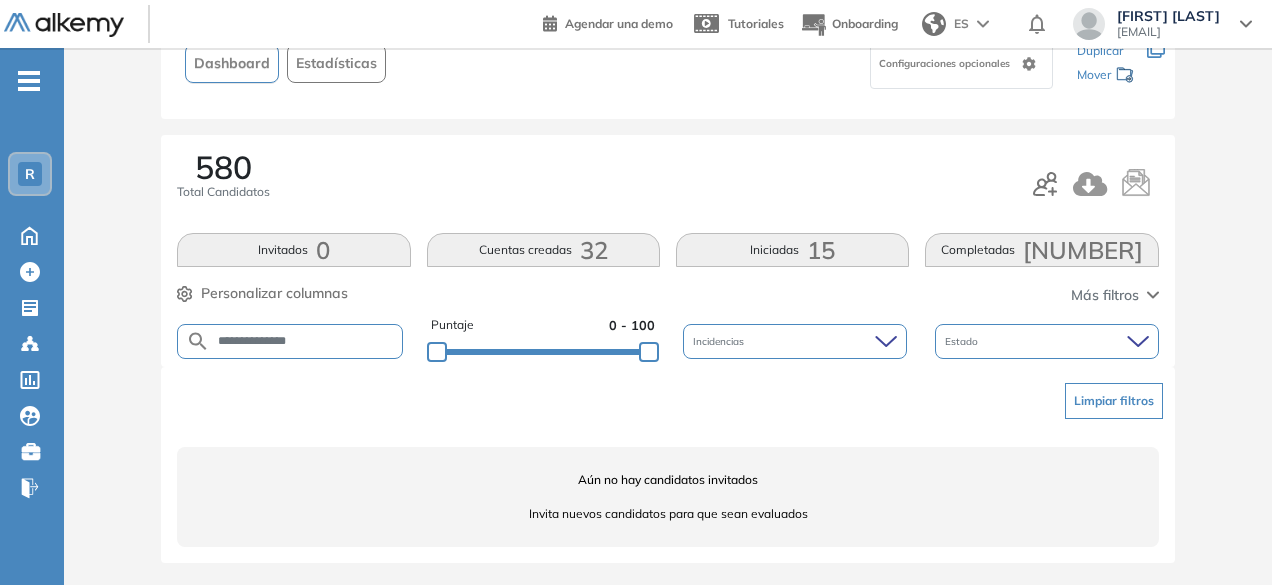 click on "**********" at bounding box center [306, 341] 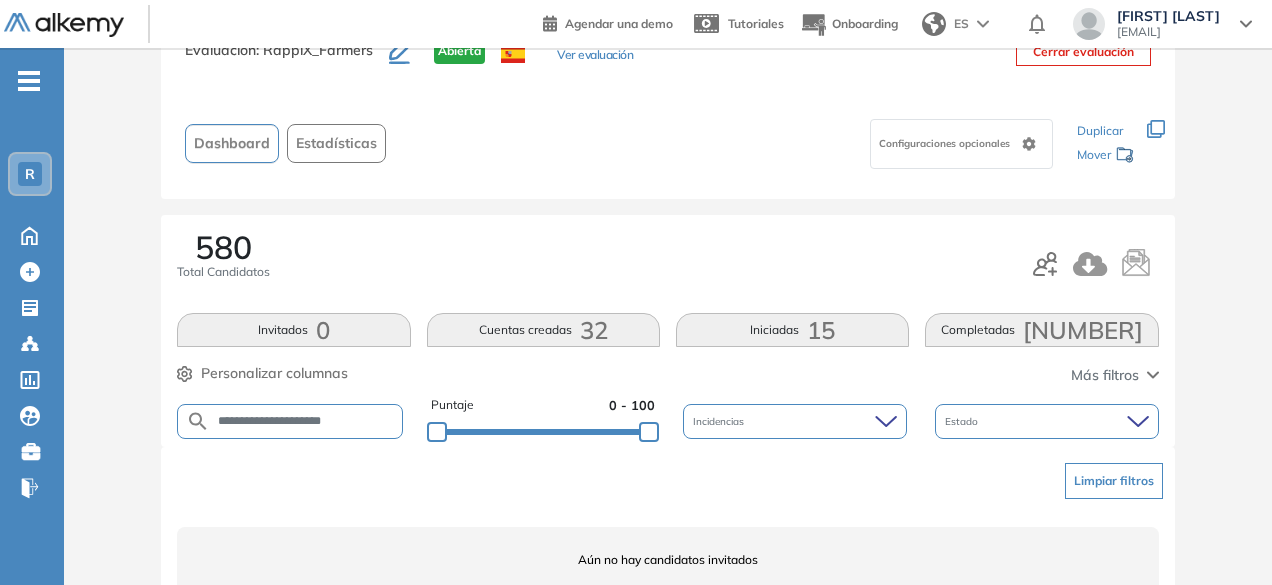 scroll, scrollTop: 154, scrollLeft: 0, axis: vertical 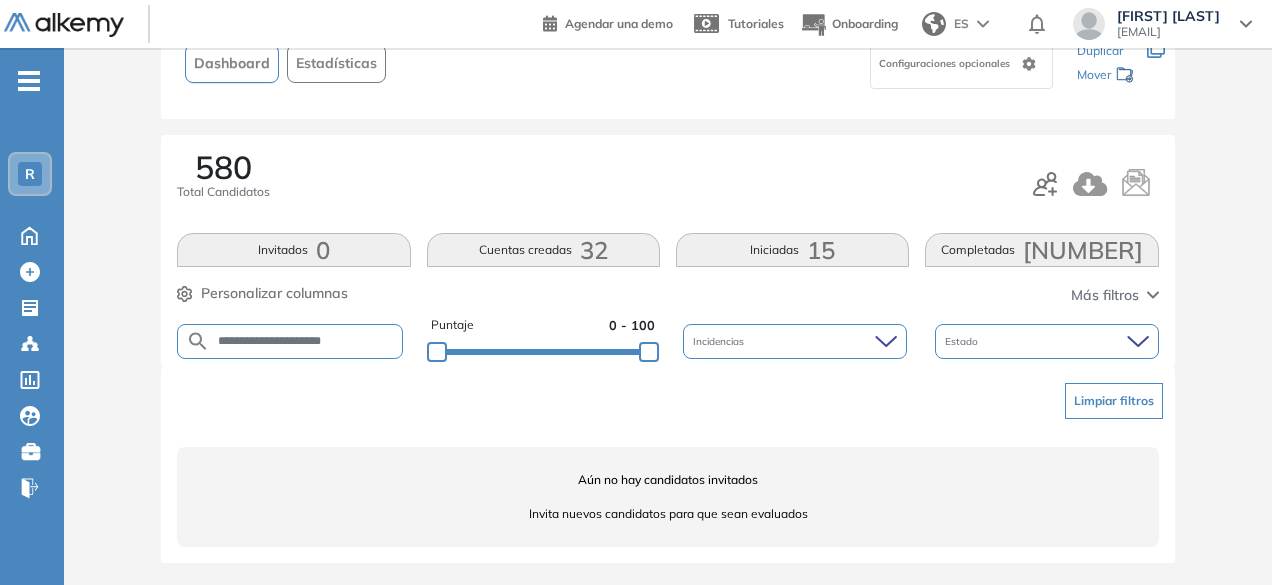 click on "**********" at bounding box center [306, 341] 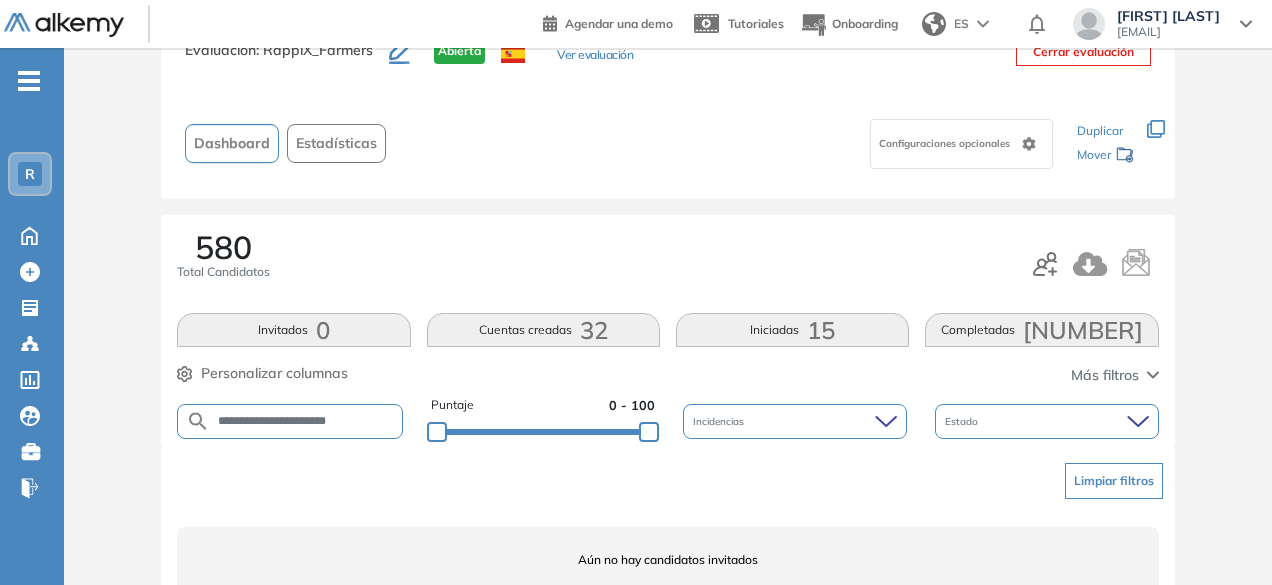 scroll, scrollTop: 154, scrollLeft: 0, axis: vertical 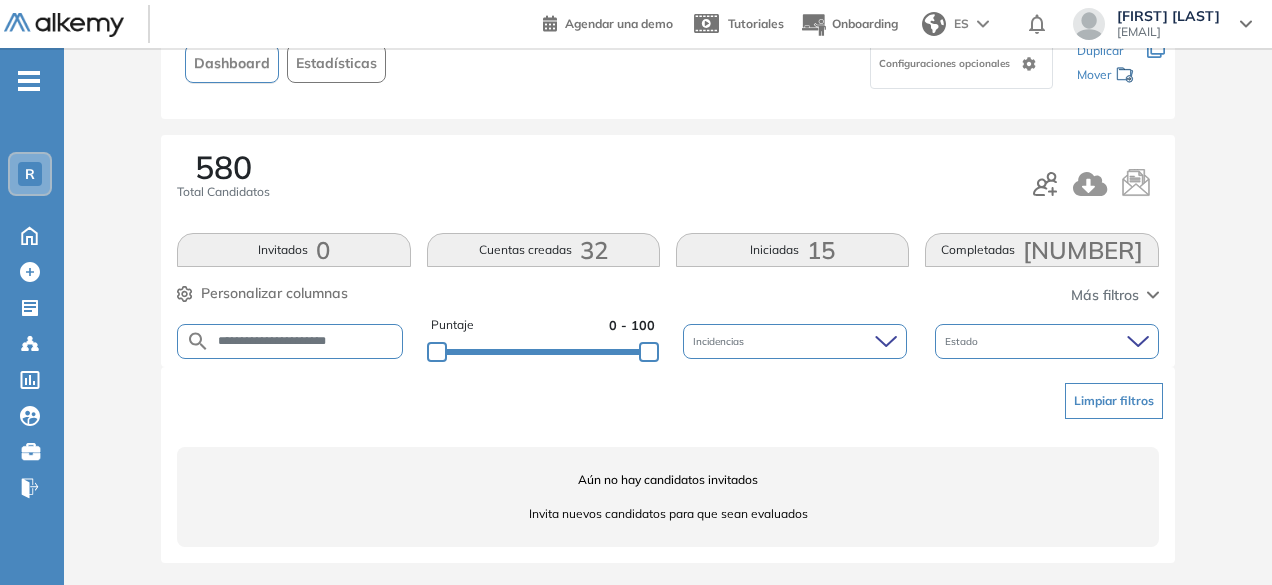 drag, startPoint x: 306, startPoint y: 345, endPoint x: 266, endPoint y: 343, distance: 40.04997 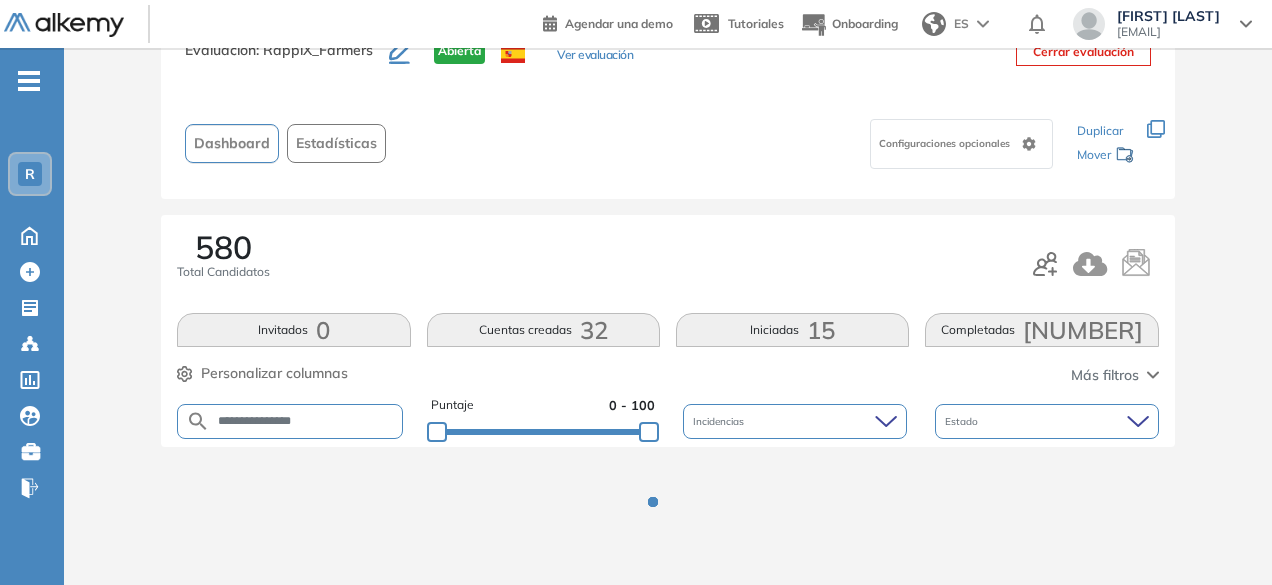 scroll, scrollTop: 154, scrollLeft: 0, axis: vertical 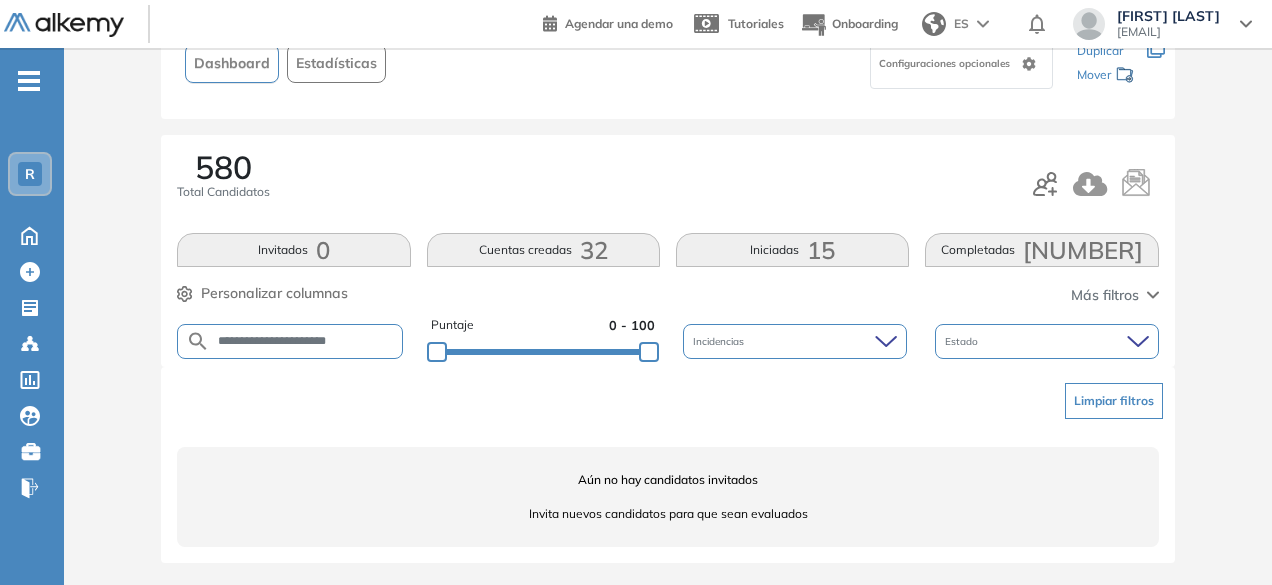 click on "**********" at bounding box center [306, 341] 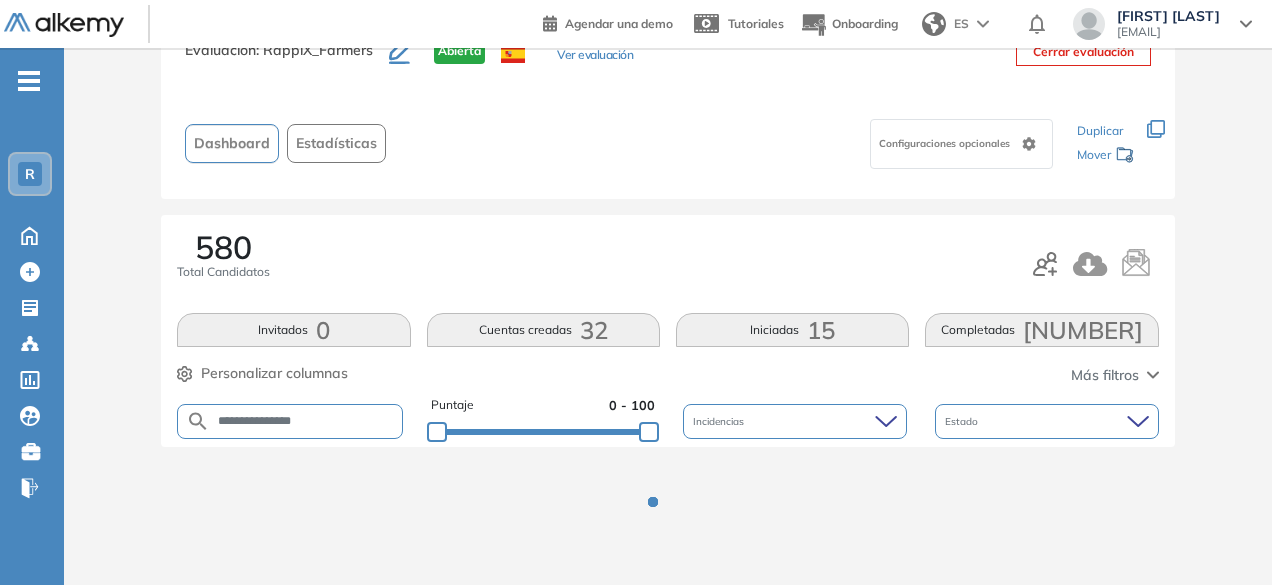 scroll, scrollTop: 154, scrollLeft: 0, axis: vertical 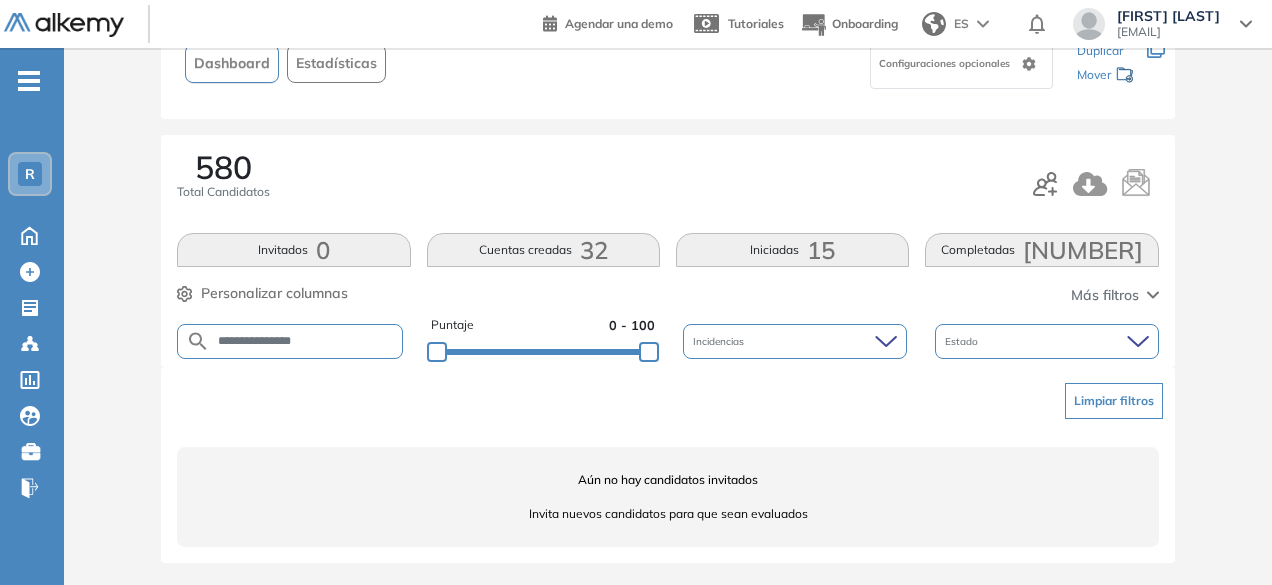 click on "**********" at bounding box center (306, 341) 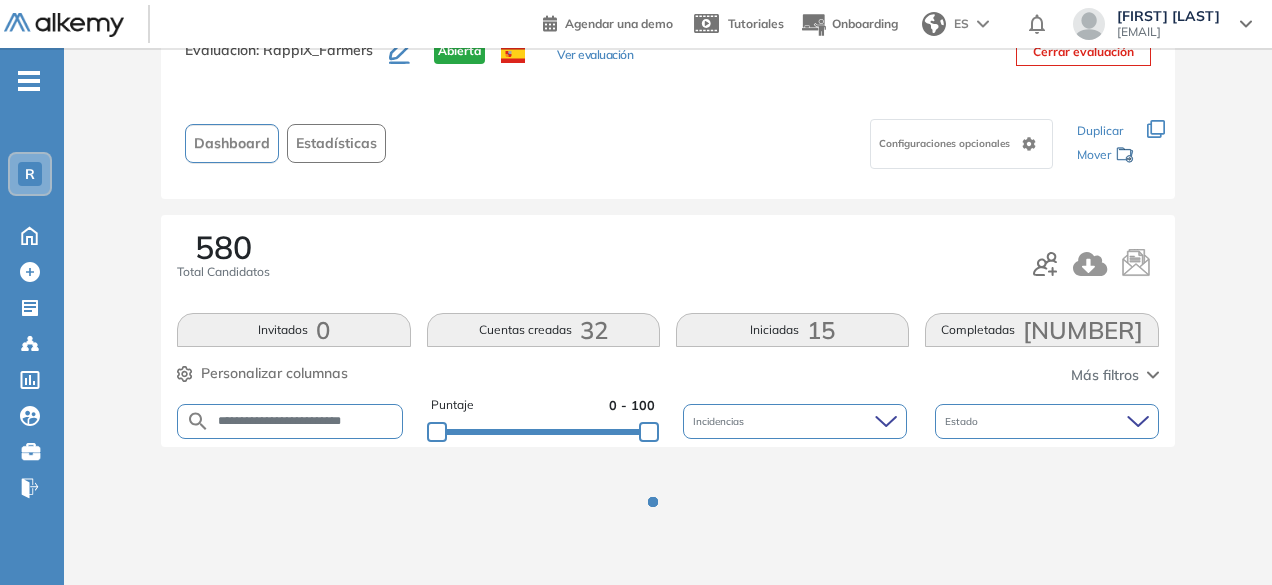 scroll, scrollTop: 154, scrollLeft: 0, axis: vertical 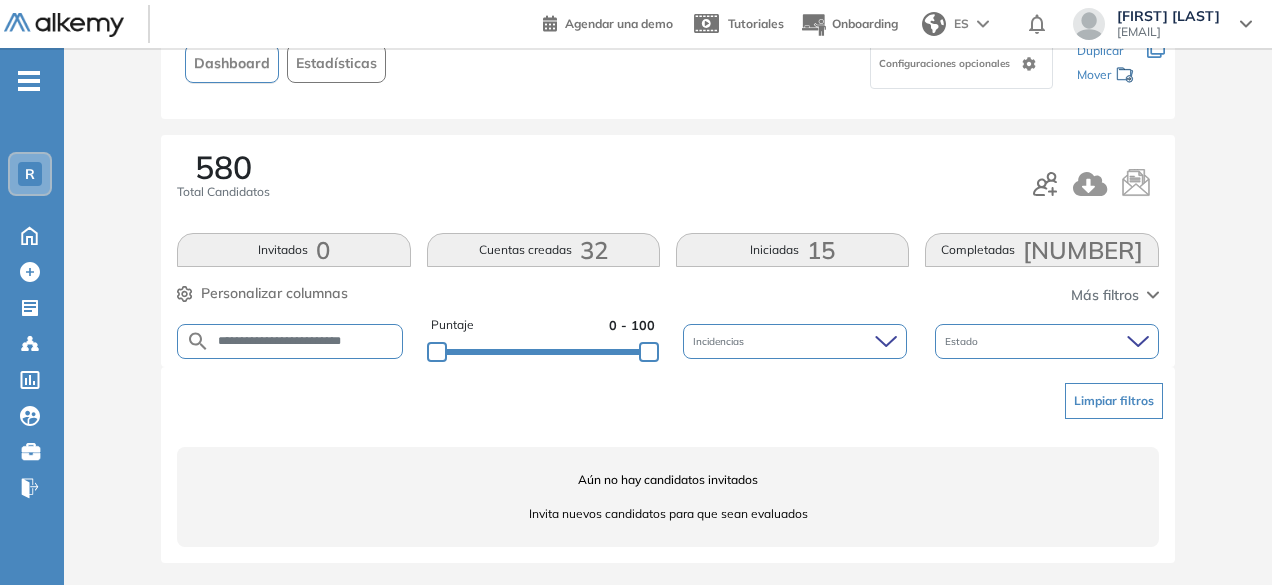 click on "**********" at bounding box center [306, 341] 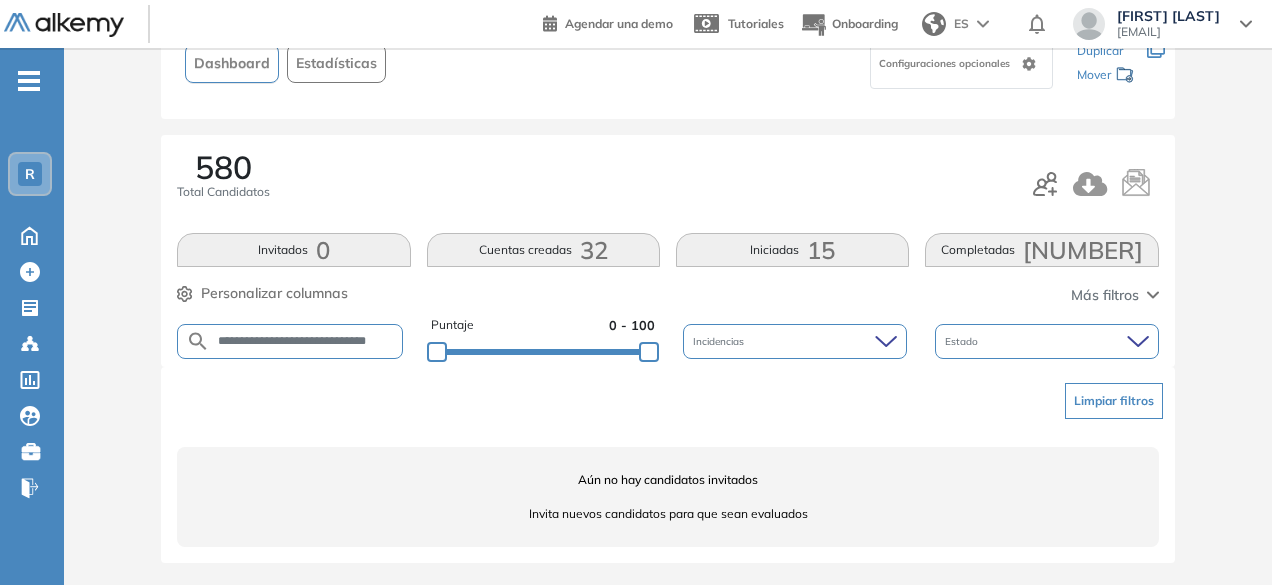 scroll, scrollTop: 0, scrollLeft: 12, axis: horizontal 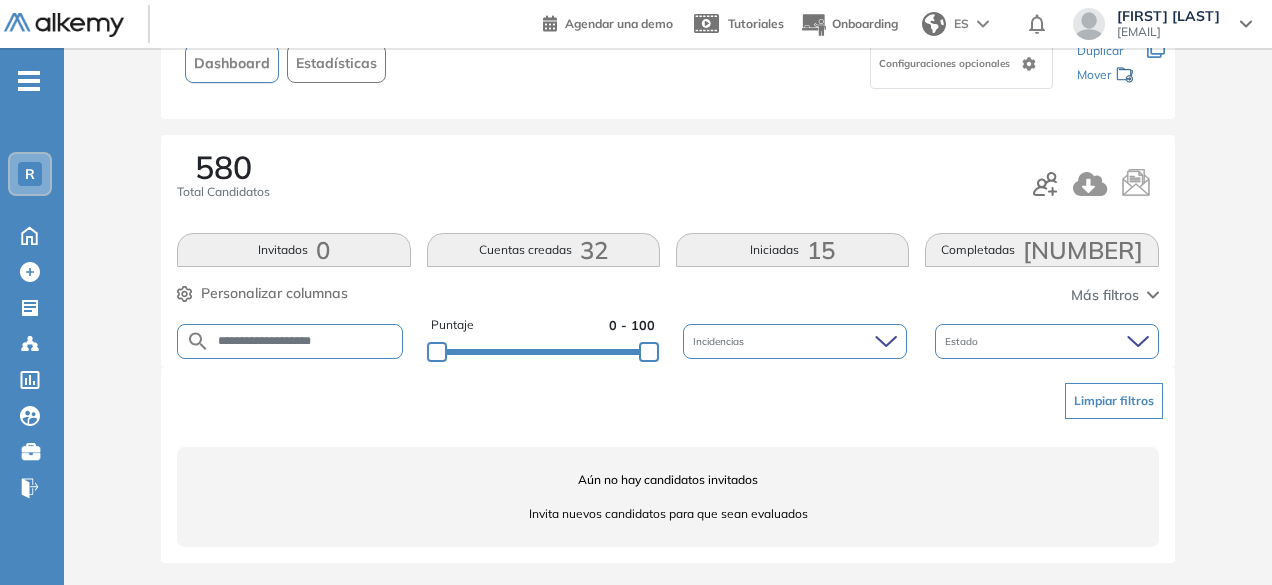 click on "**********" at bounding box center [306, 341] 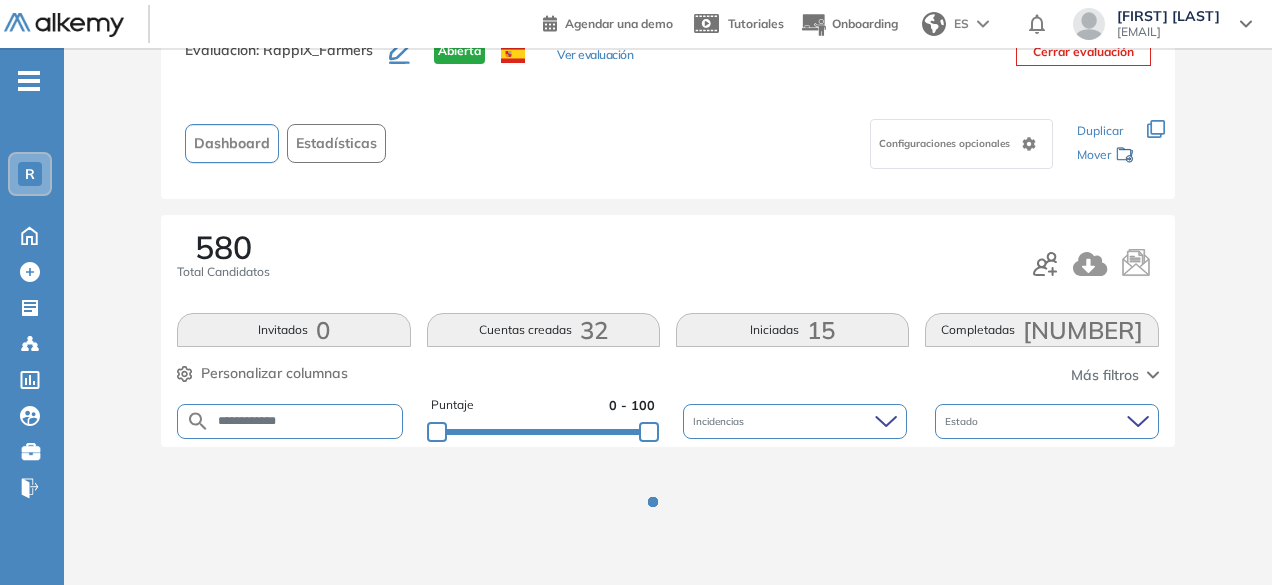 scroll, scrollTop: 154, scrollLeft: 0, axis: vertical 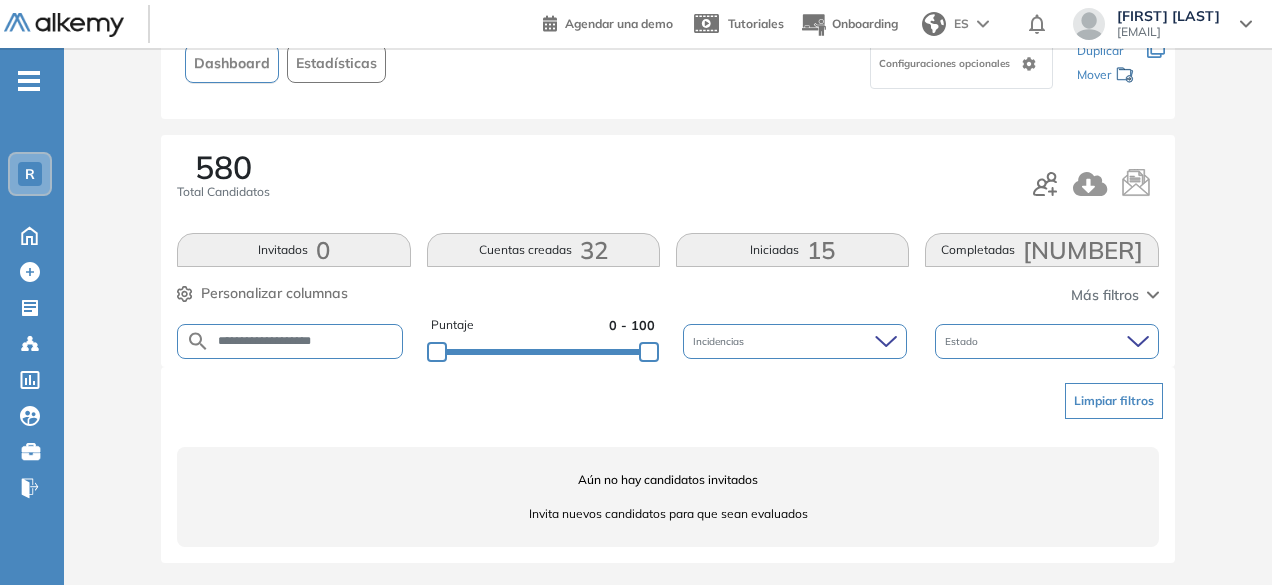 click on "**********" at bounding box center [306, 341] 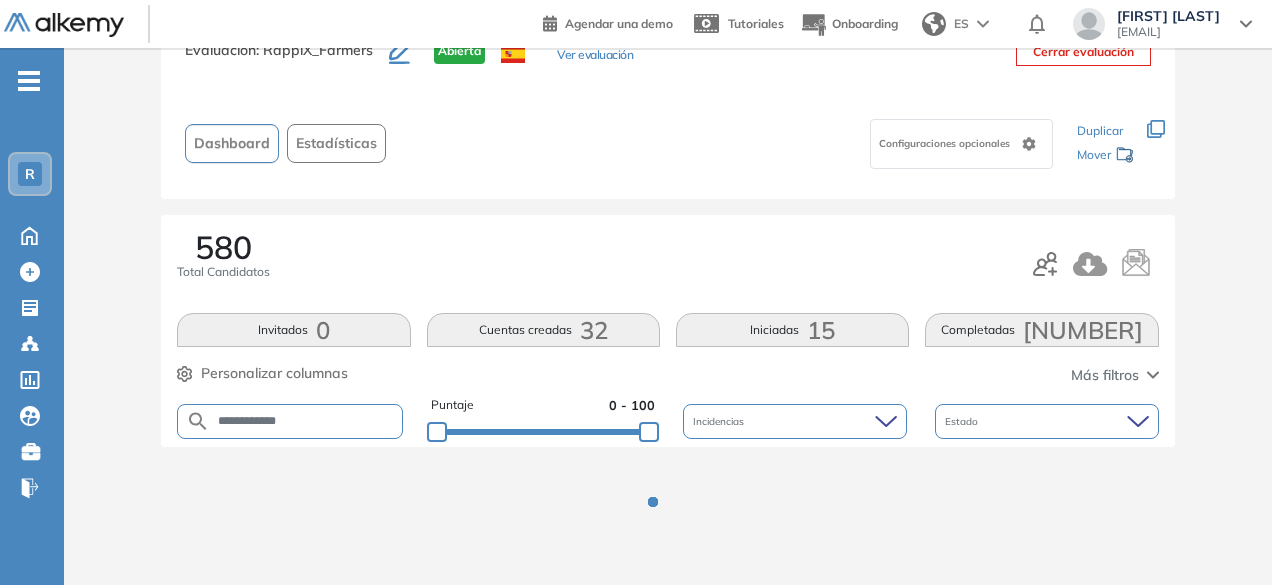 scroll, scrollTop: 154, scrollLeft: 0, axis: vertical 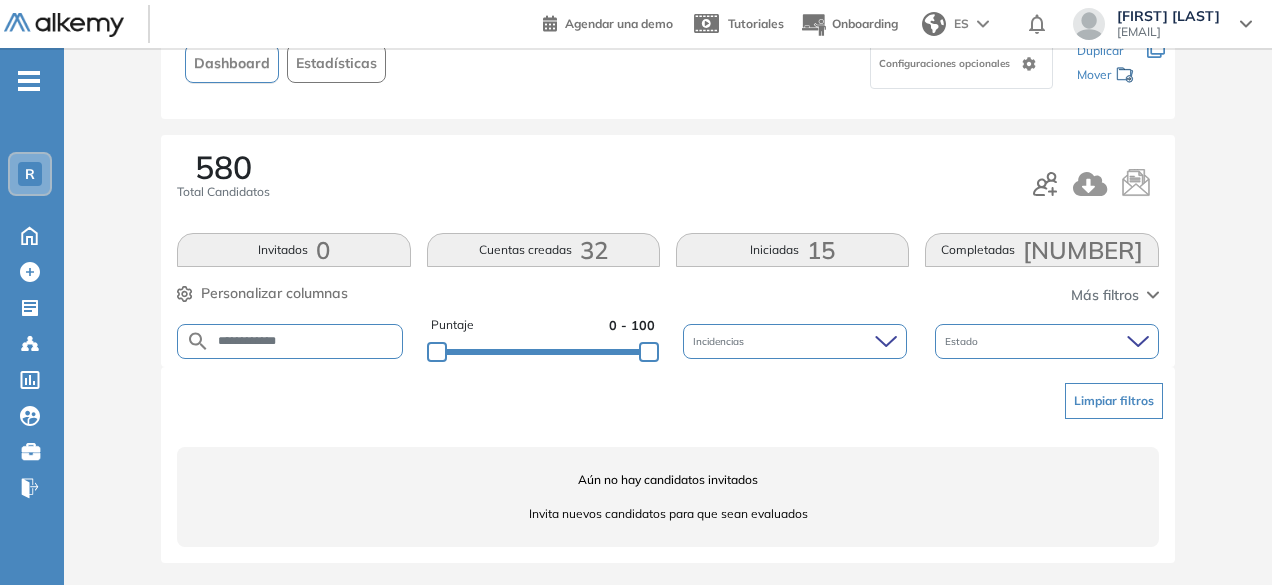 click on "**********" at bounding box center (306, 341) 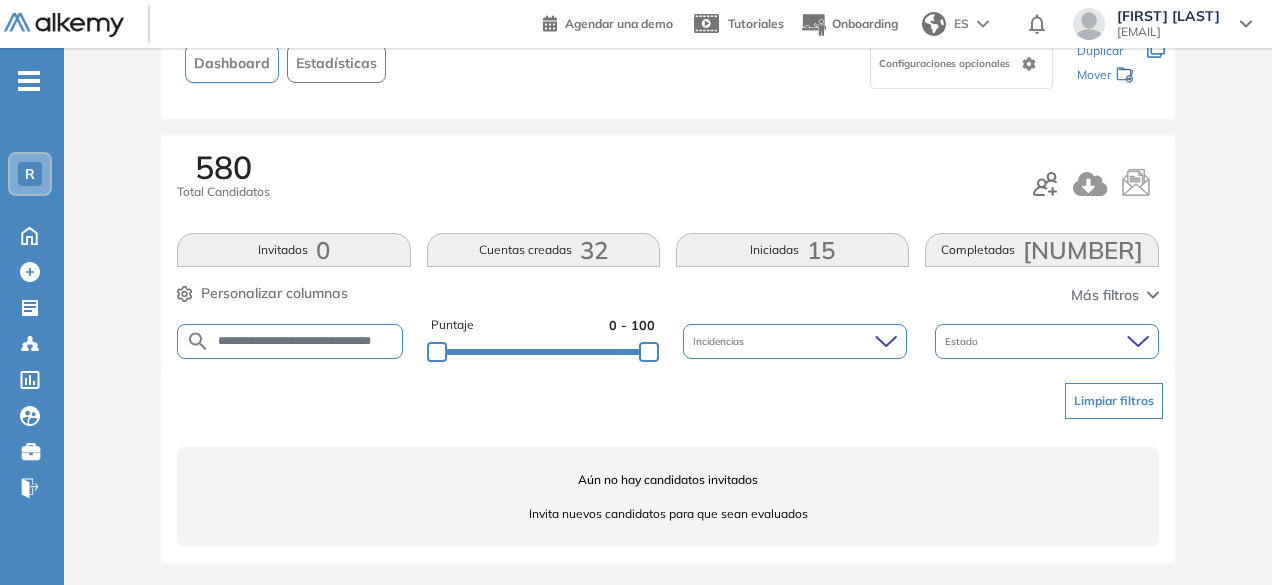 scroll, scrollTop: 0, scrollLeft: 29, axis: horizontal 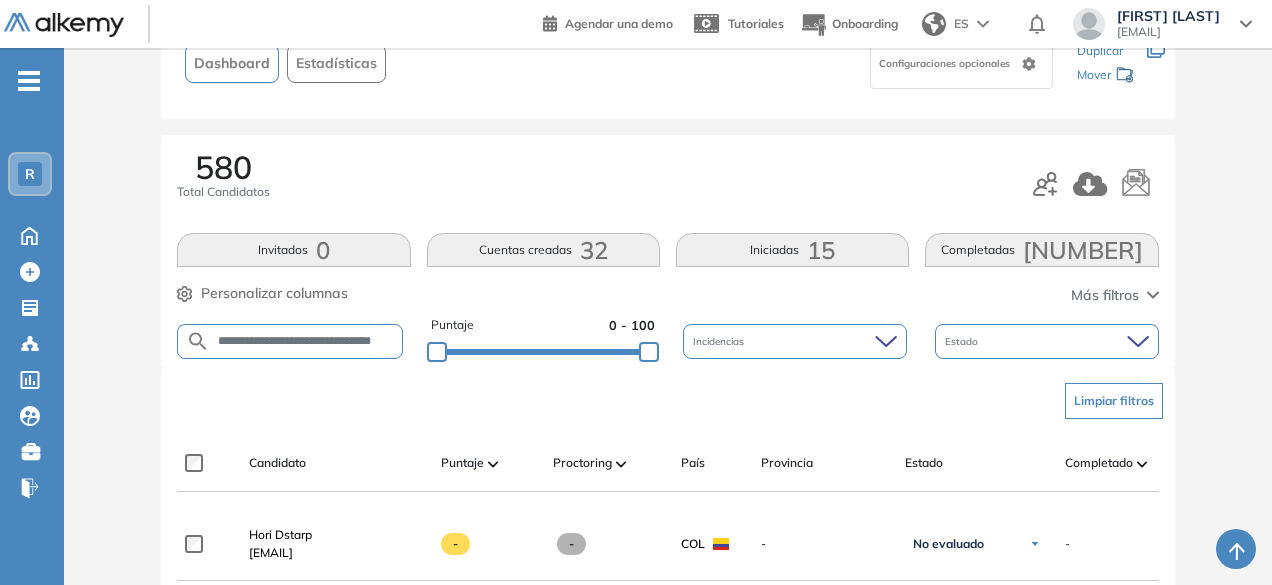 click on "**********" at bounding box center [306, 341] 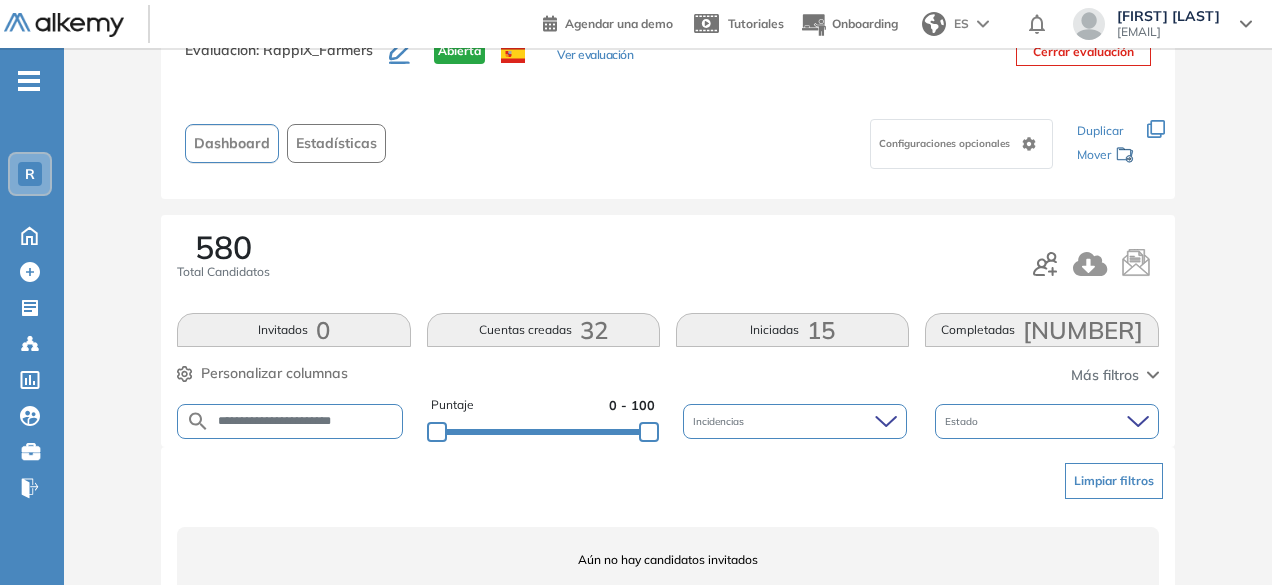 scroll, scrollTop: 154, scrollLeft: 0, axis: vertical 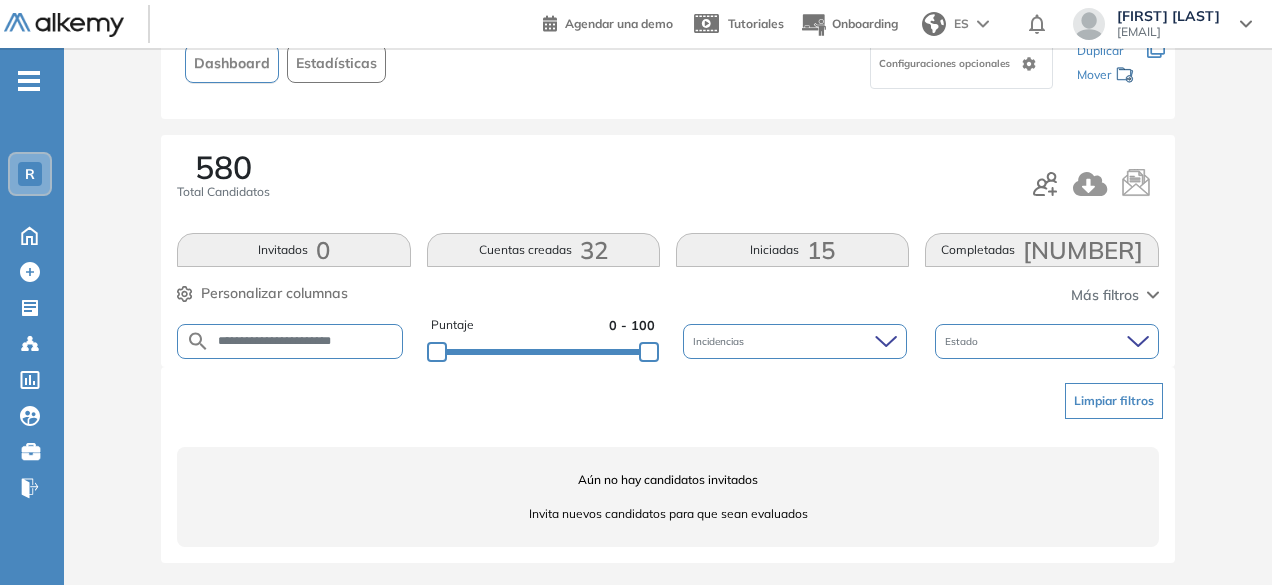 click on "**********" at bounding box center [306, 341] 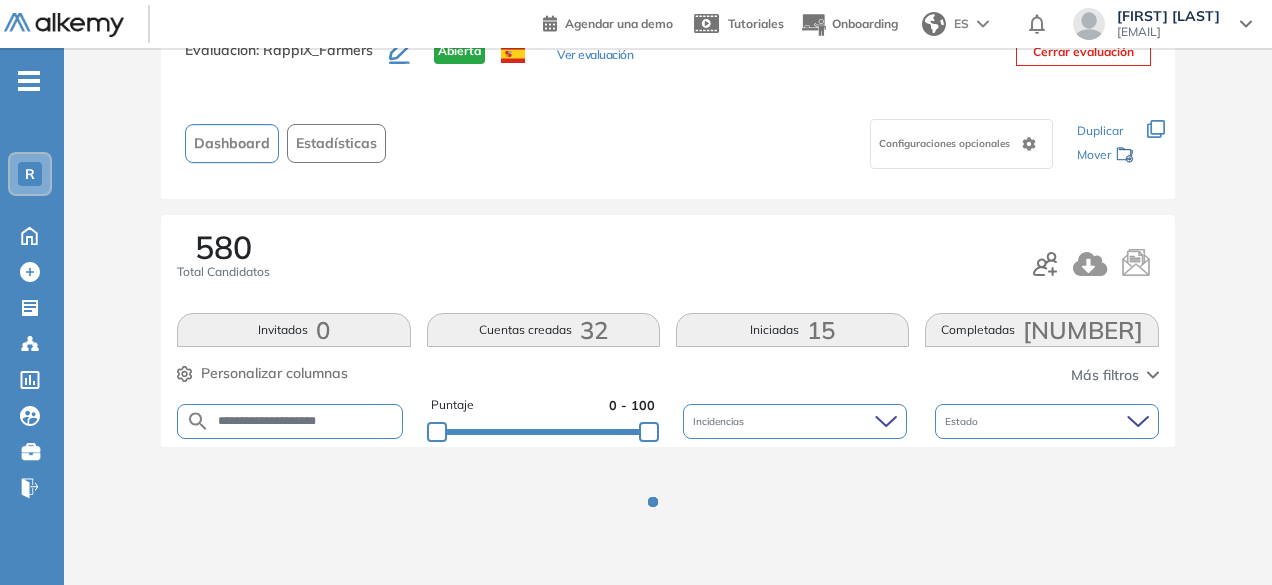 scroll, scrollTop: 154, scrollLeft: 0, axis: vertical 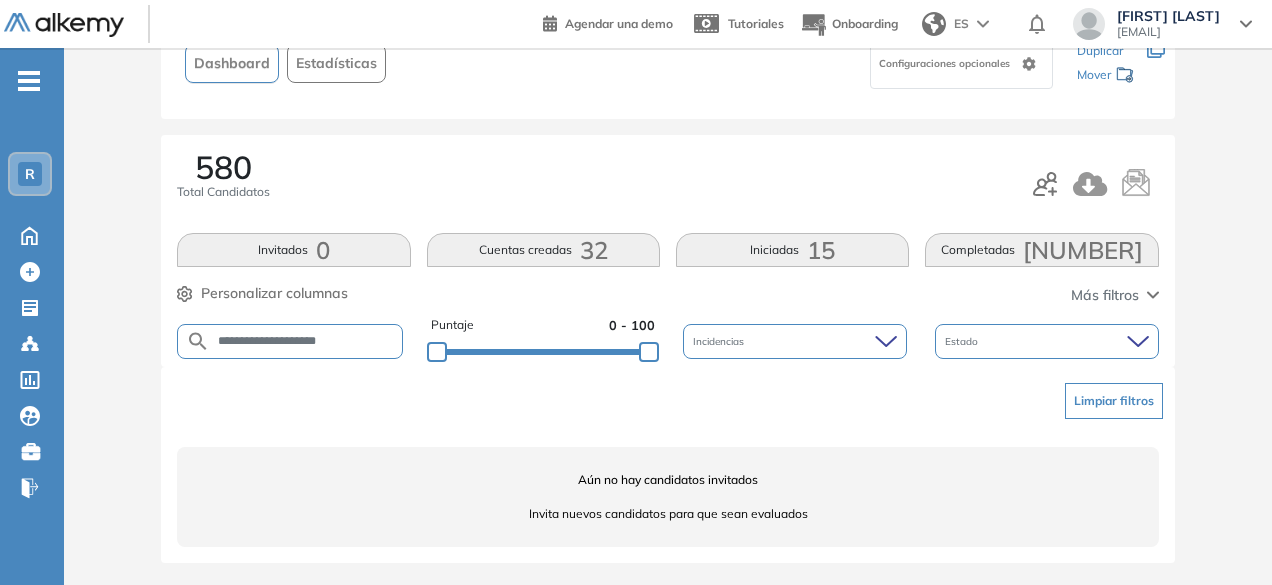 drag, startPoint x: 303, startPoint y: 343, endPoint x: 264, endPoint y: 343, distance: 39 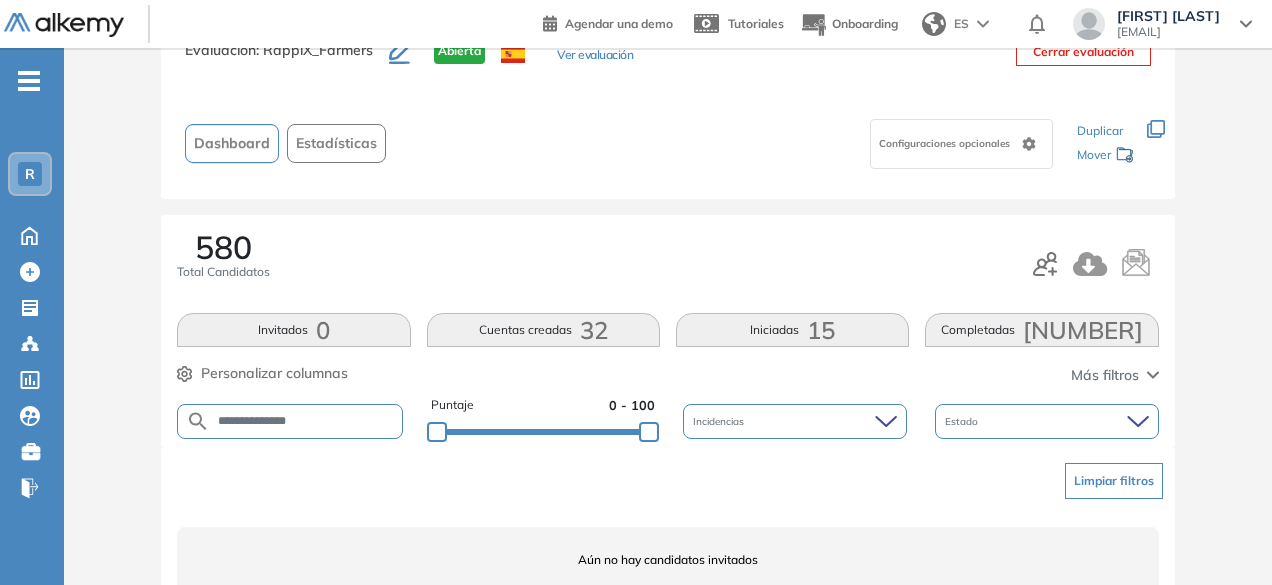 scroll, scrollTop: 154, scrollLeft: 0, axis: vertical 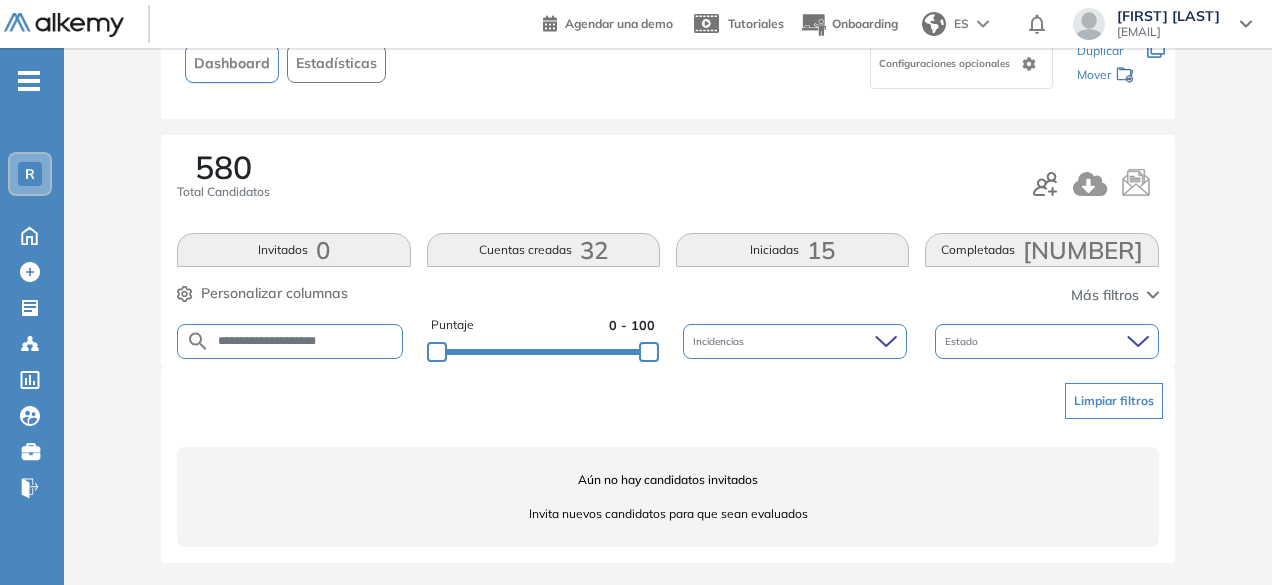 click on "**********" at bounding box center (306, 341) 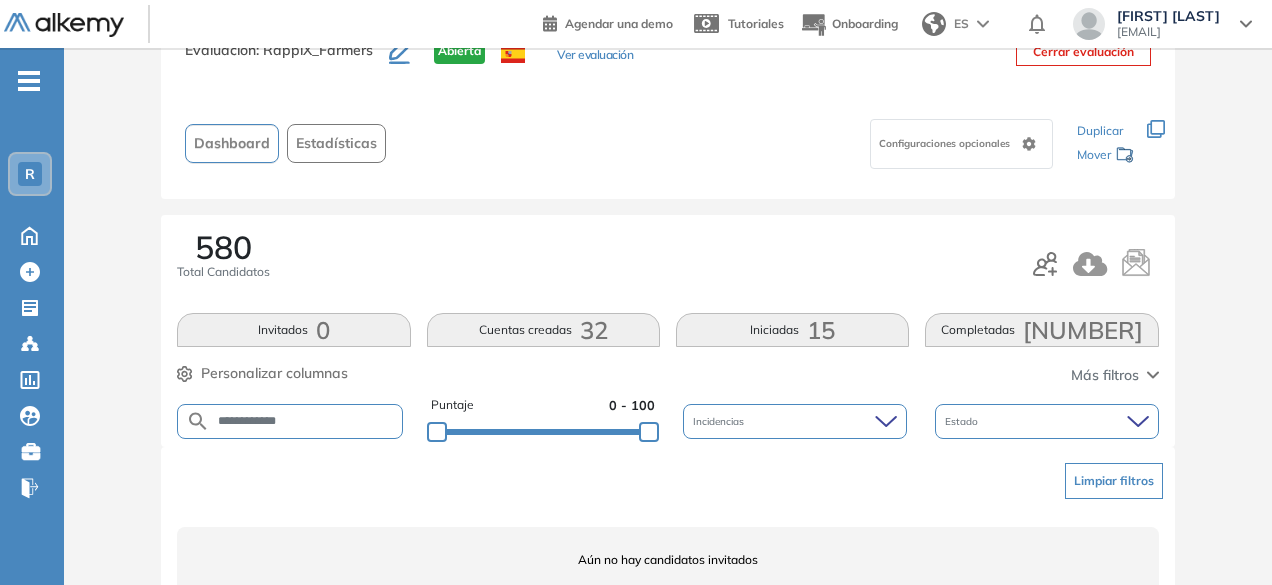 scroll, scrollTop: 154, scrollLeft: 0, axis: vertical 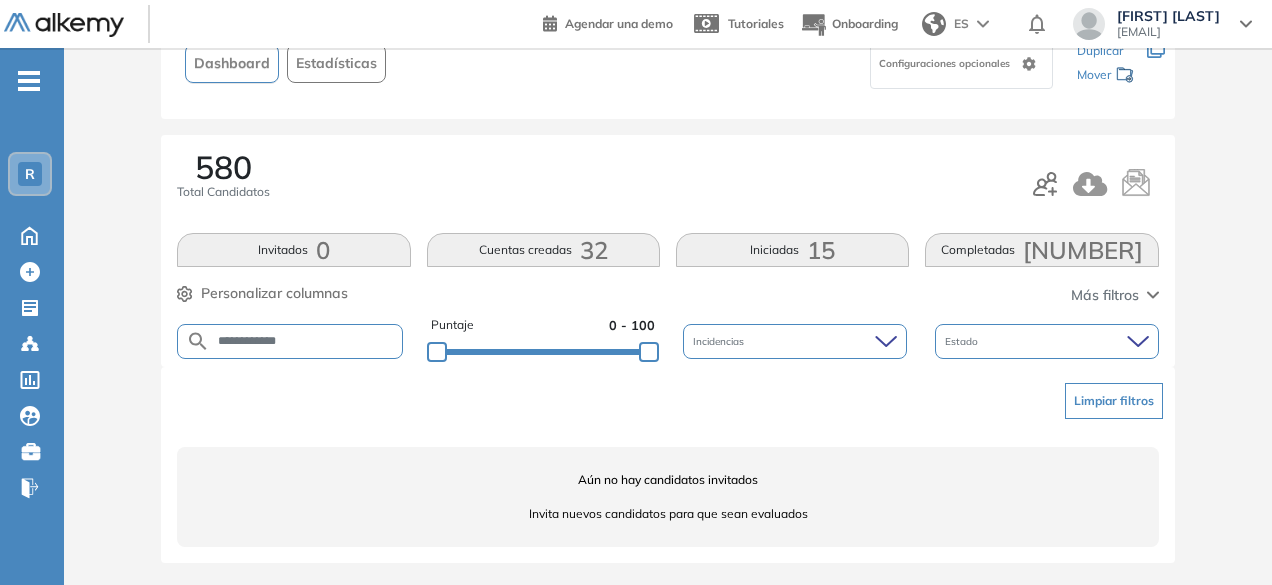 click on "**********" at bounding box center [306, 341] 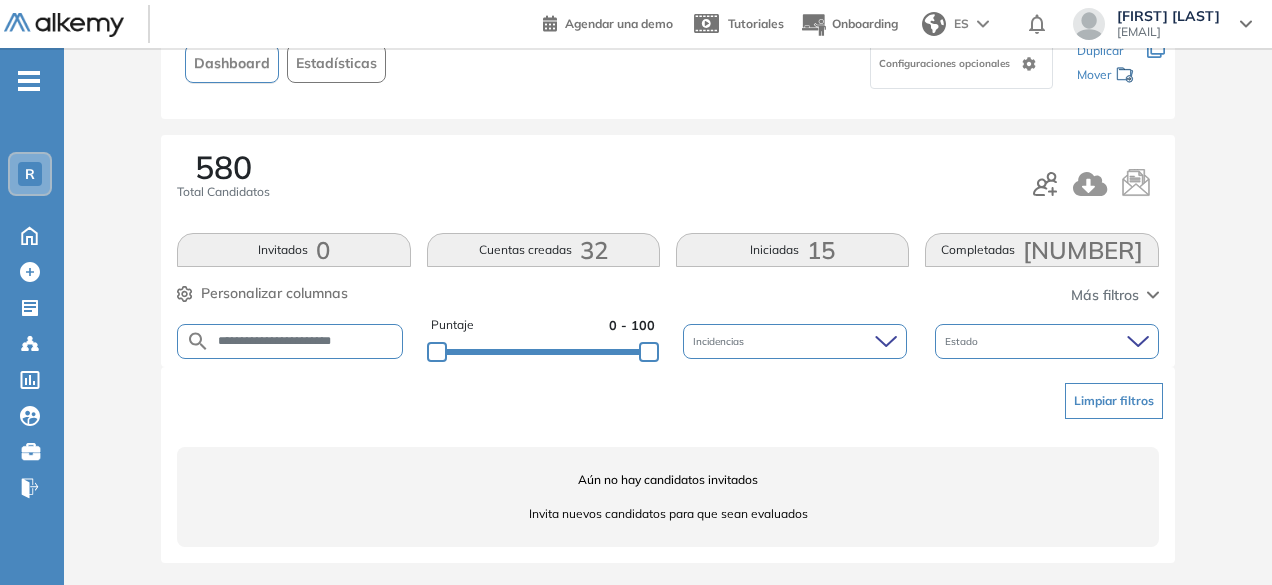 type on "**********" 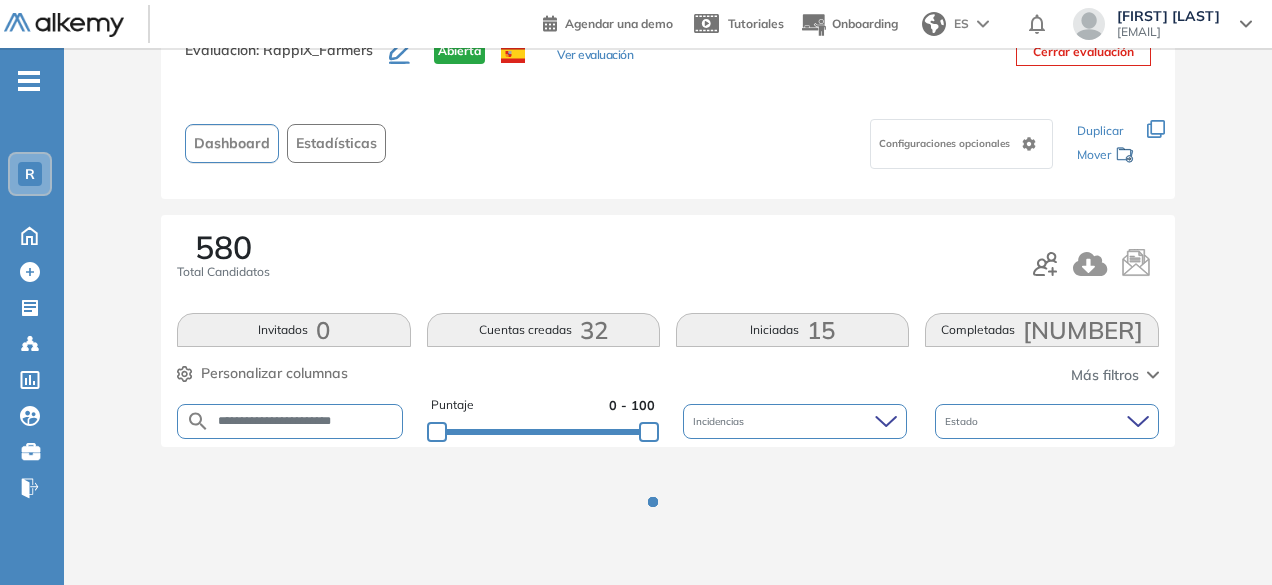 scroll, scrollTop: 154, scrollLeft: 0, axis: vertical 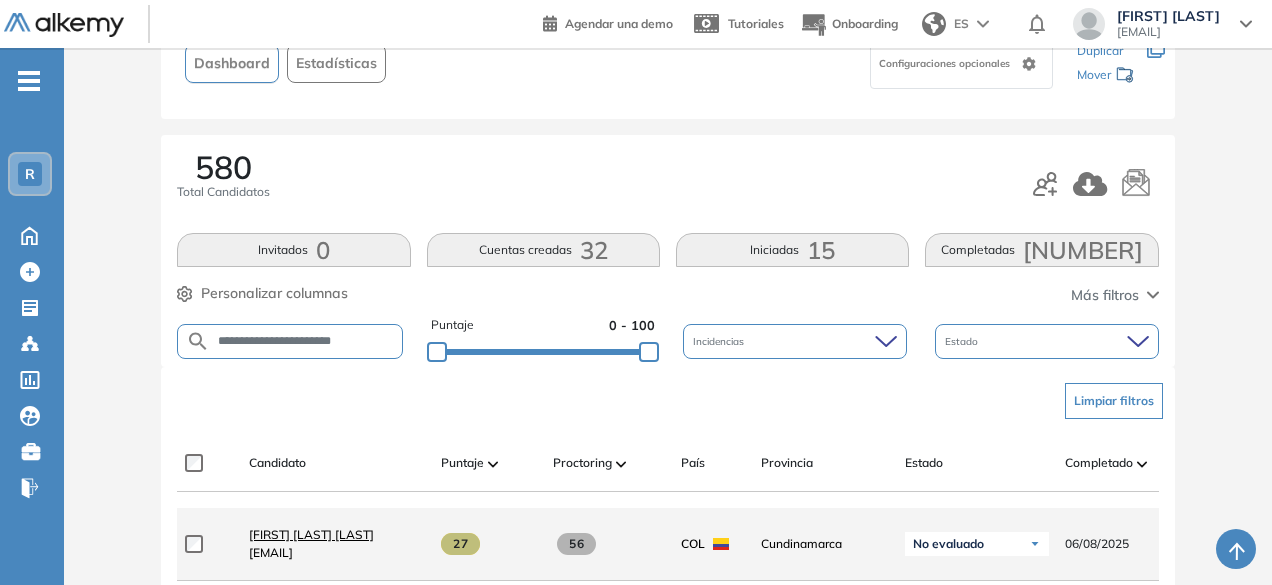 click on "[FIRST] [LAST] [LAST]" at bounding box center (311, 534) 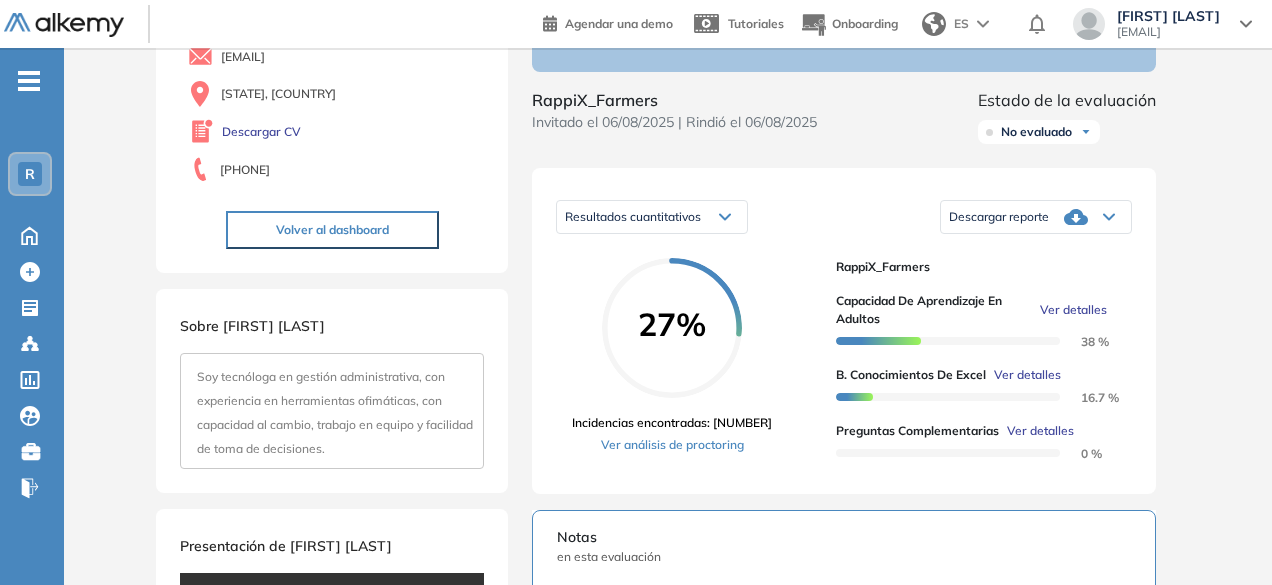 scroll, scrollTop: 194, scrollLeft: 0, axis: vertical 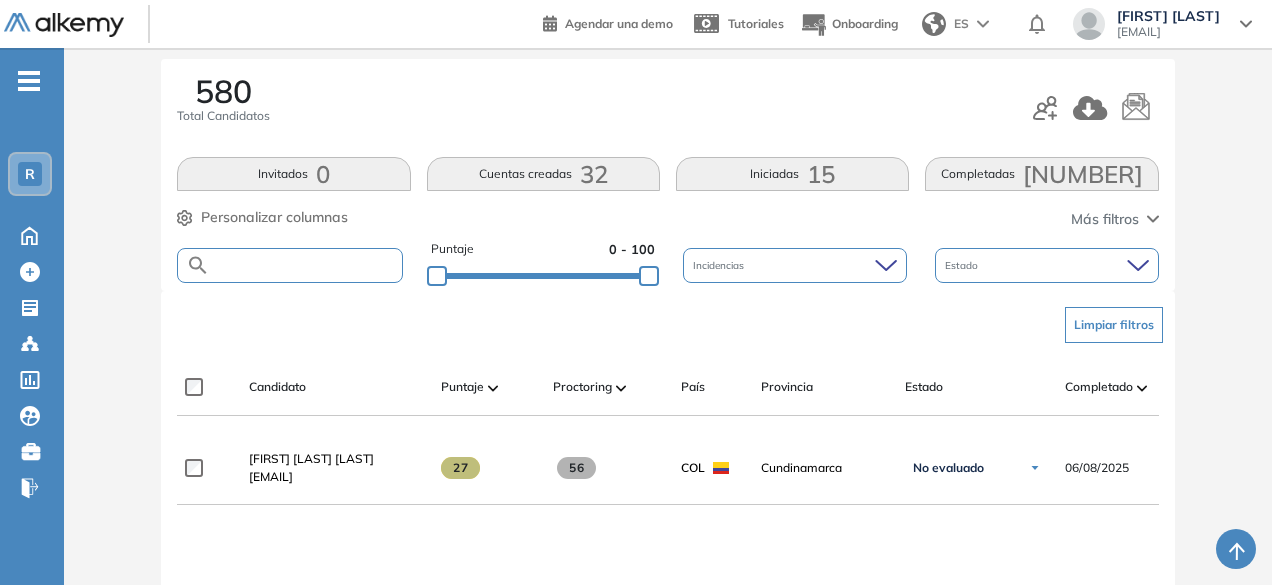 click at bounding box center (305, 265) 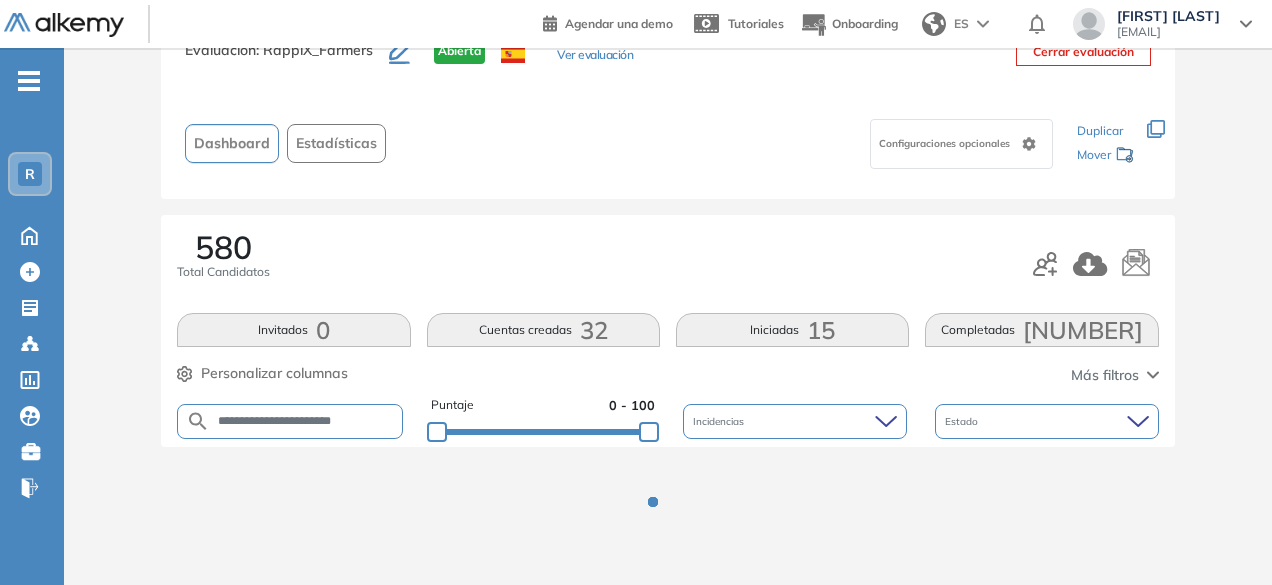 scroll, scrollTop: 230, scrollLeft: 0, axis: vertical 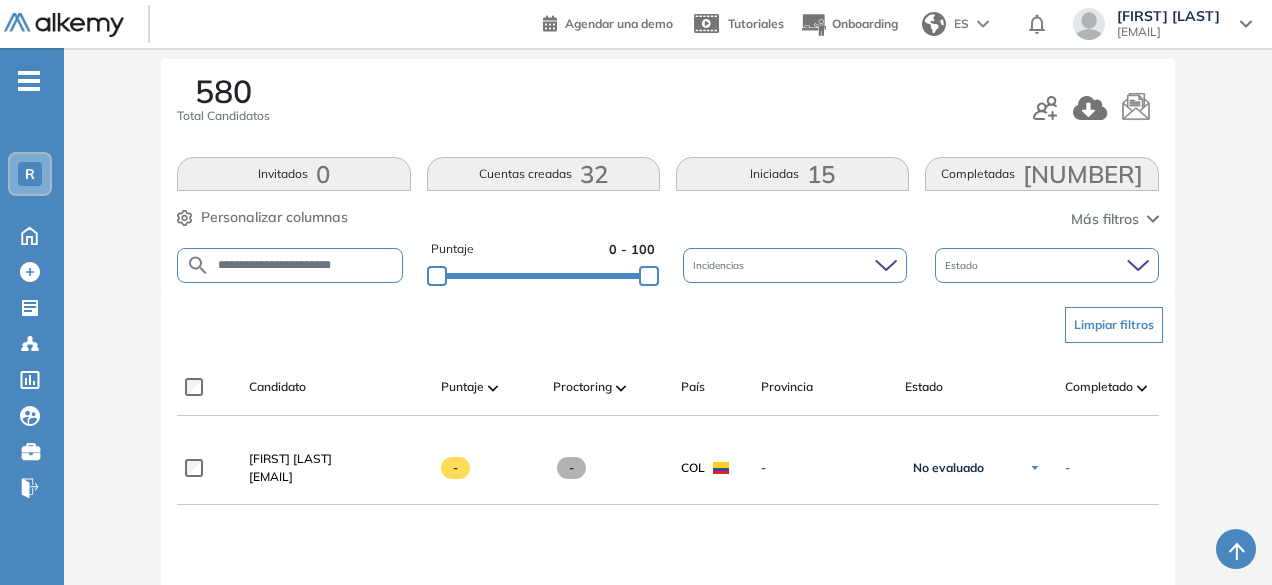 click on "**********" at bounding box center (305, 265) 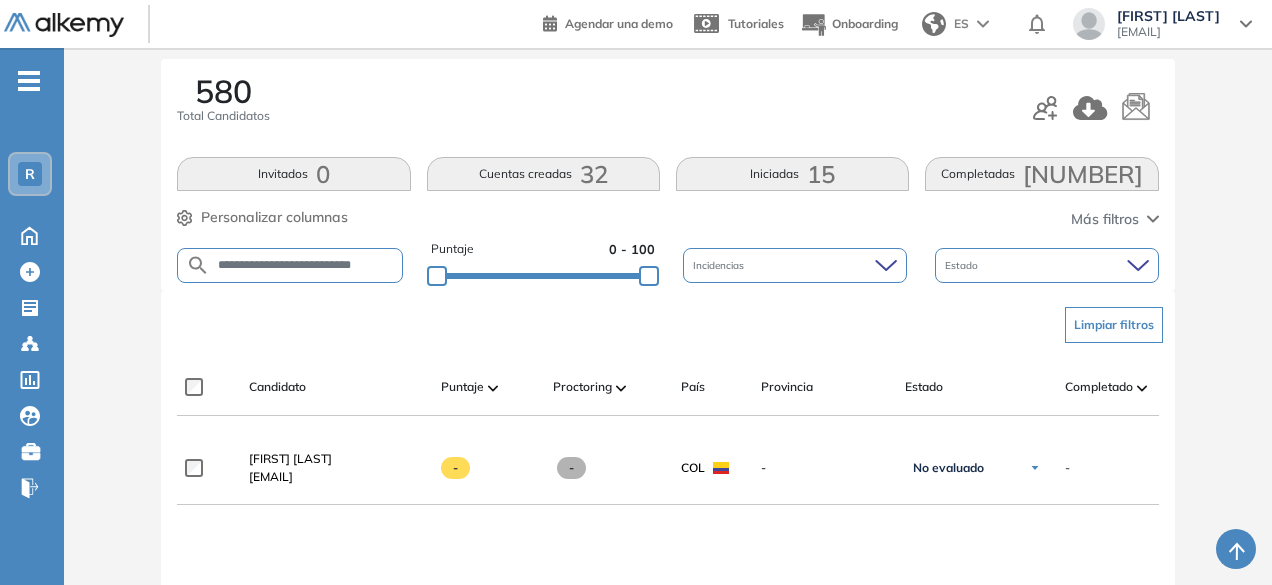 scroll, scrollTop: 0, scrollLeft: 4, axis: horizontal 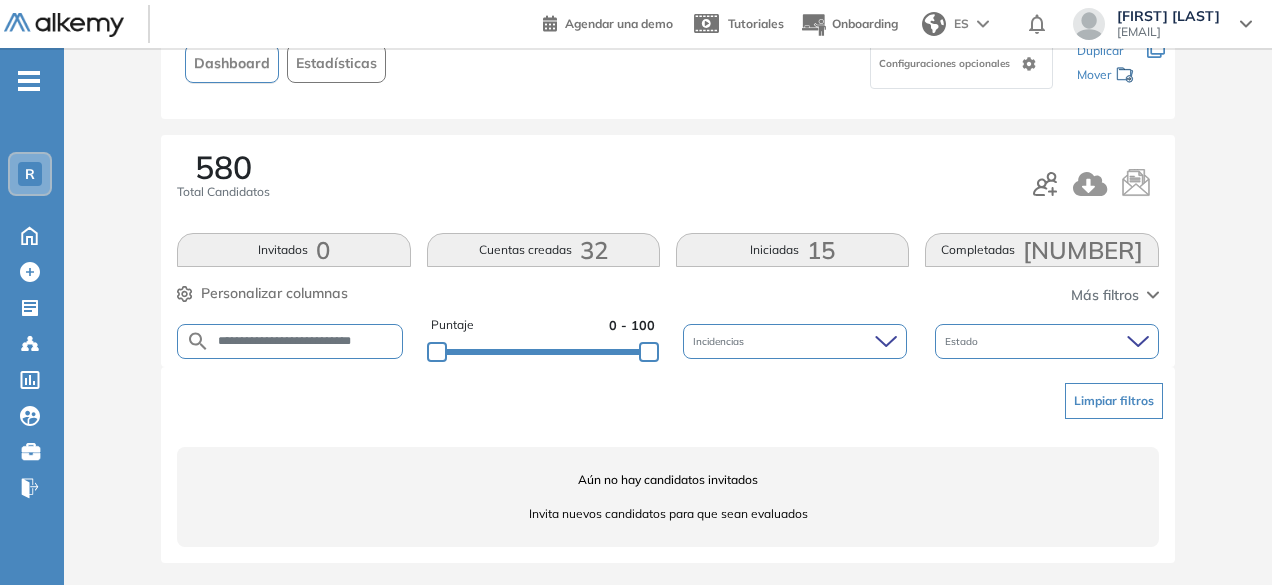 click on "**********" at bounding box center (306, 341) 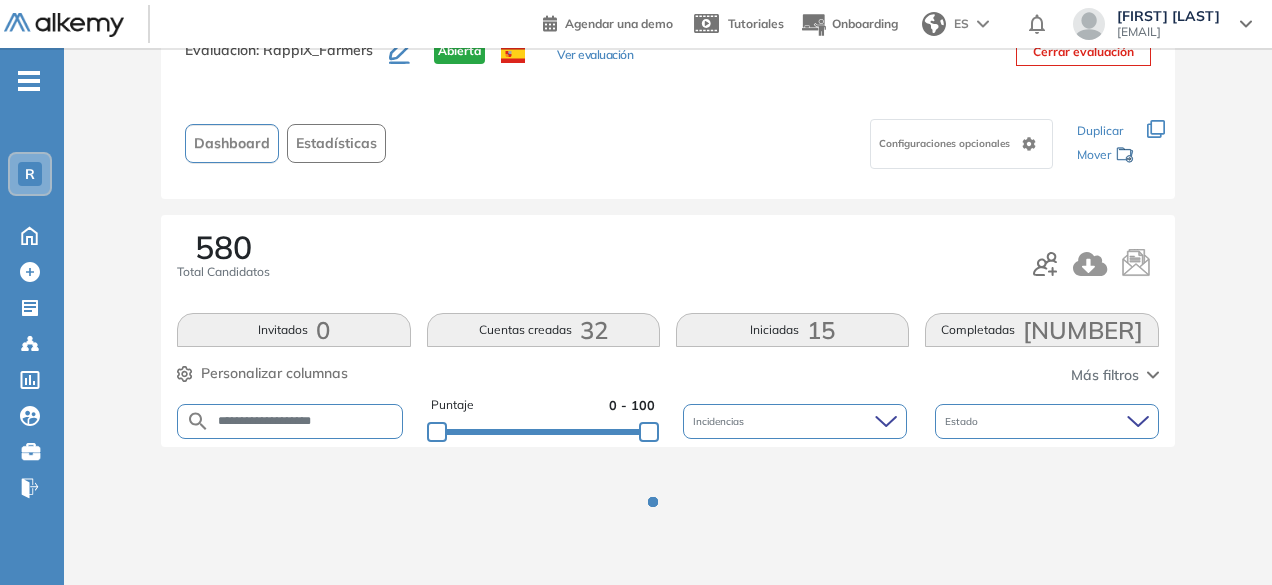 scroll, scrollTop: 154, scrollLeft: 0, axis: vertical 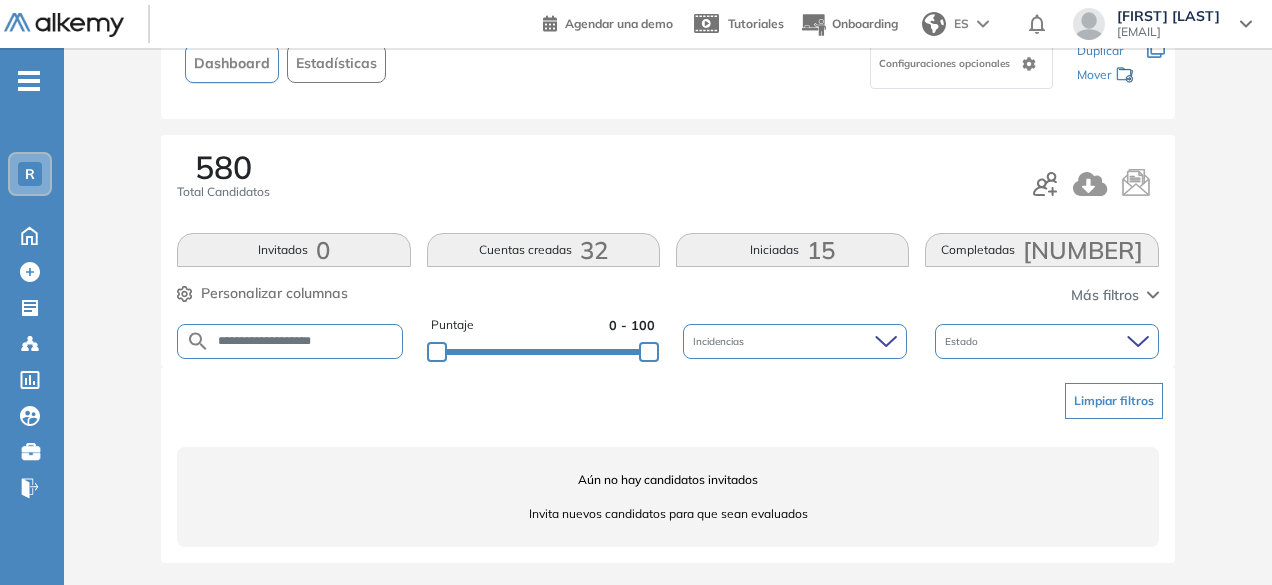 drag, startPoint x: 308, startPoint y: 339, endPoint x: 259, endPoint y: 335, distance: 49.162994 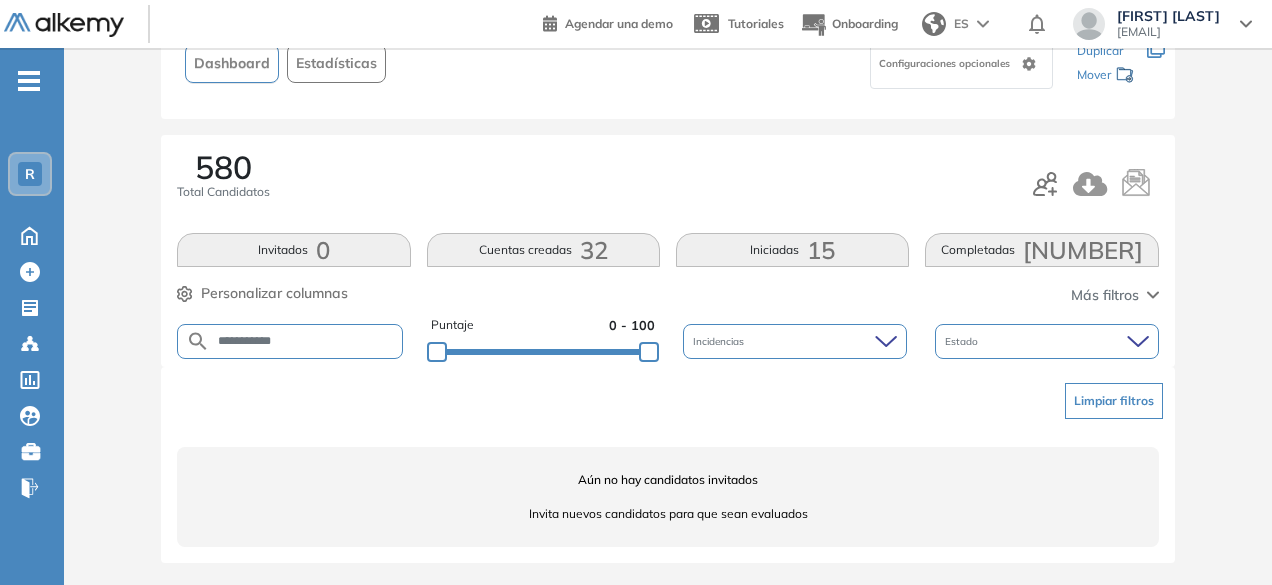 type on "**********" 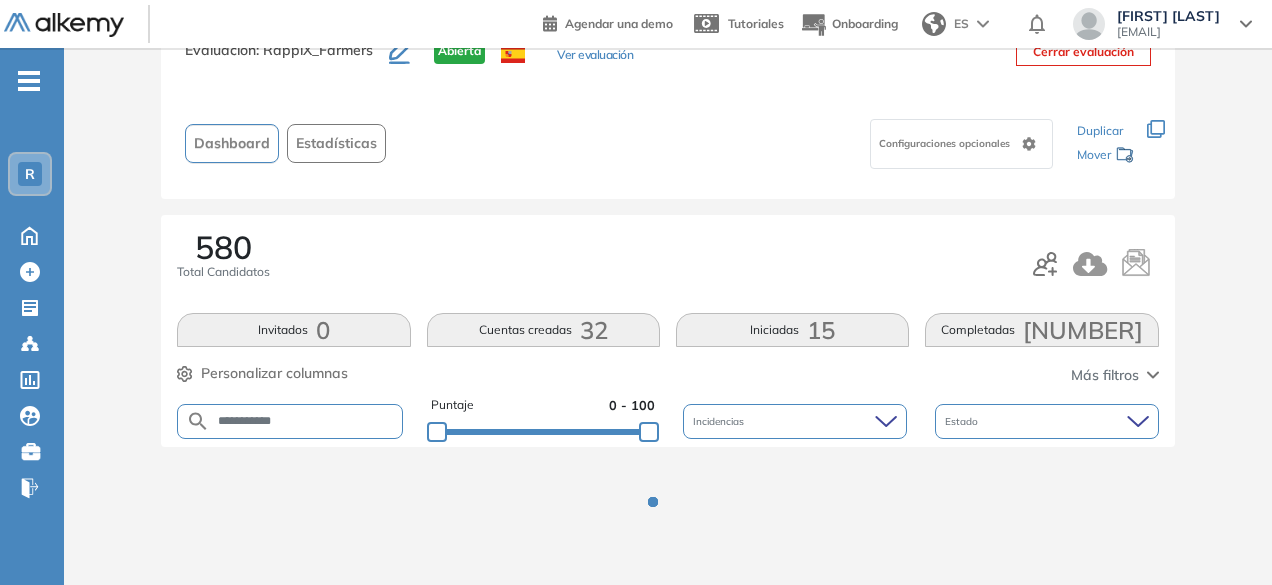 scroll, scrollTop: 154, scrollLeft: 0, axis: vertical 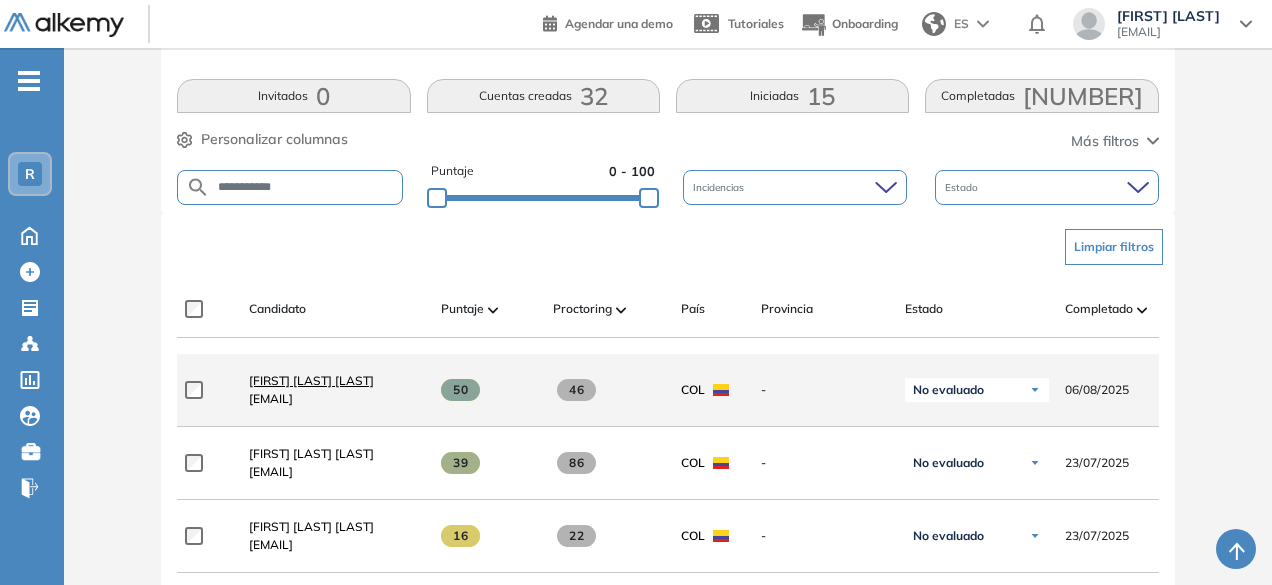 click on "[FIRST] [LAST] [LAST]" at bounding box center [311, 380] 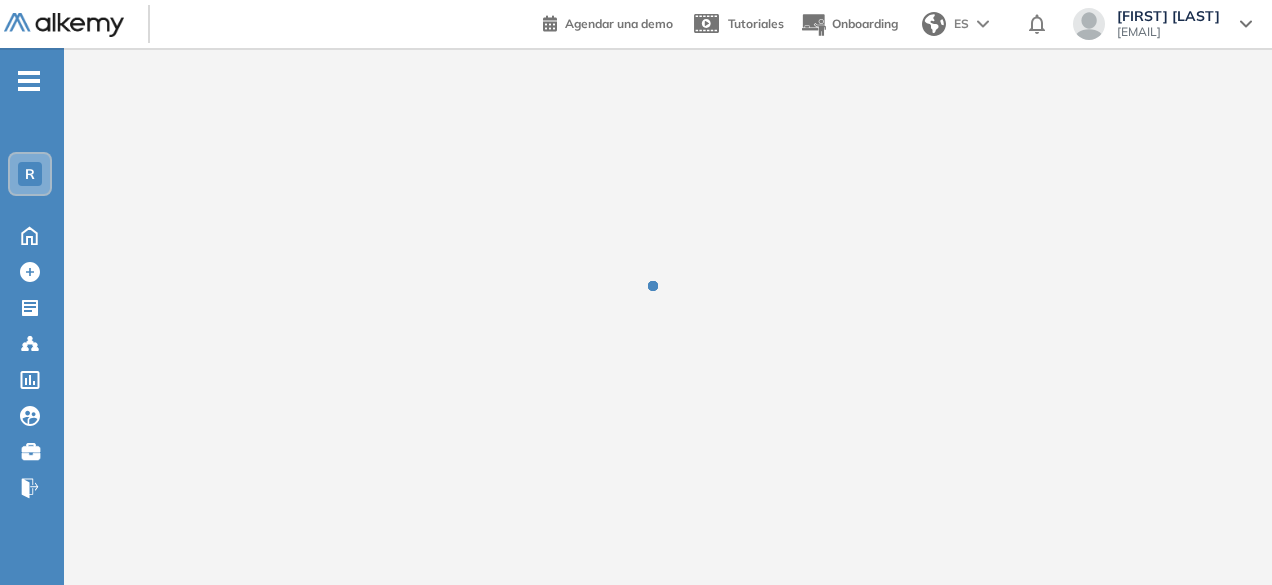 scroll, scrollTop: 0, scrollLeft: 0, axis: both 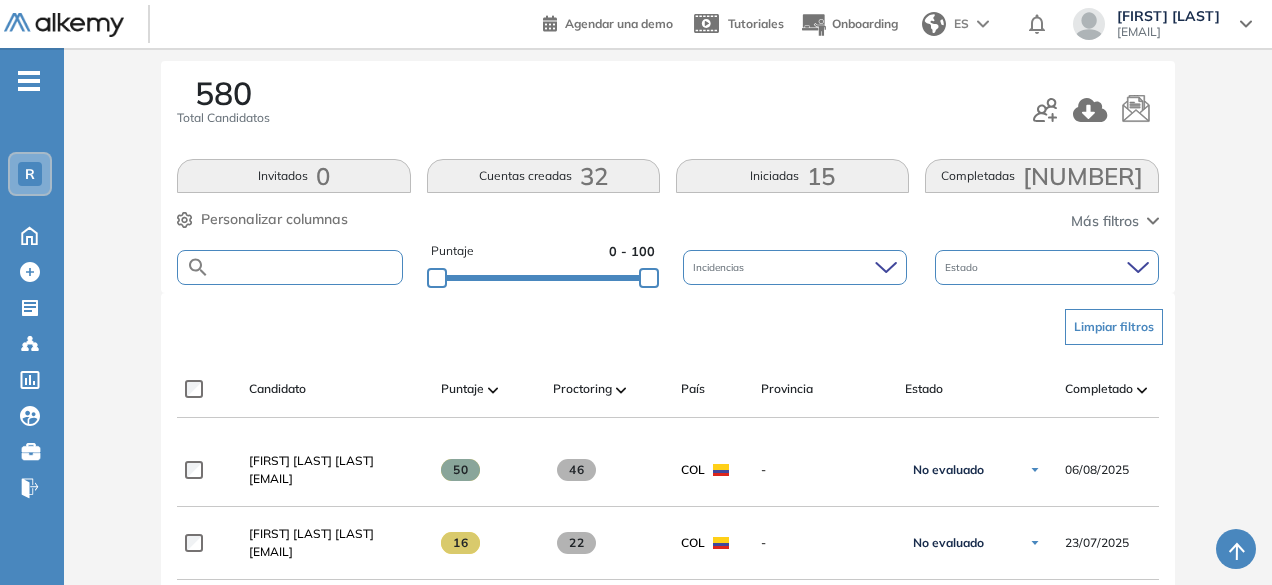 click at bounding box center (305, 267) 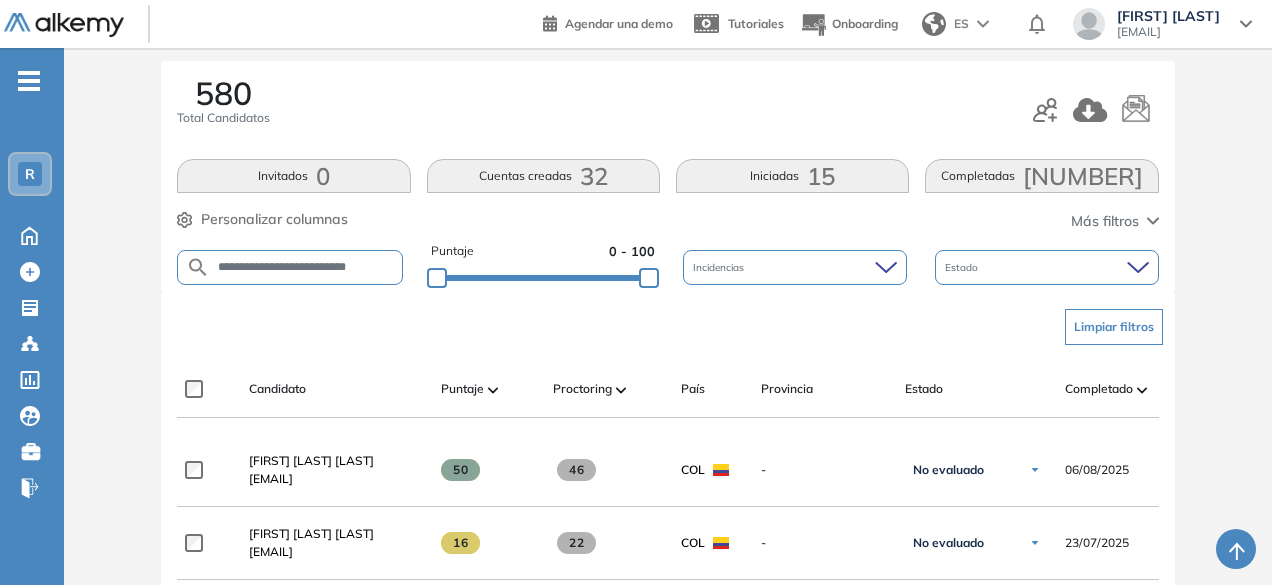 scroll, scrollTop: 0, scrollLeft: 8, axis: horizontal 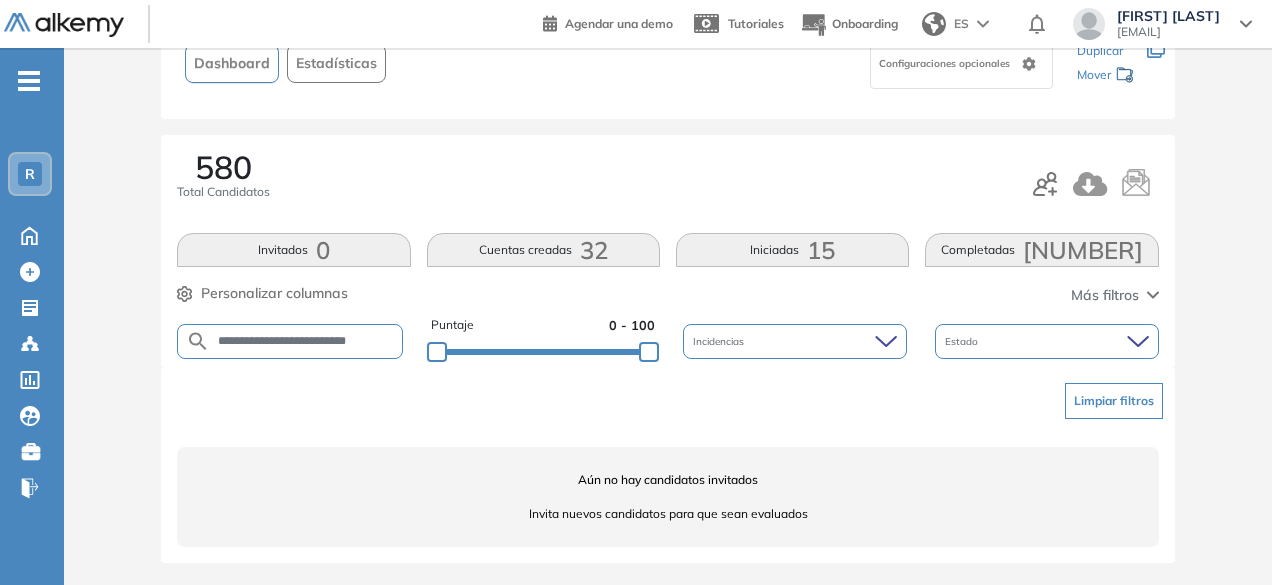 click on "**********" at bounding box center [306, 341] 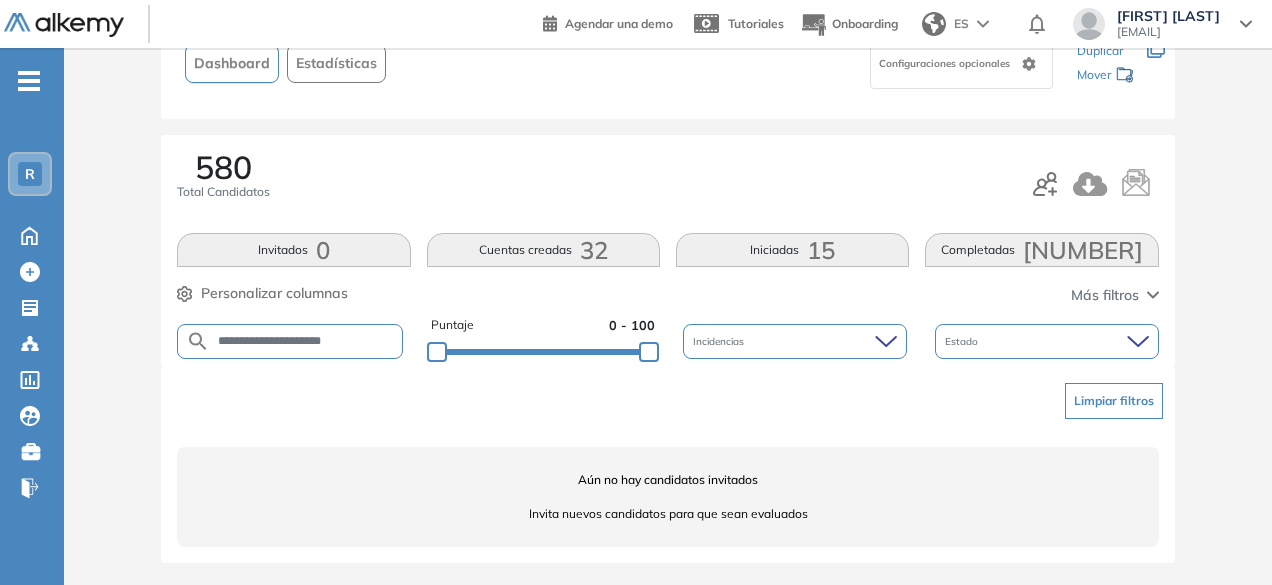 scroll, scrollTop: 0, scrollLeft: 4, axis: horizontal 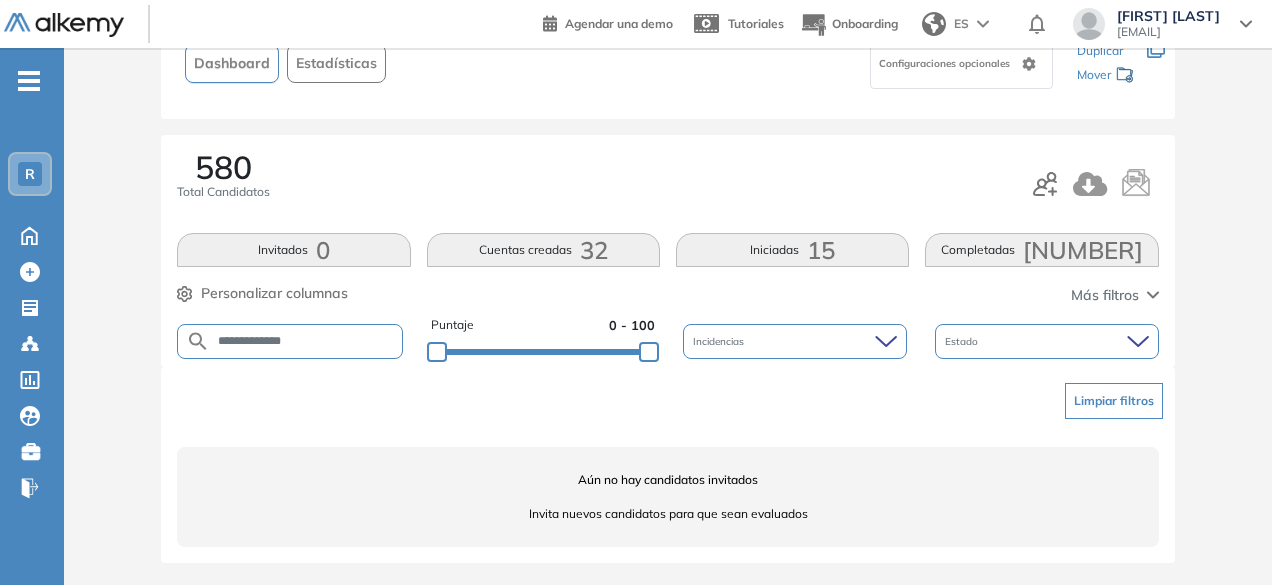click on "**********" at bounding box center [306, 341] 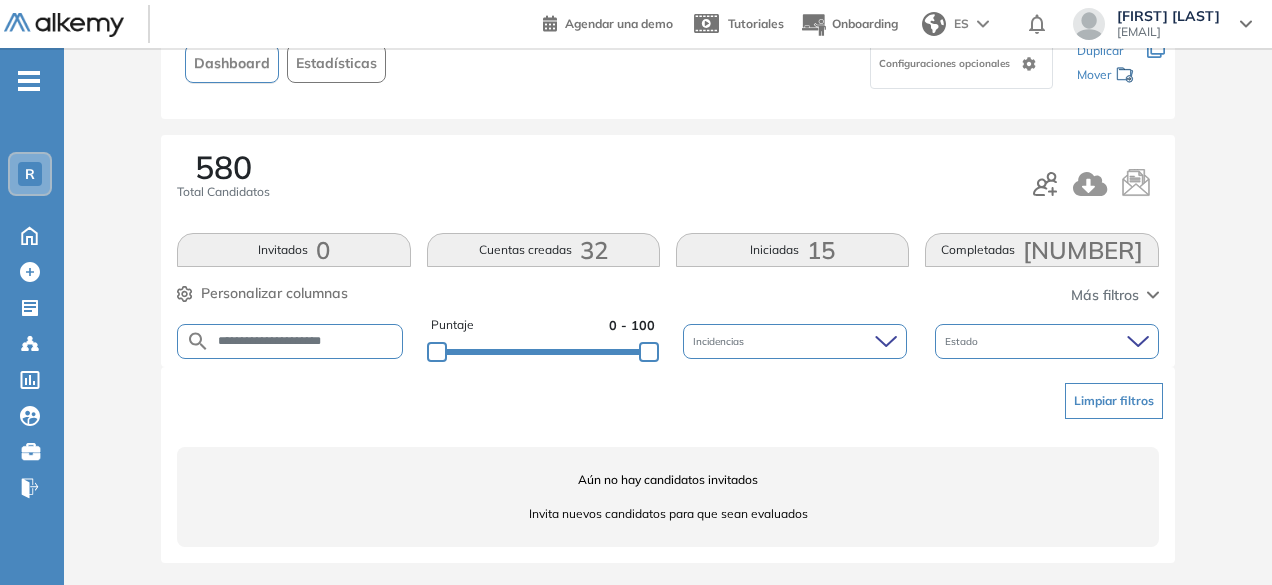 scroll, scrollTop: 0, scrollLeft: 4, axis: horizontal 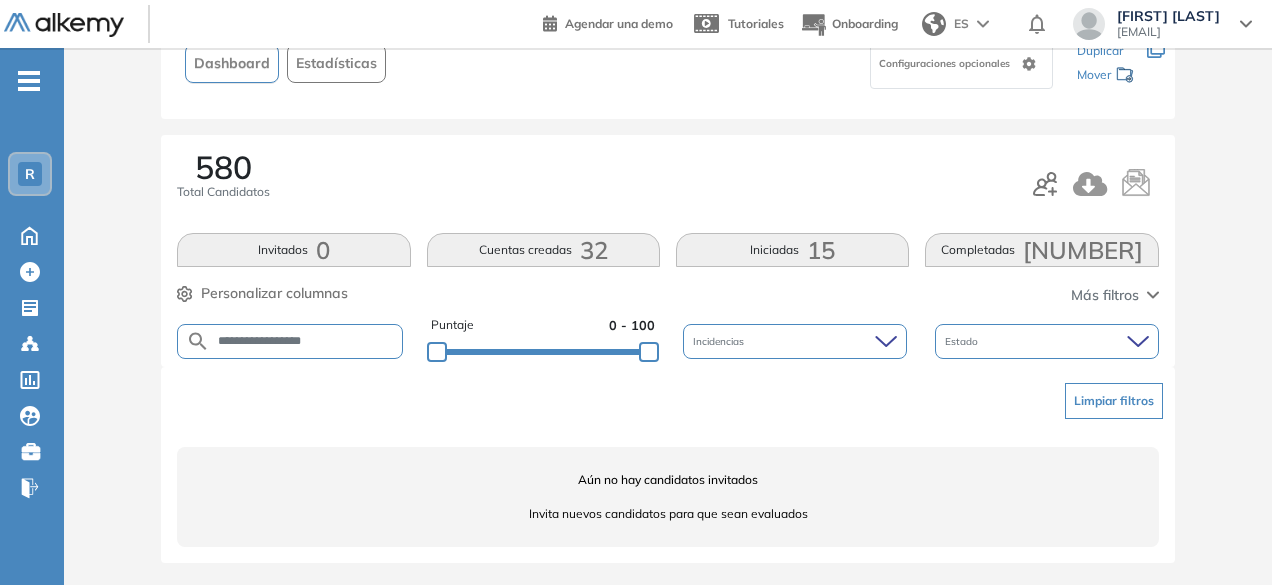 click on "**********" at bounding box center (306, 341) 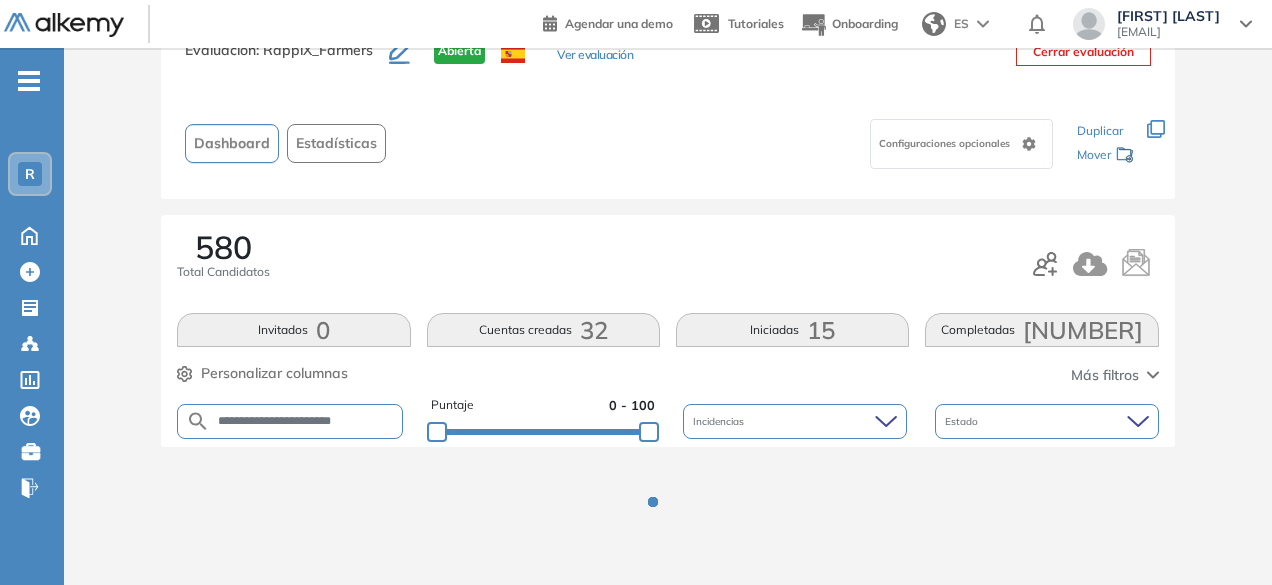 scroll, scrollTop: 154, scrollLeft: 0, axis: vertical 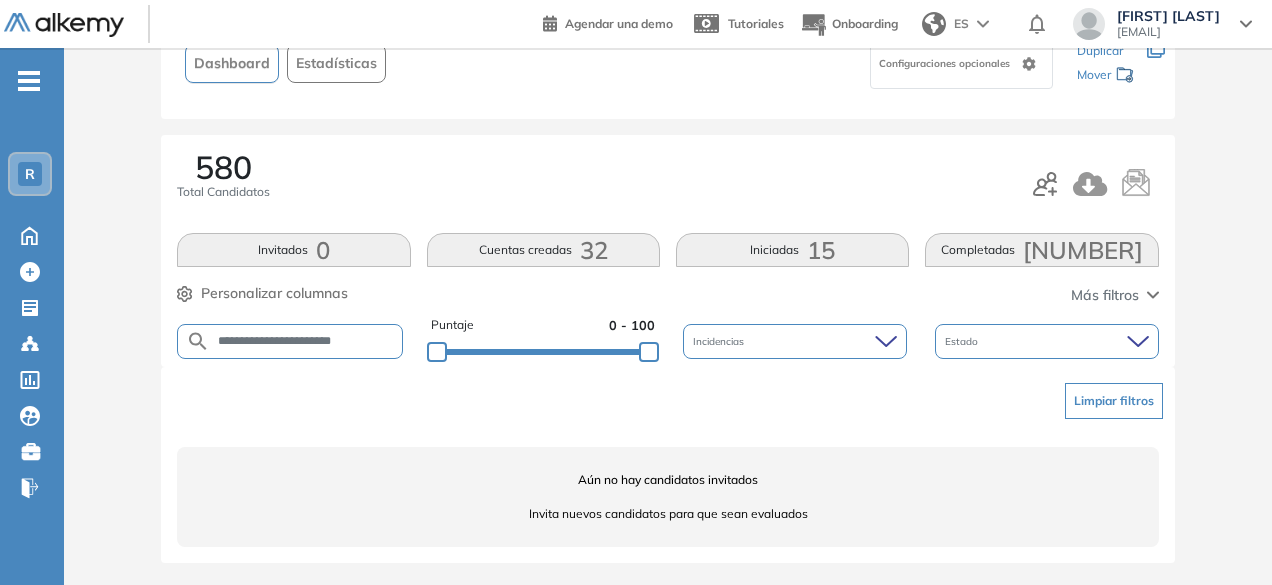 click on "**********" at bounding box center (306, 341) 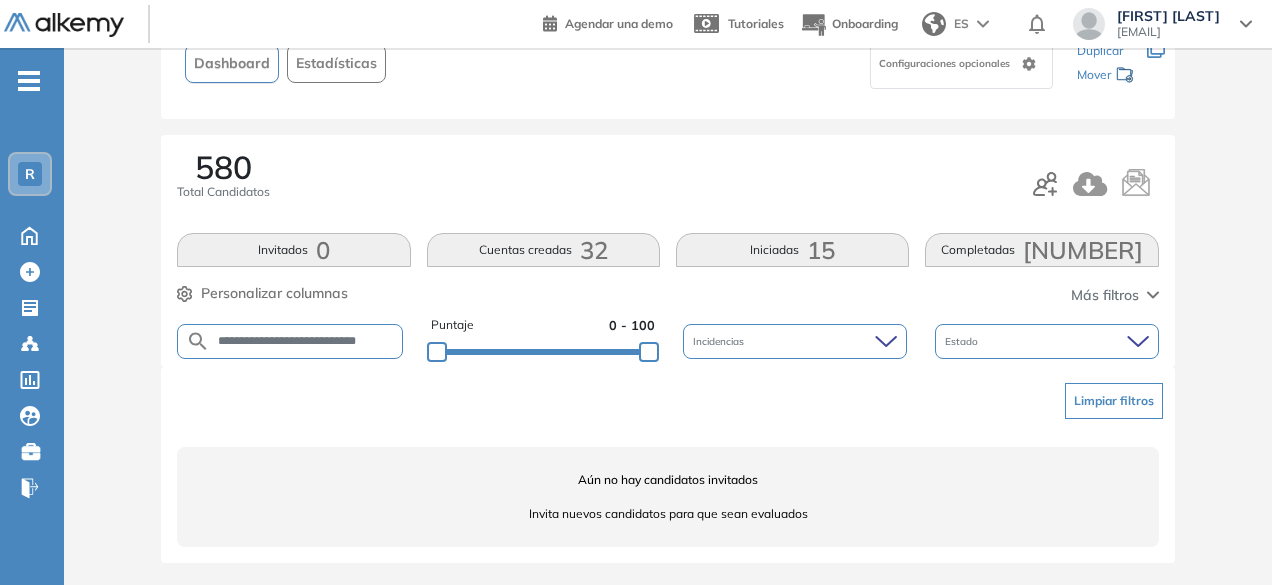 scroll, scrollTop: 0, scrollLeft: 5, axis: horizontal 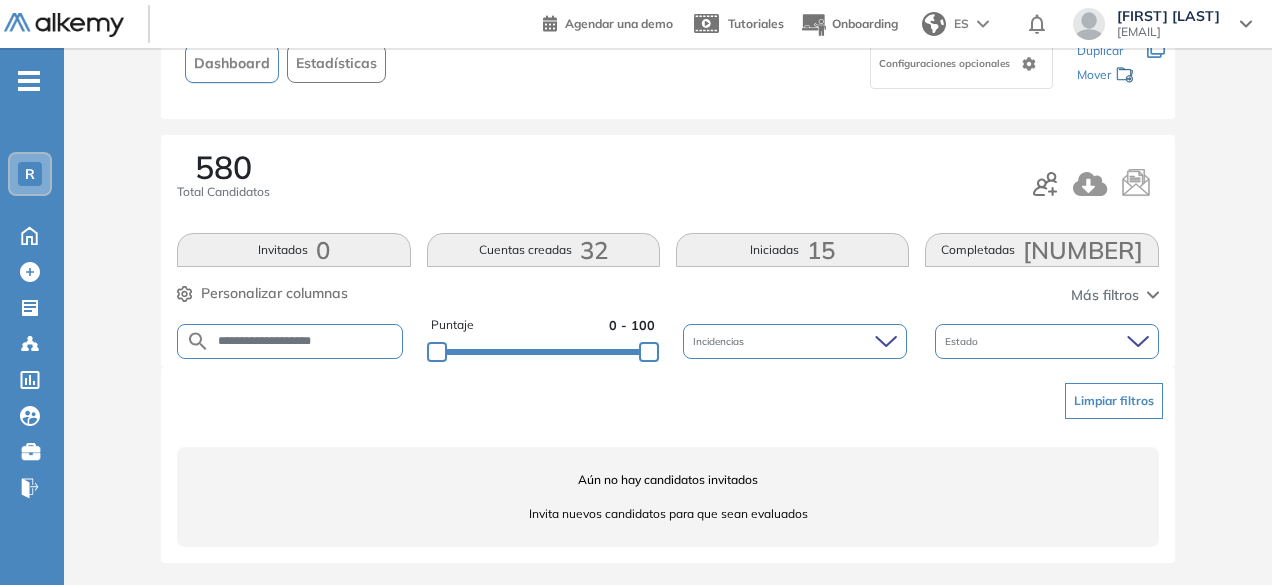click on "**********" at bounding box center [306, 341] 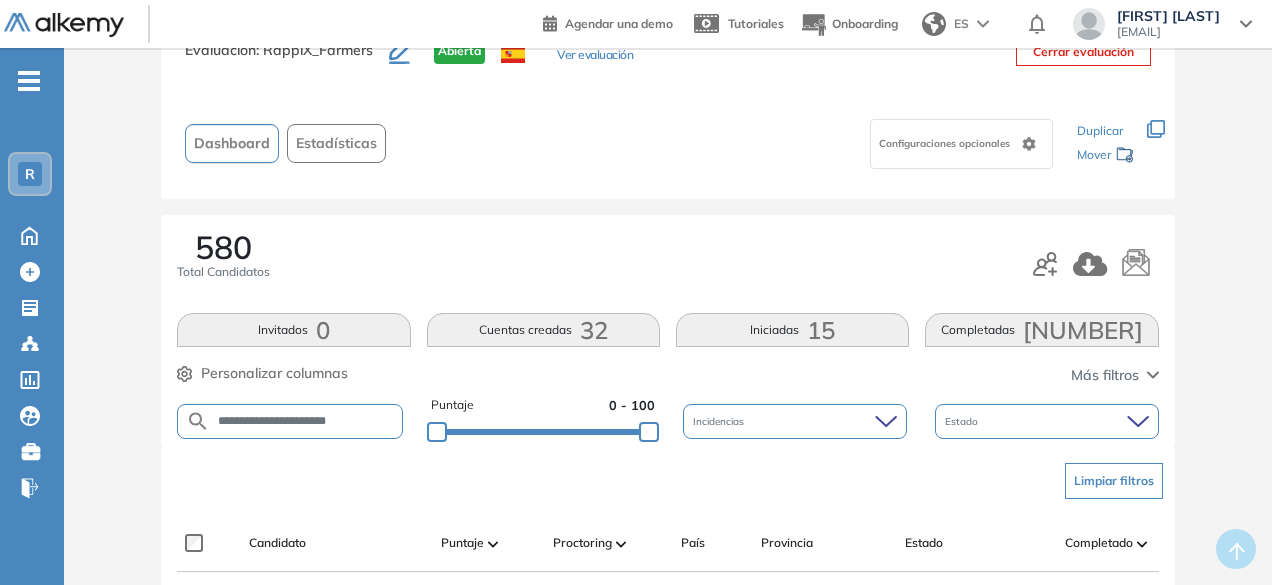 scroll, scrollTop: 154, scrollLeft: 0, axis: vertical 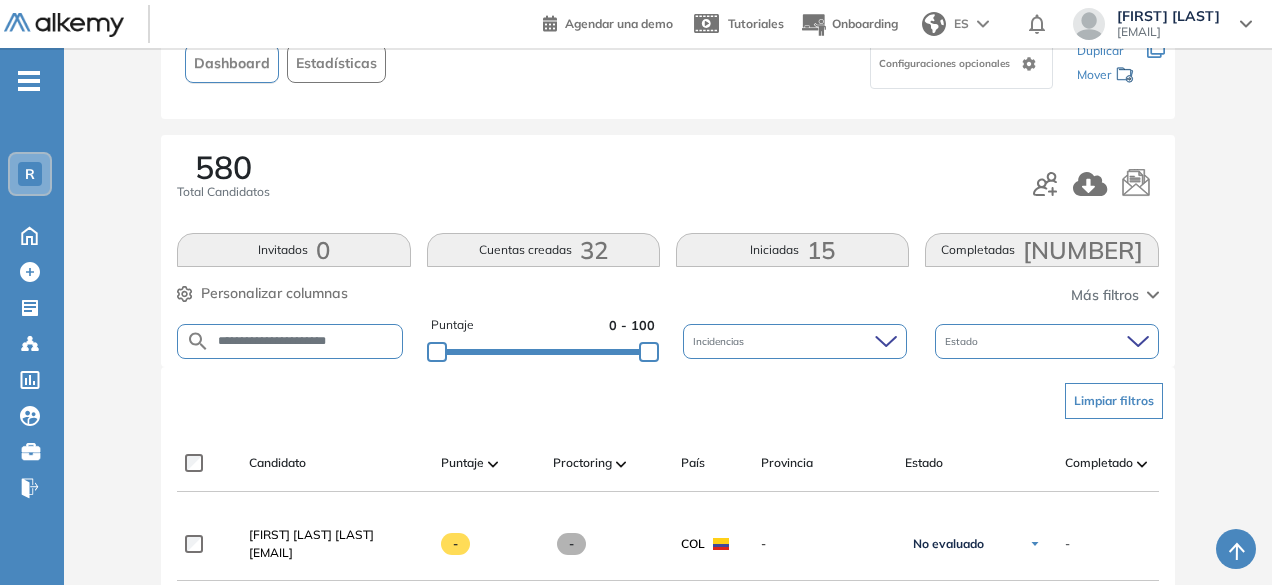 click on "**********" at bounding box center (306, 341) 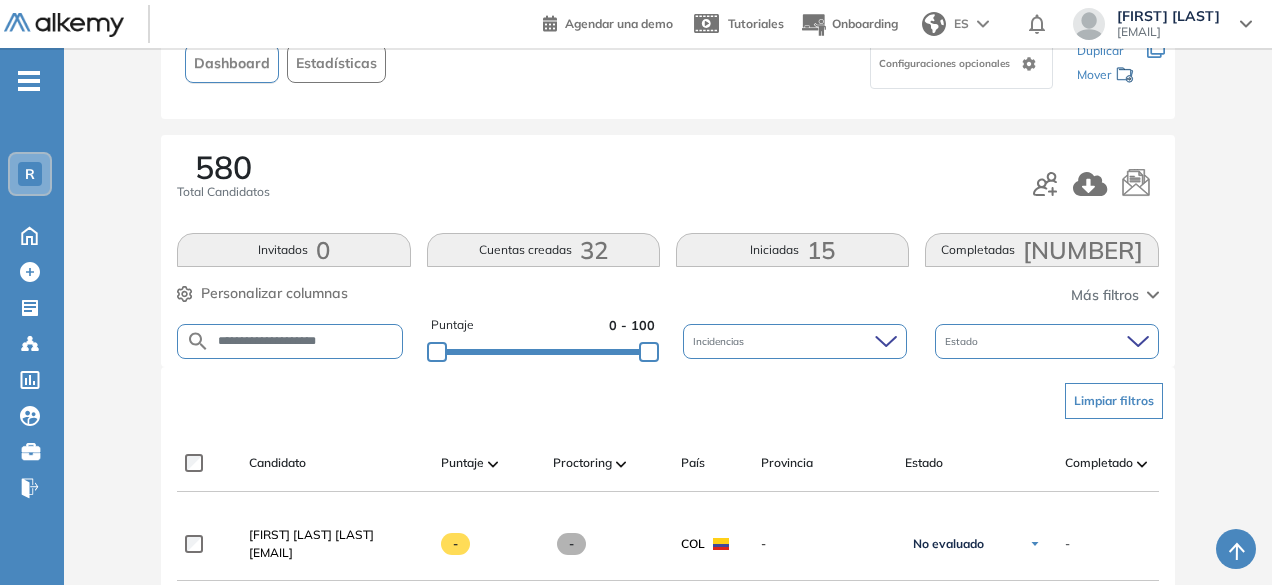 type on "**********" 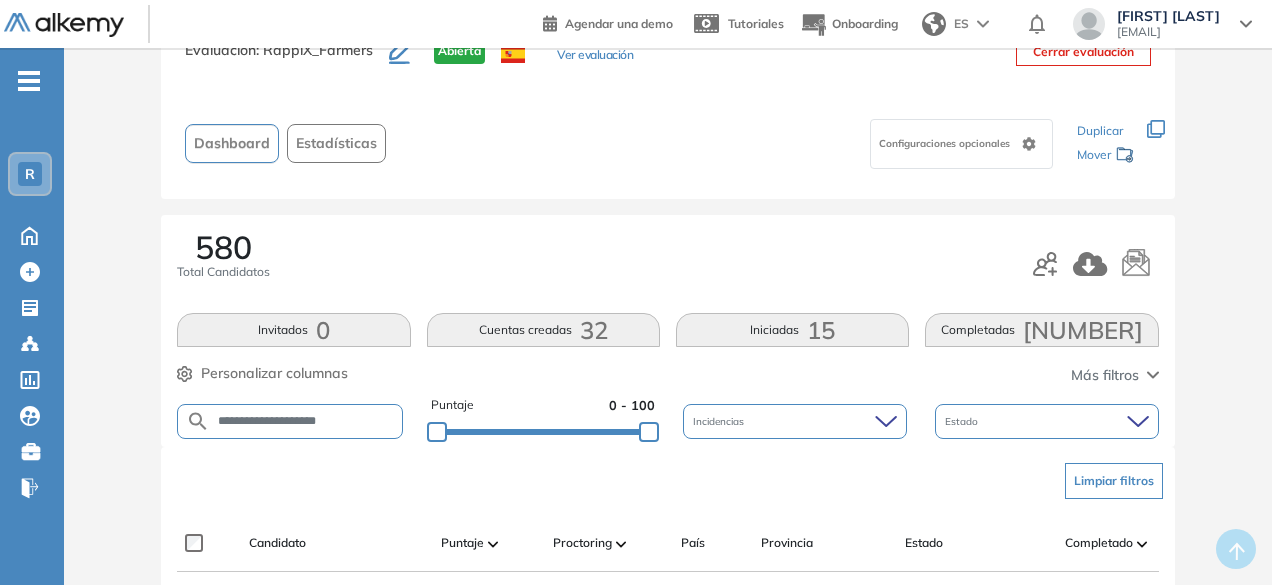 scroll, scrollTop: 154, scrollLeft: 0, axis: vertical 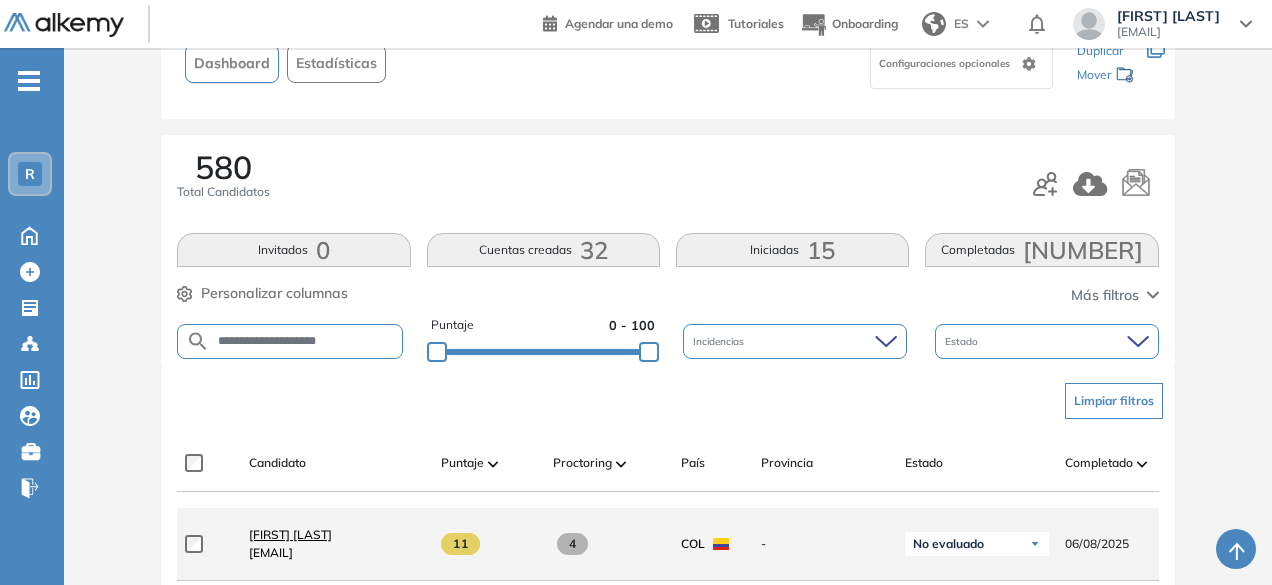 click on "[FIRST] [LAST]" at bounding box center (290, 534) 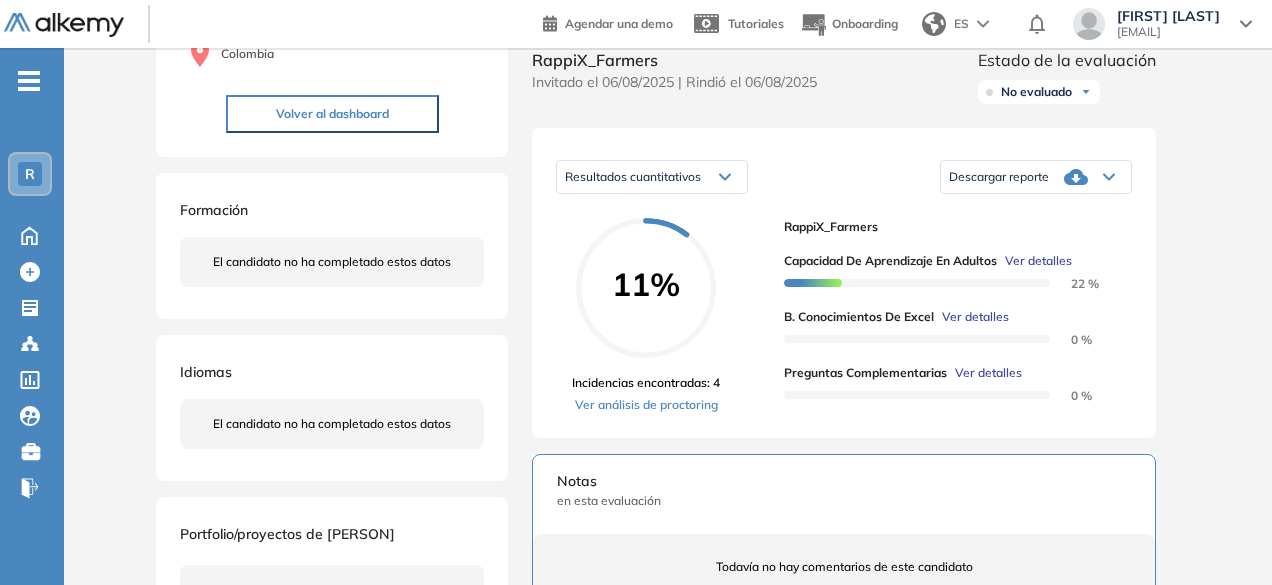 scroll, scrollTop: 236, scrollLeft: 0, axis: vertical 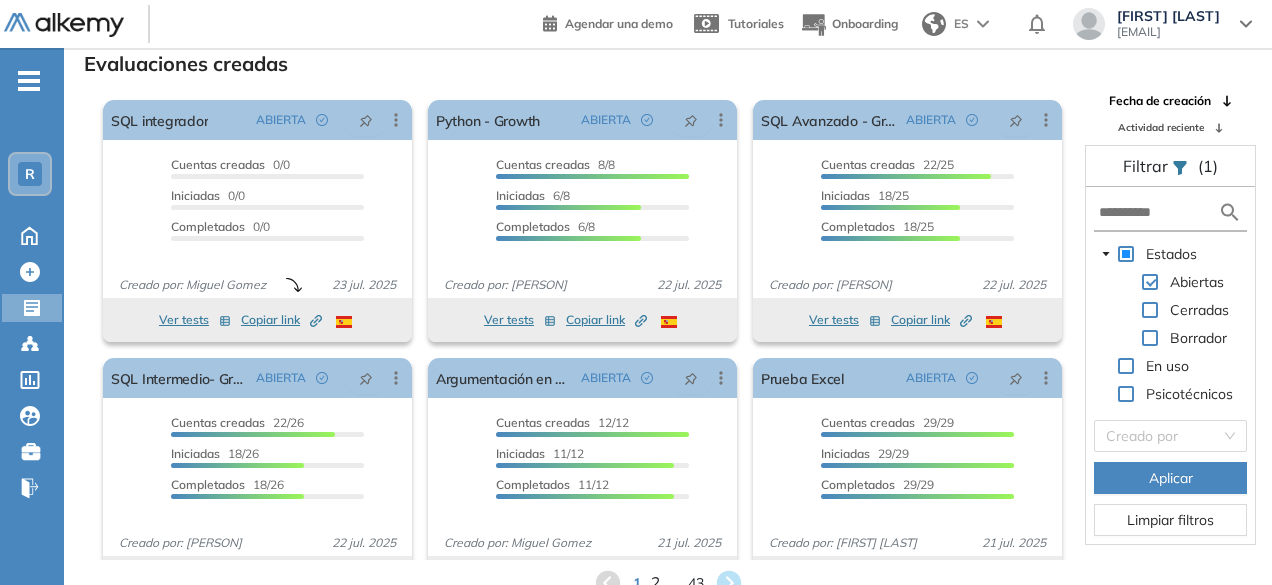 click on "2" at bounding box center (654, 582) 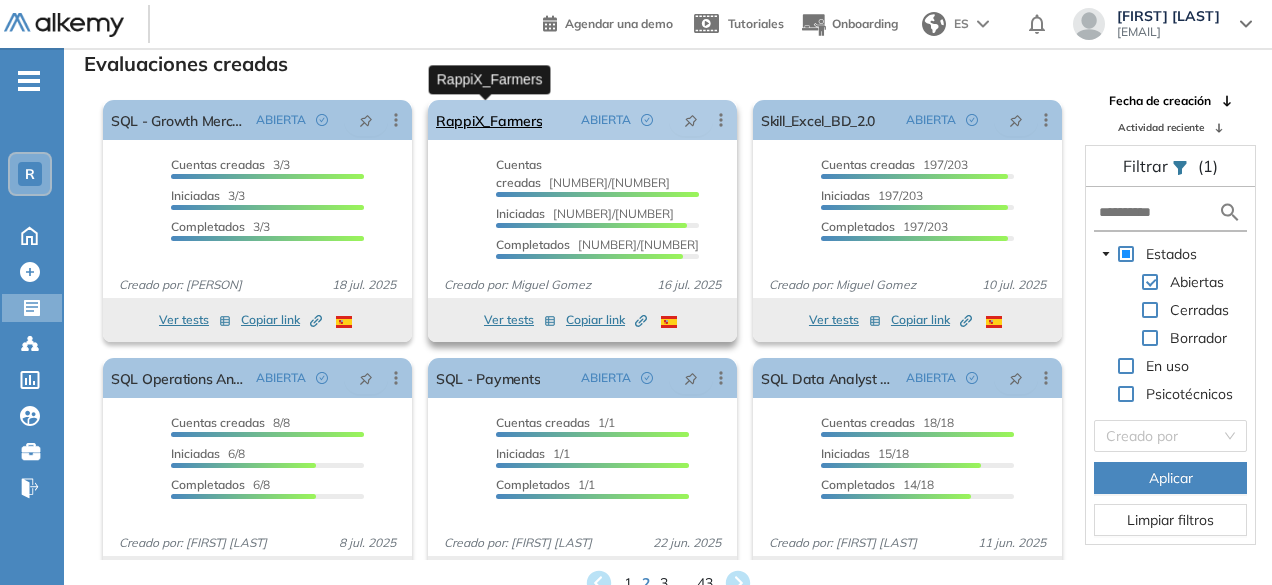 click on "RappiX_Farmers" at bounding box center [489, 120] 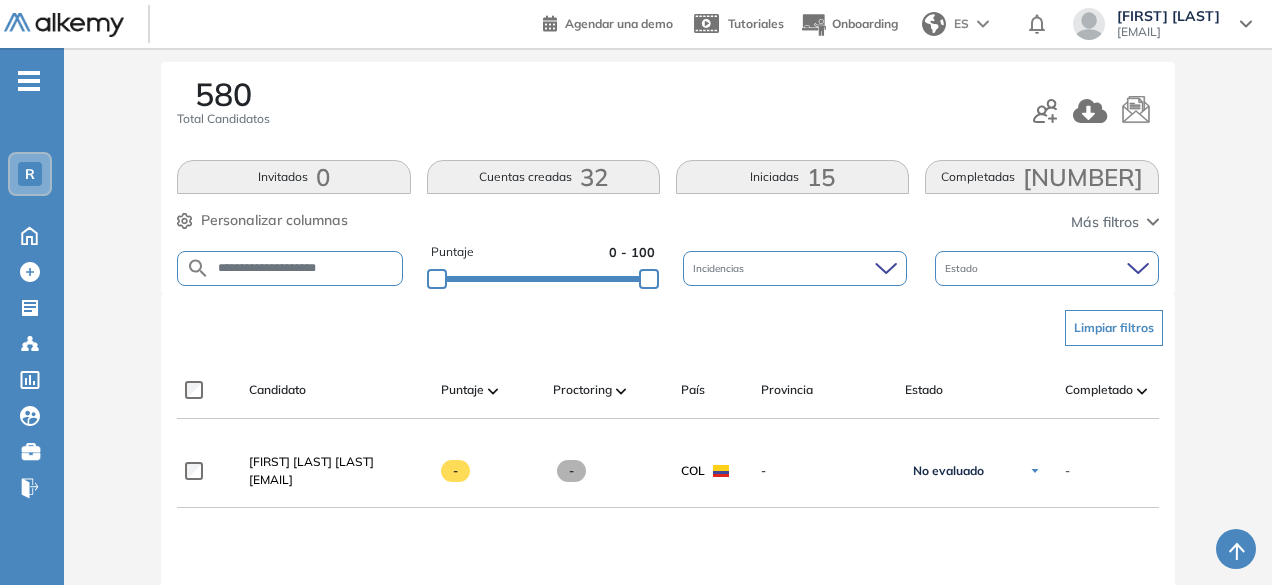 scroll, scrollTop: 237, scrollLeft: 0, axis: vertical 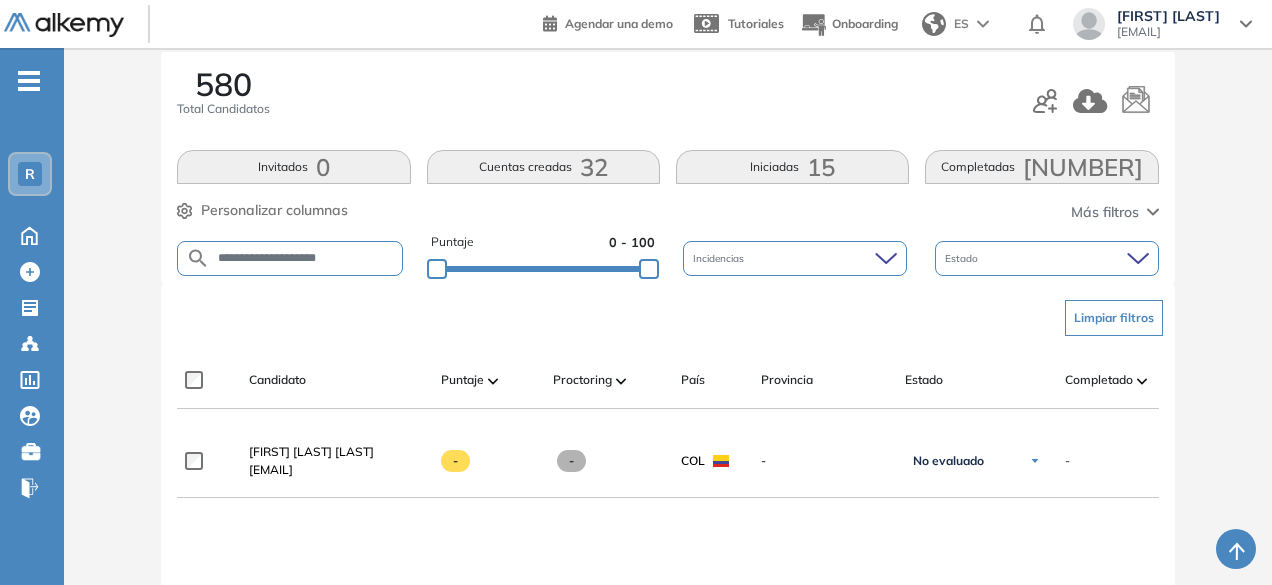 click on "**********" at bounding box center [305, 258] 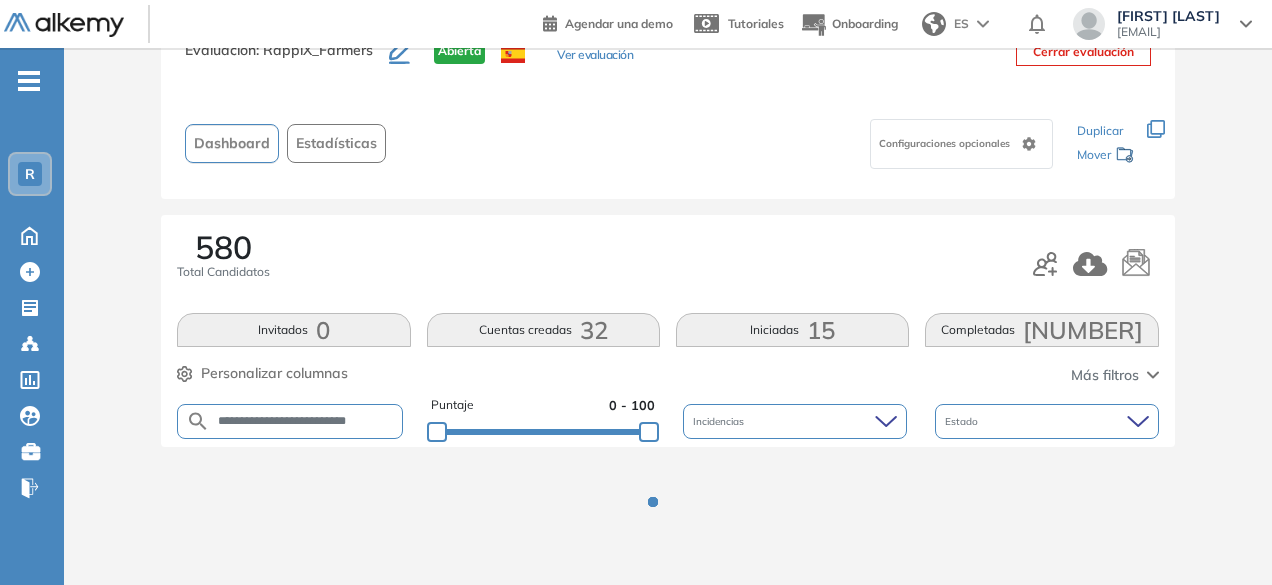 scroll, scrollTop: 237, scrollLeft: 0, axis: vertical 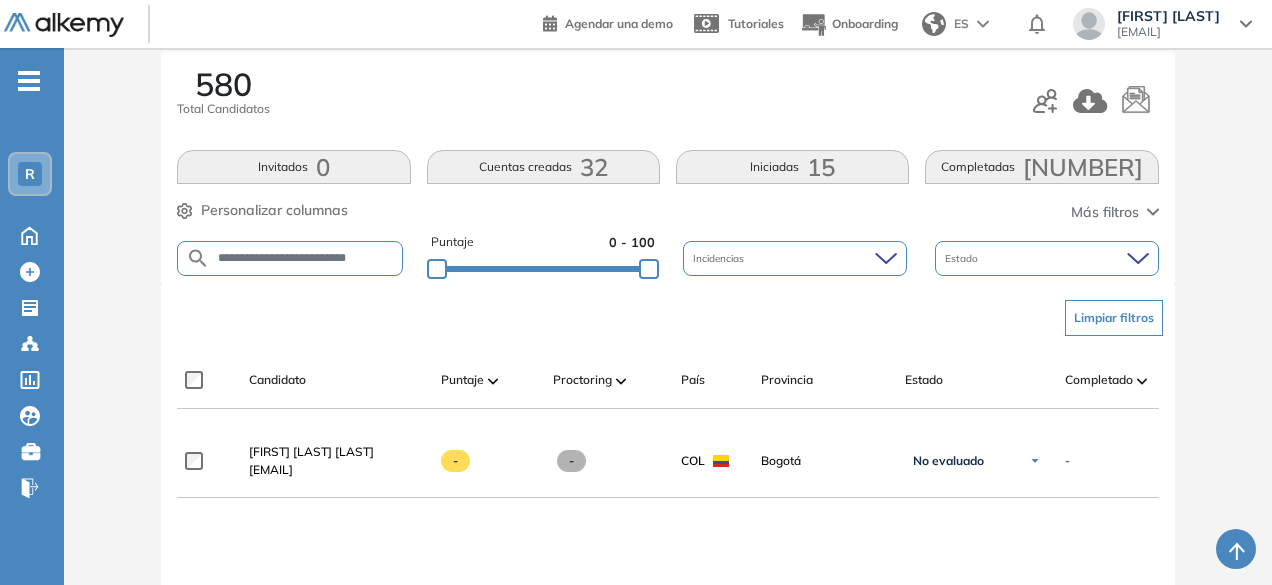 click on "**********" at bounding box center [305, 258] 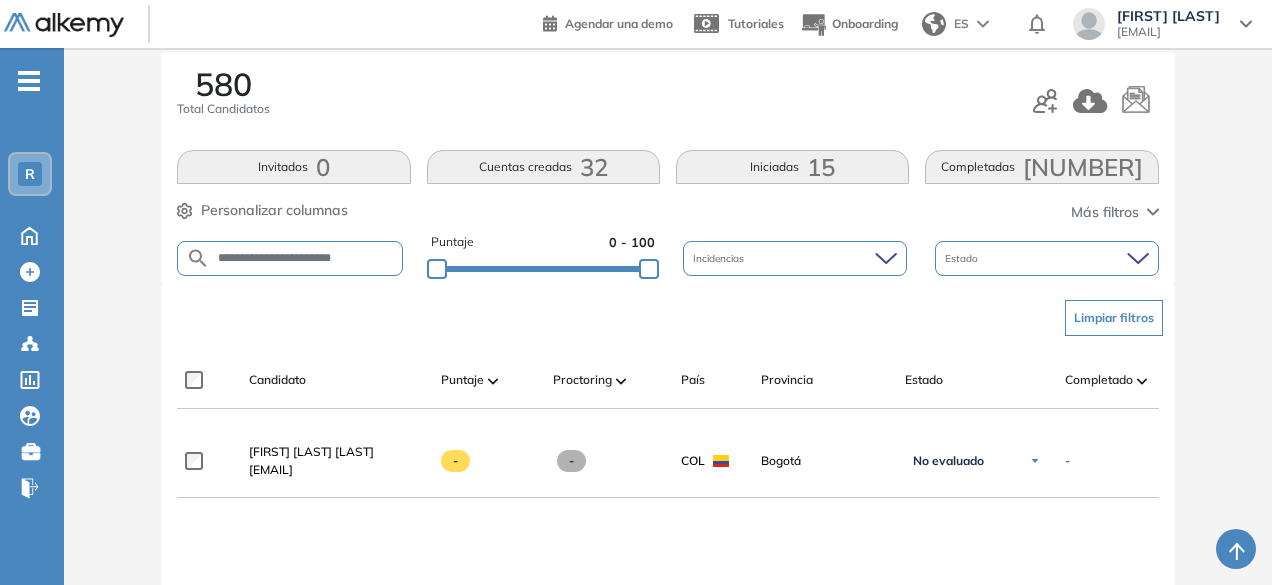 type on "**********" 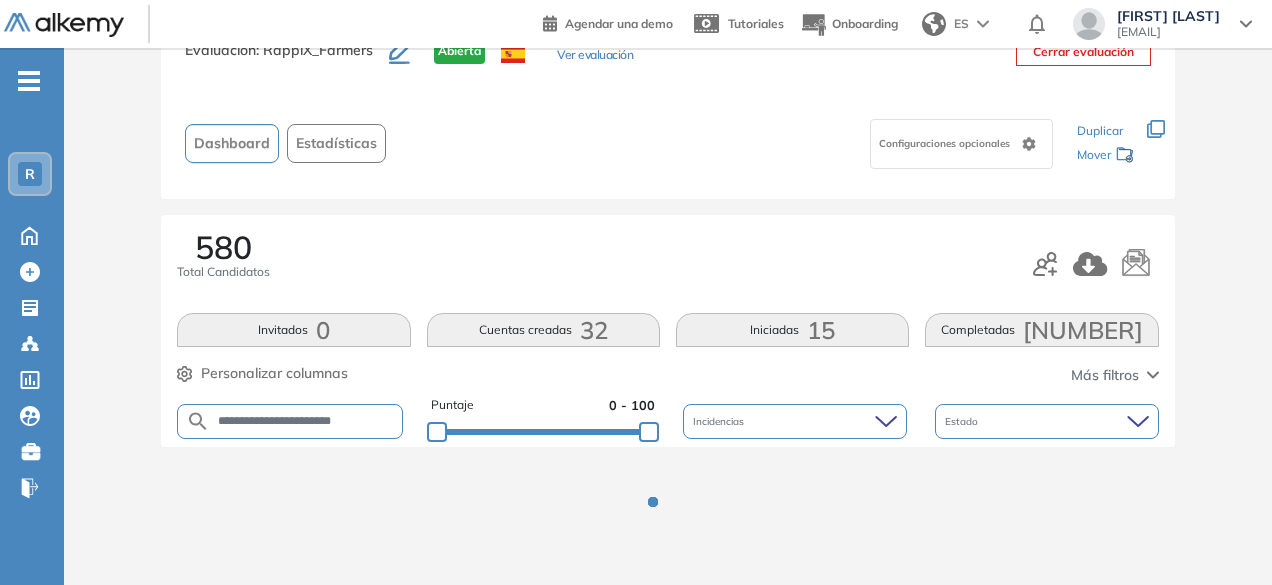 scroll, scrollTop: 237, scrollLeft: 0, axis: vertical 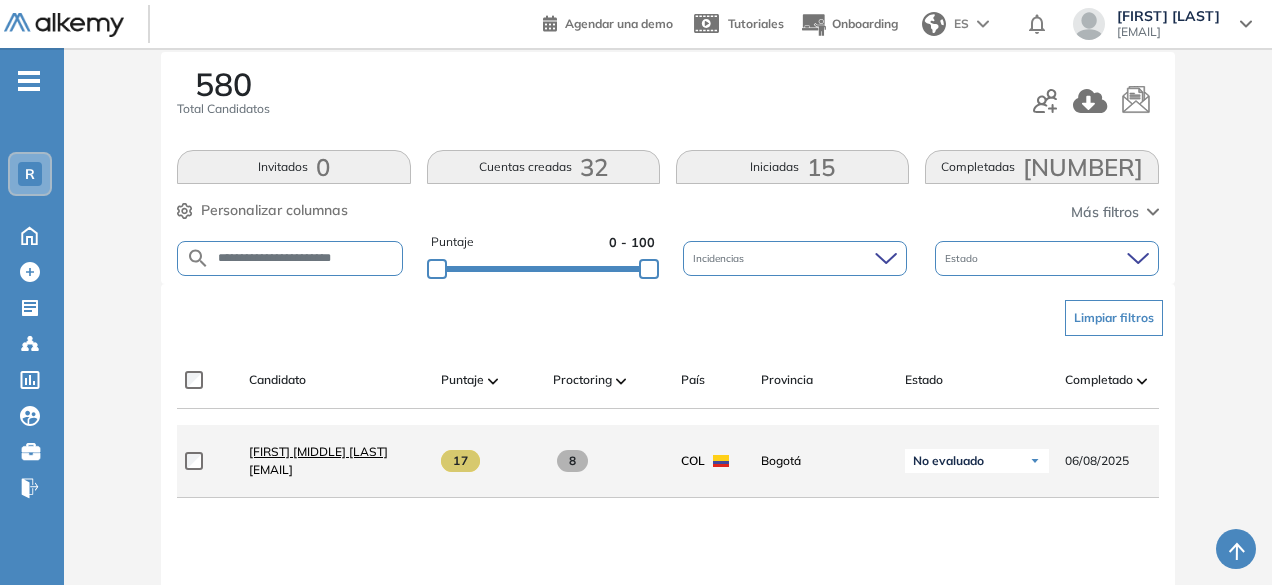 click on "[FIRST] [MIDDLE] [LAST]" at bounding box center (318, 451) 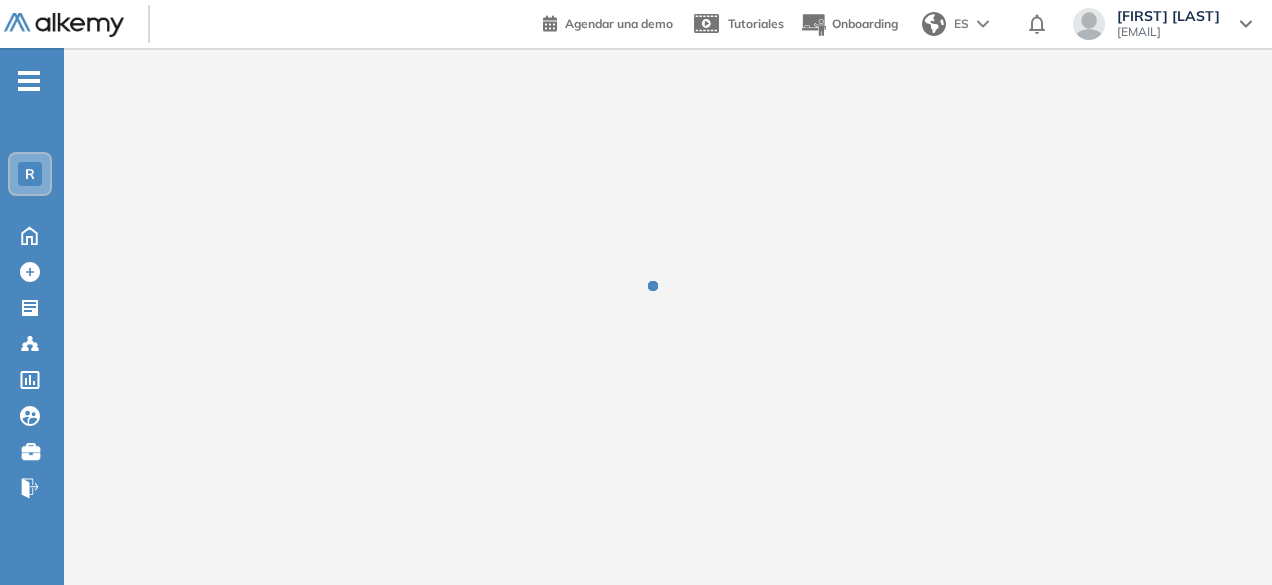 scroll, scrollTop: 0, scrollLeft: 0, axis: both 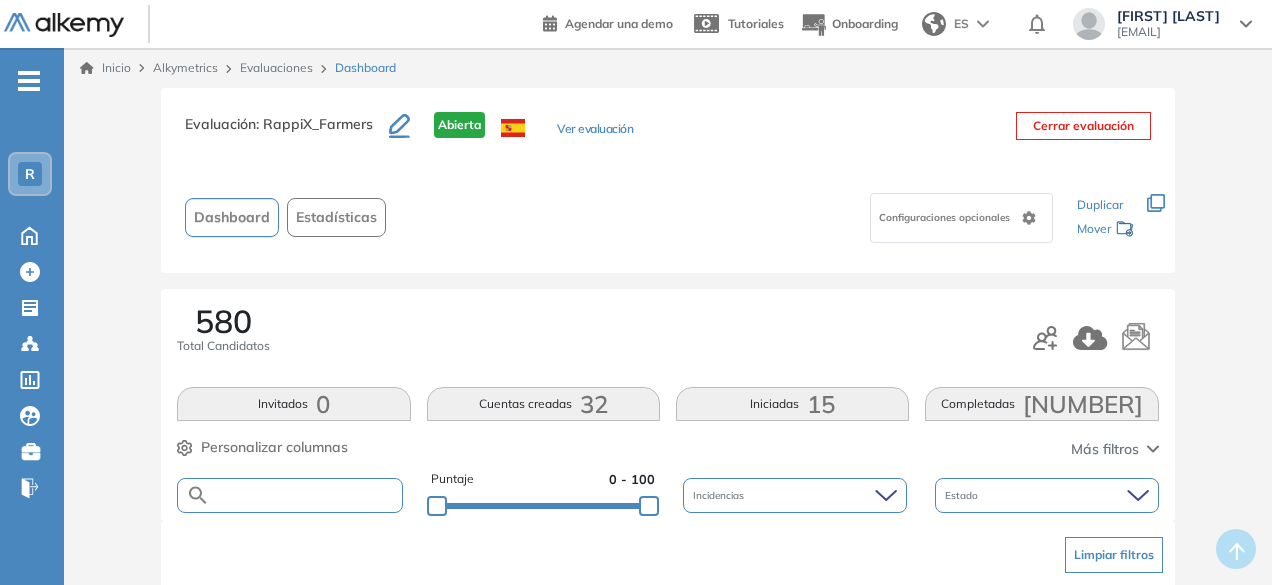 click at bounding box center (305, 495) 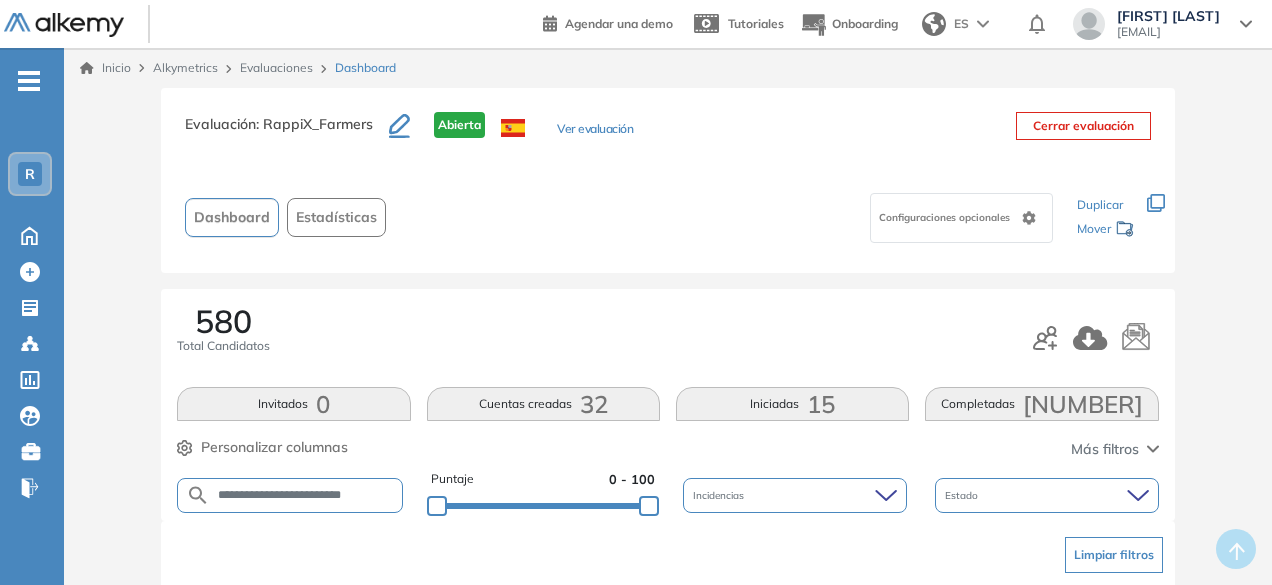 type on "**********" 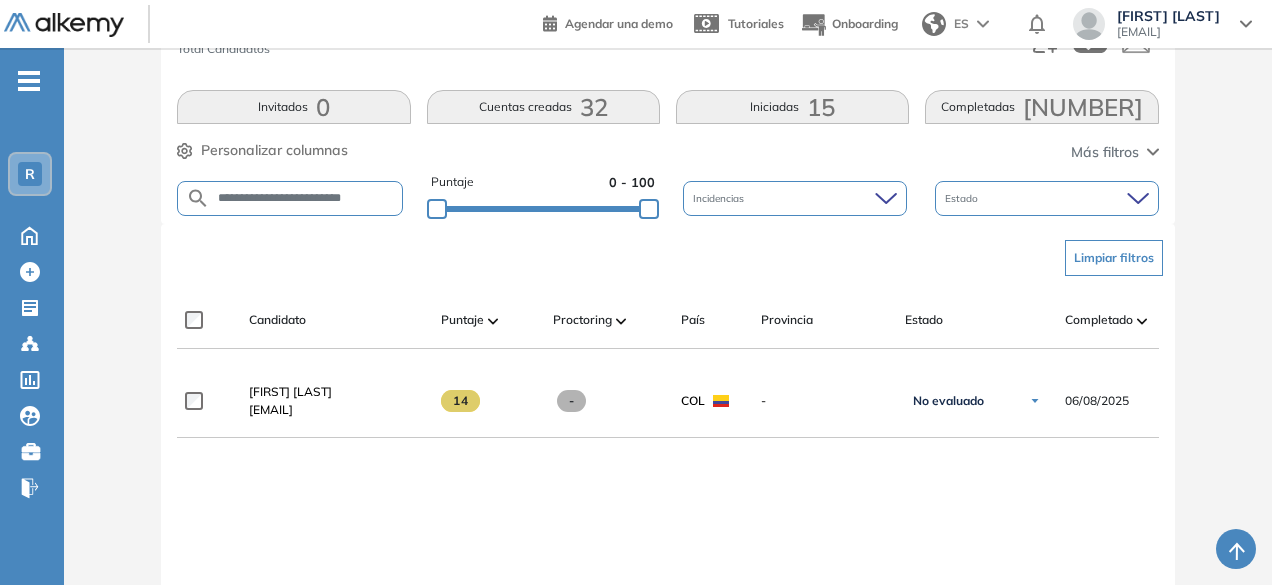 scroll, scrollTop: 299, scrollLeft: 0, axis: vertical 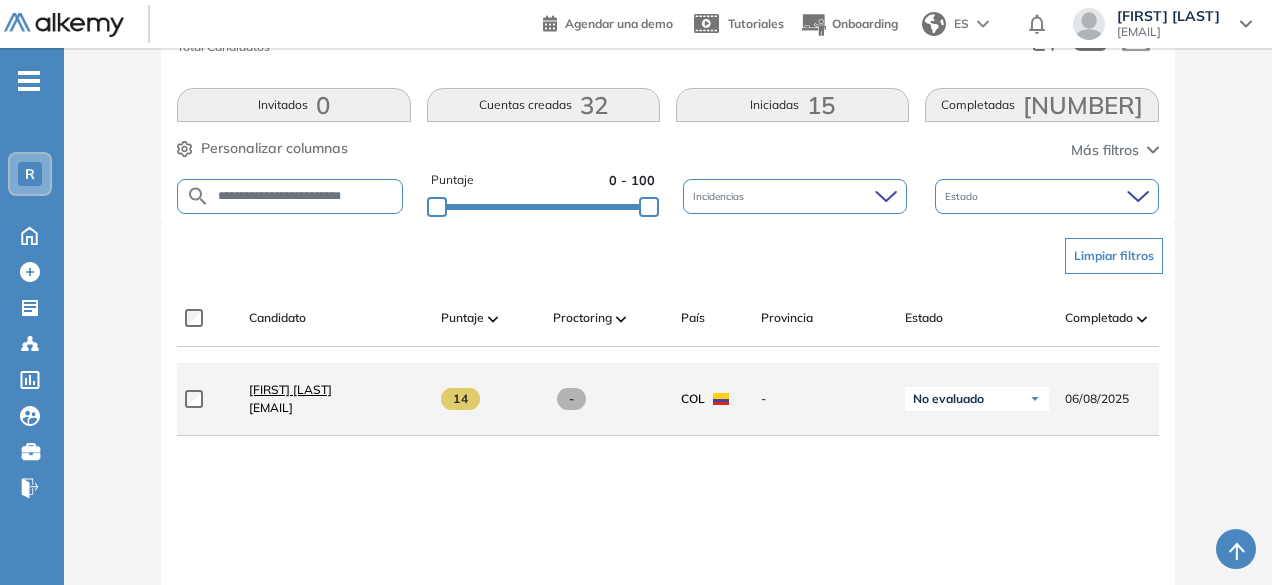 click on "[FIRST] [LAST]" at bounding box center (290, 389) 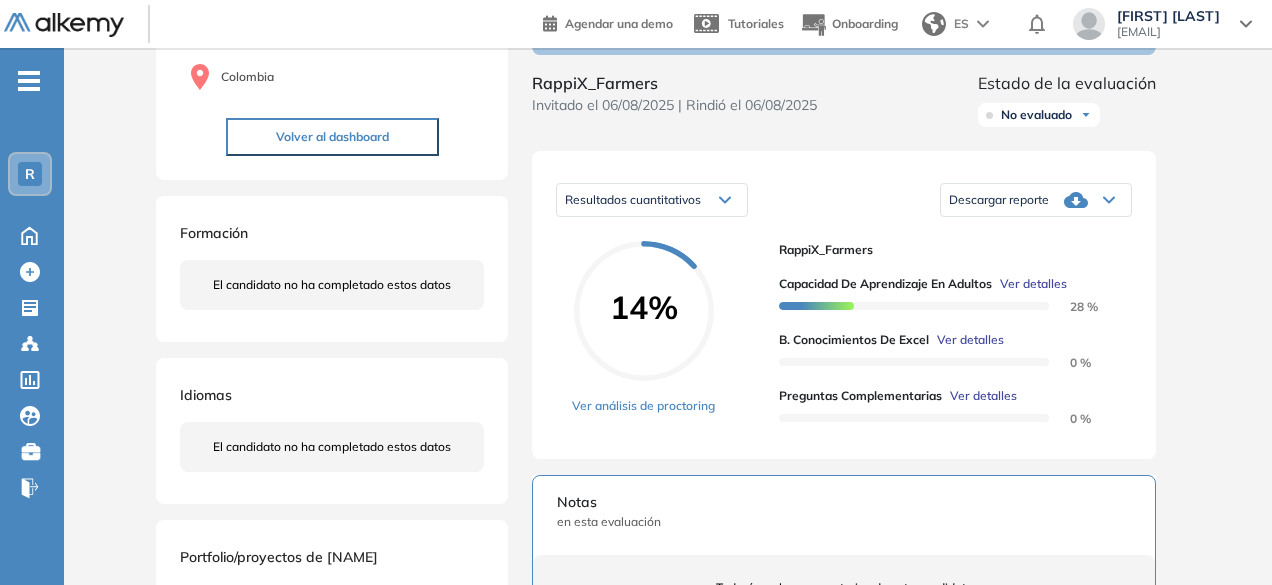 scroll, scrollTop: 208, scrollLeft: 0, axis: vertical 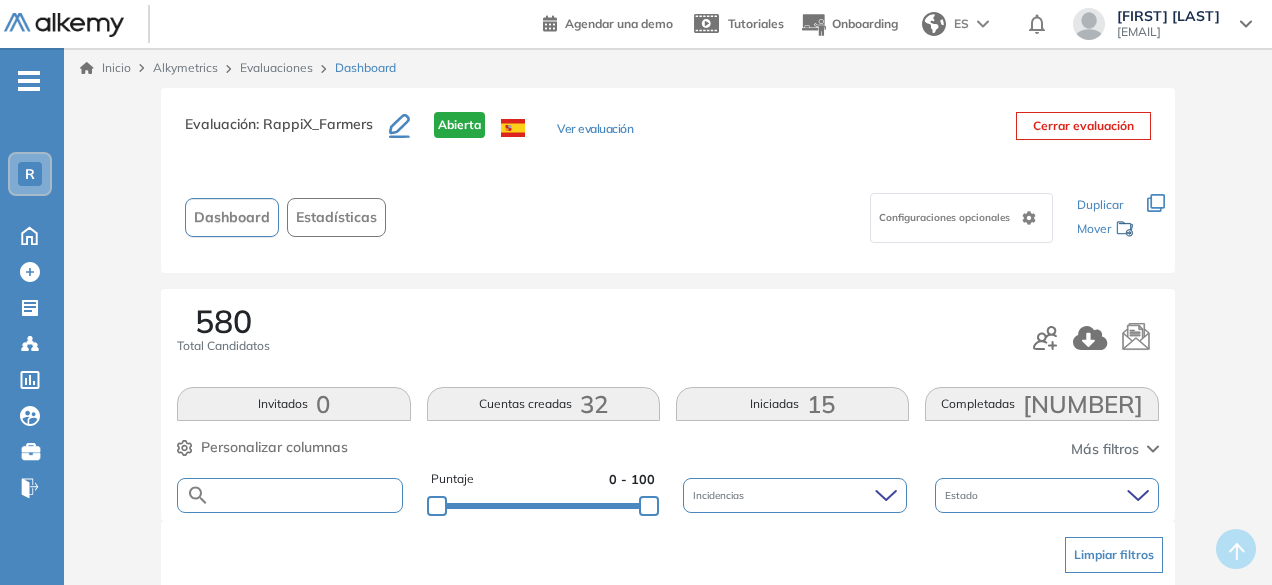 click at bounding box center (305, 495) 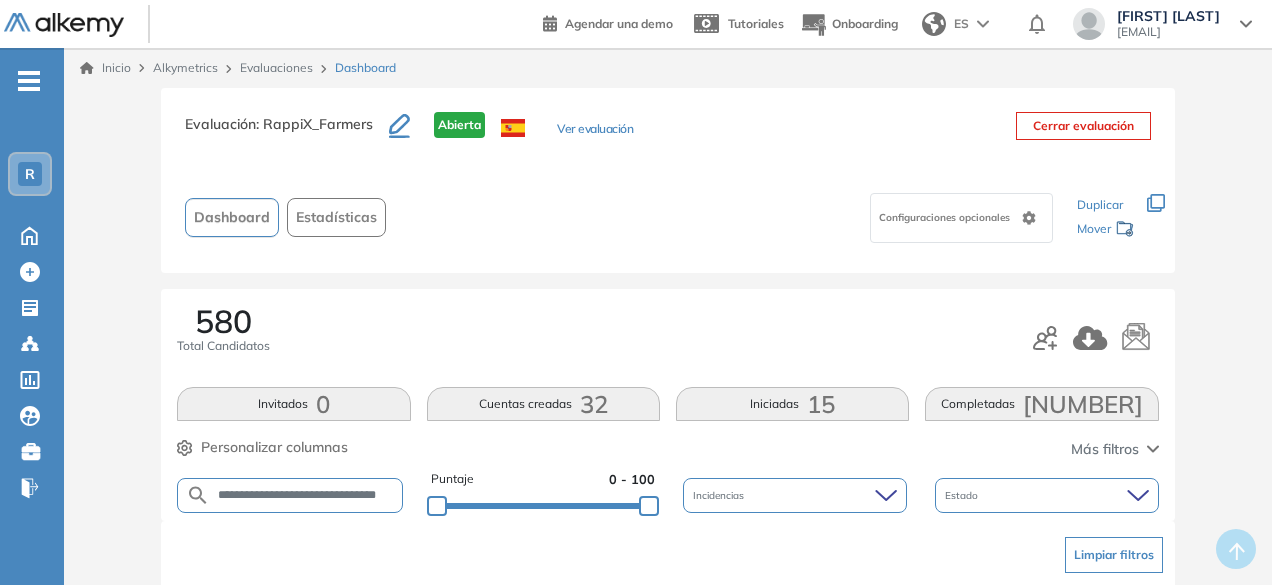 scroll, scrollTop: 0, scrollLeft: 36, axis: horizontal 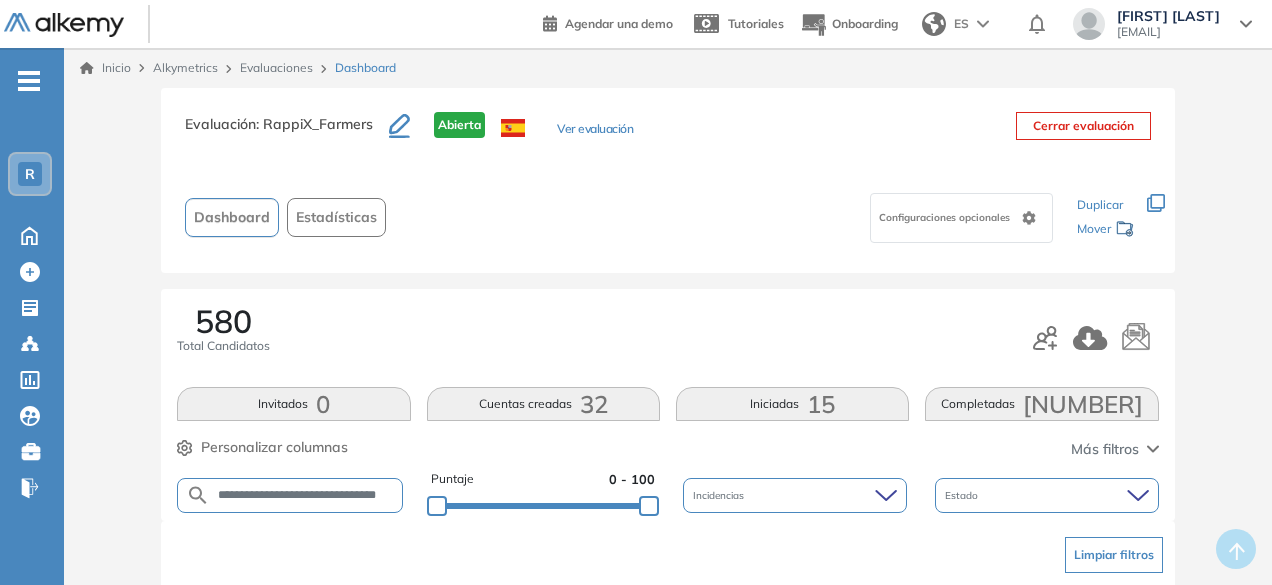 type on "**********" 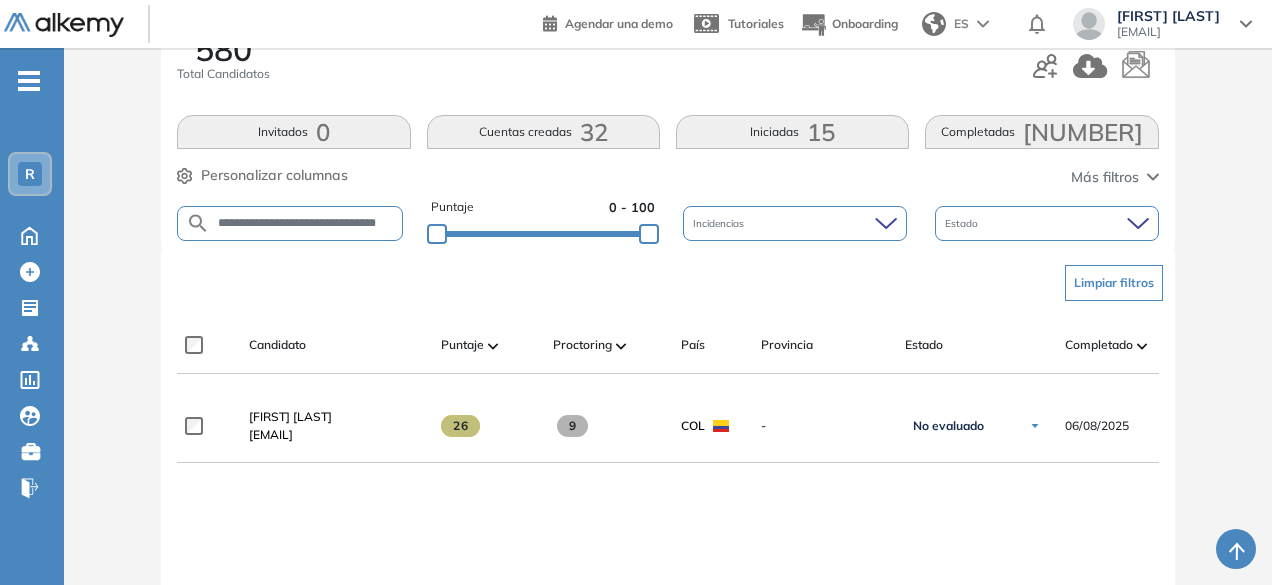 scroll, scrollTop: 286, scrollLeft: 0, axis: vertical 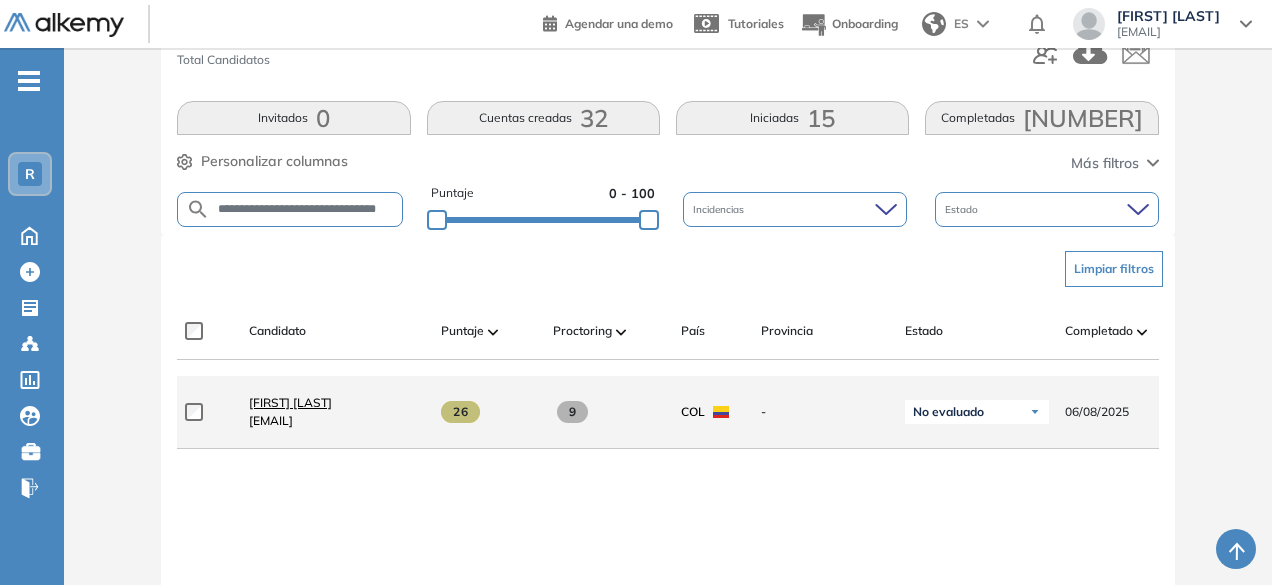 click on "[FIRST] [LAST]" at bounding box center [290, 402] 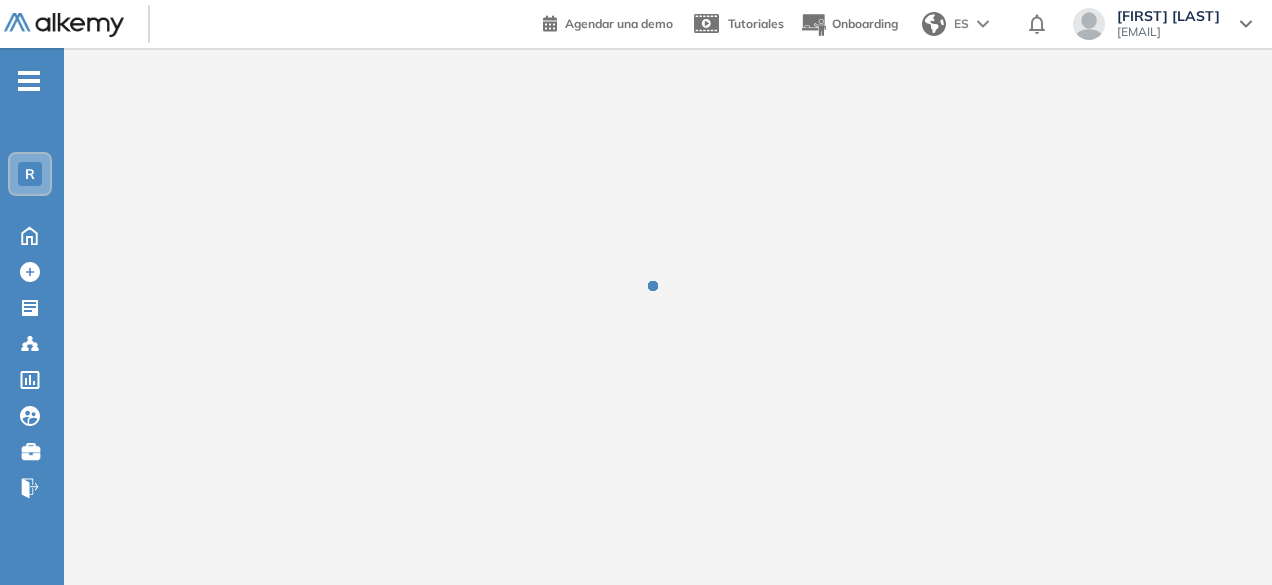 scroll, scrollTop: 0, scrollLeft: 0, axis: both 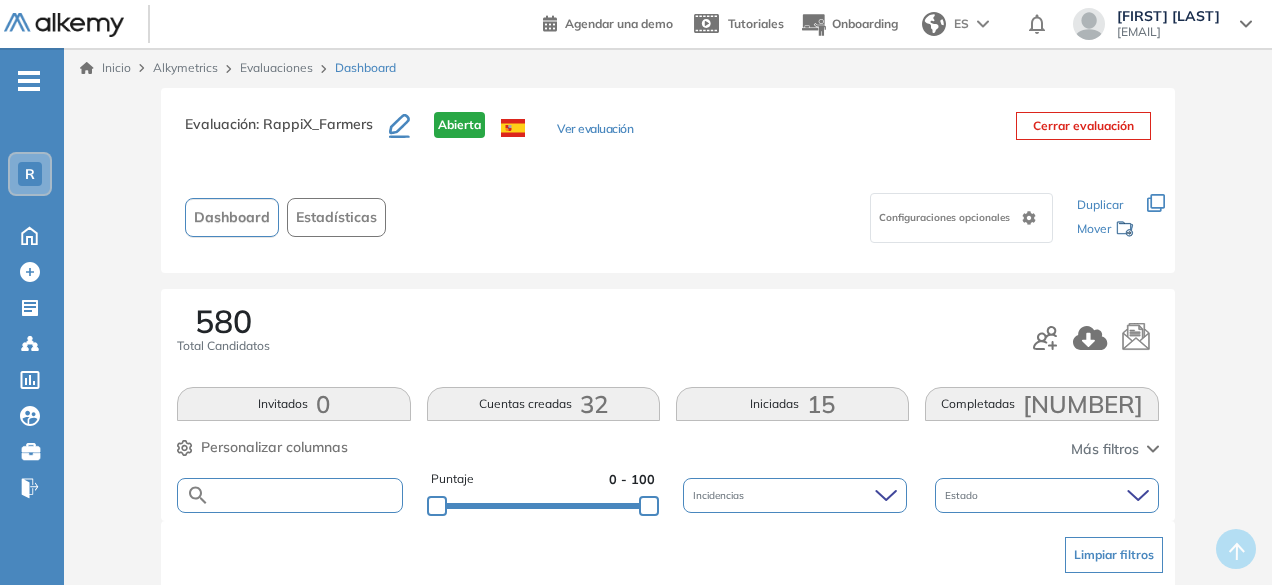 click at bounding box center [305, 495] 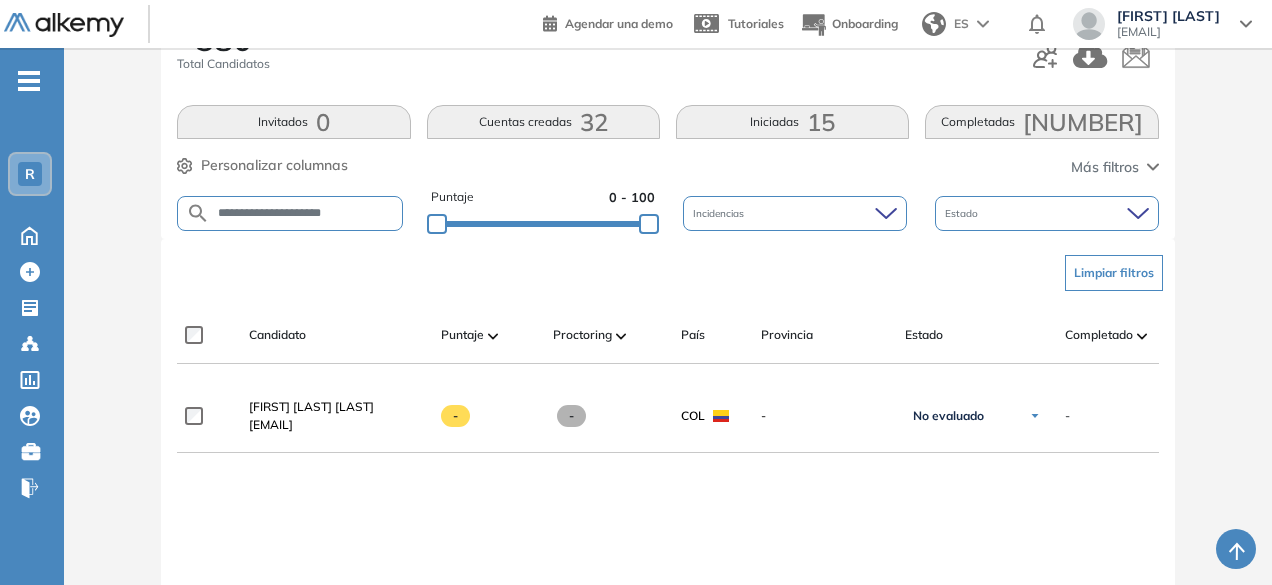scroll, scrollTop: 296, scrollLeft: 0, axis: vertical 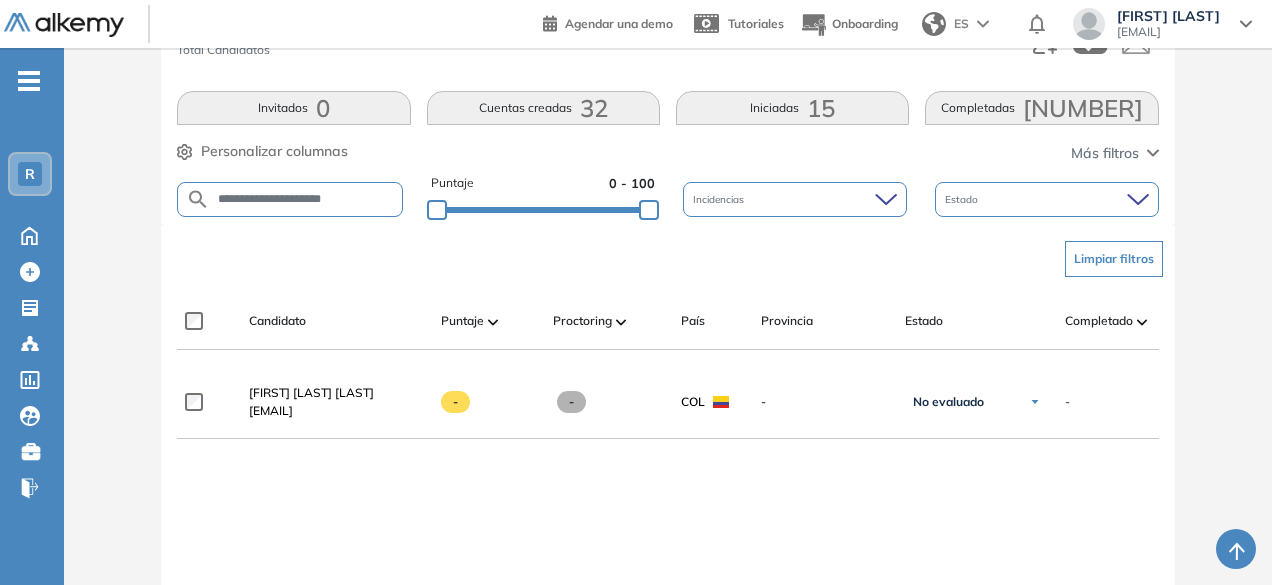 click on "**********" at bounding box center (305, 199) 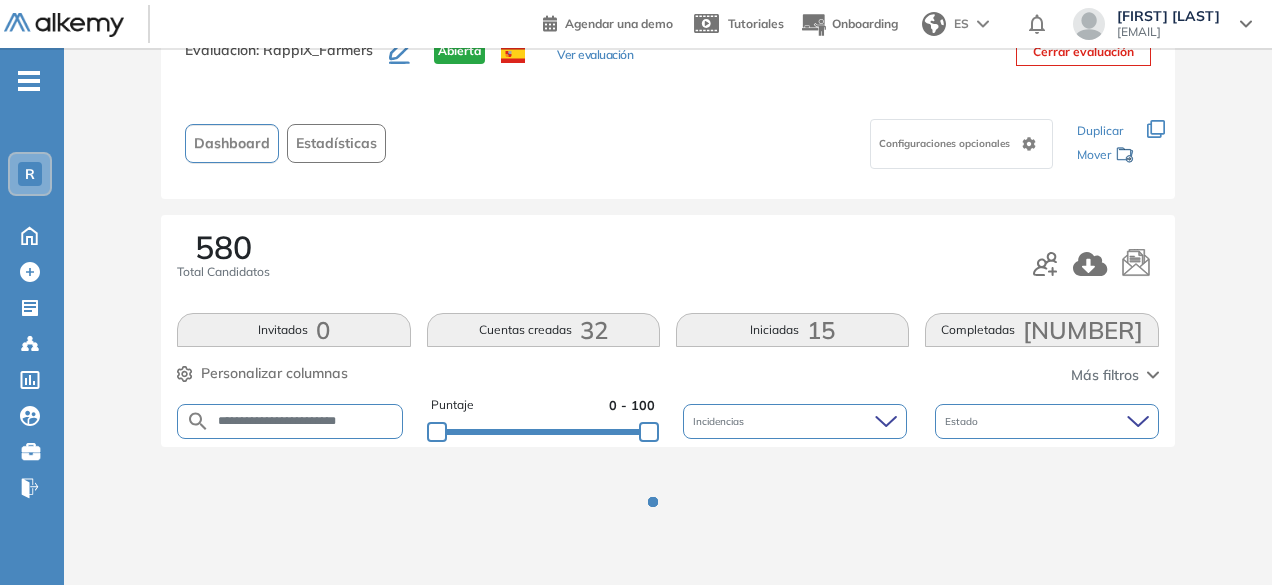 scroll, scrollTop: 296, scrollLeft: 0, axis: vertical 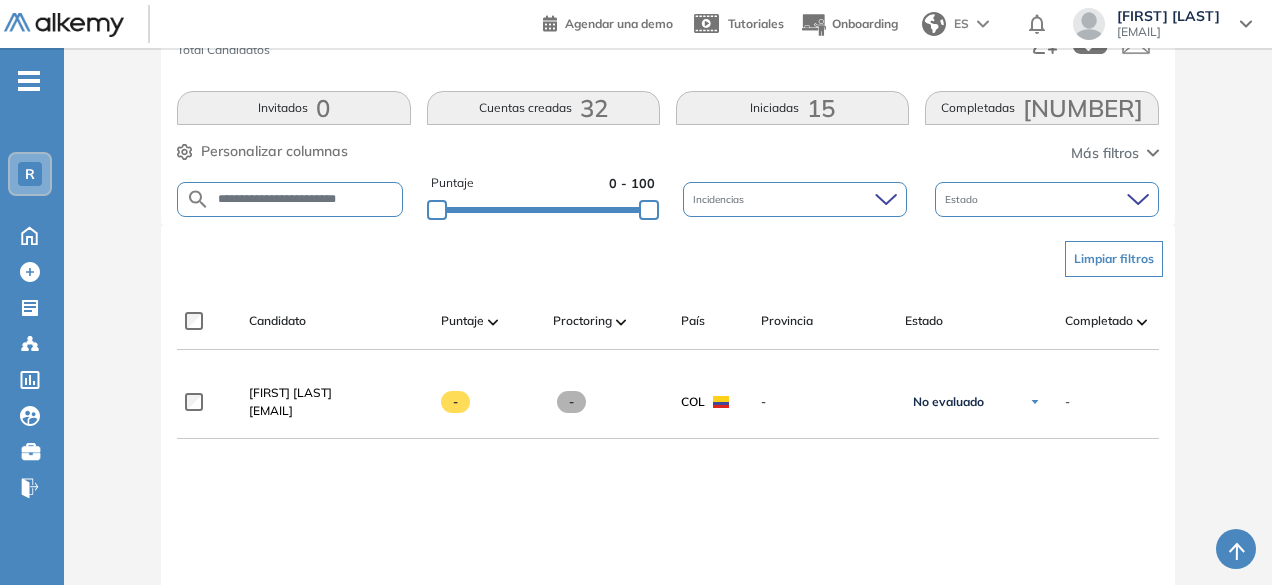 click on "**********" at bounding box center (305, 199) 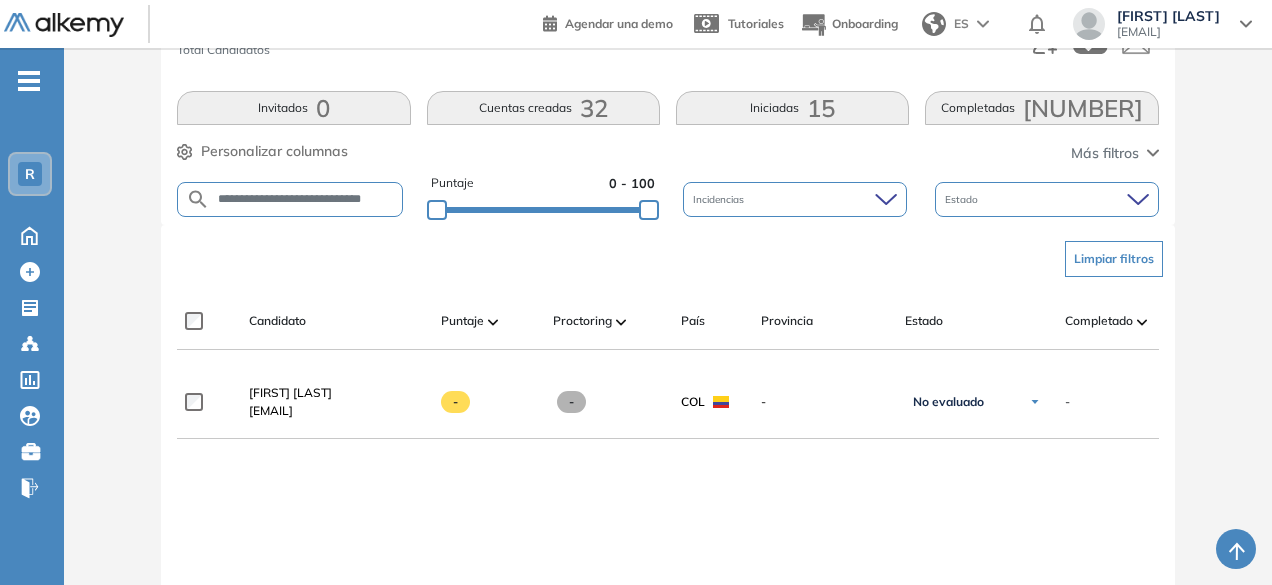 scroll, scrollTop: 0, scrollLeft: 12, axis: horizontal 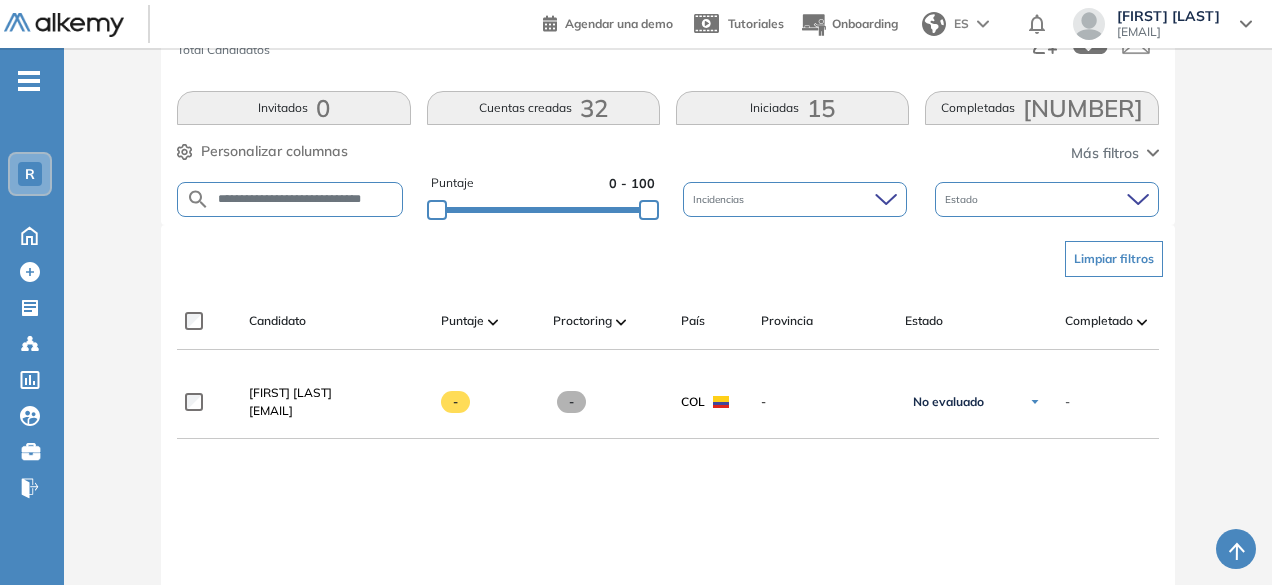 type on "**********" 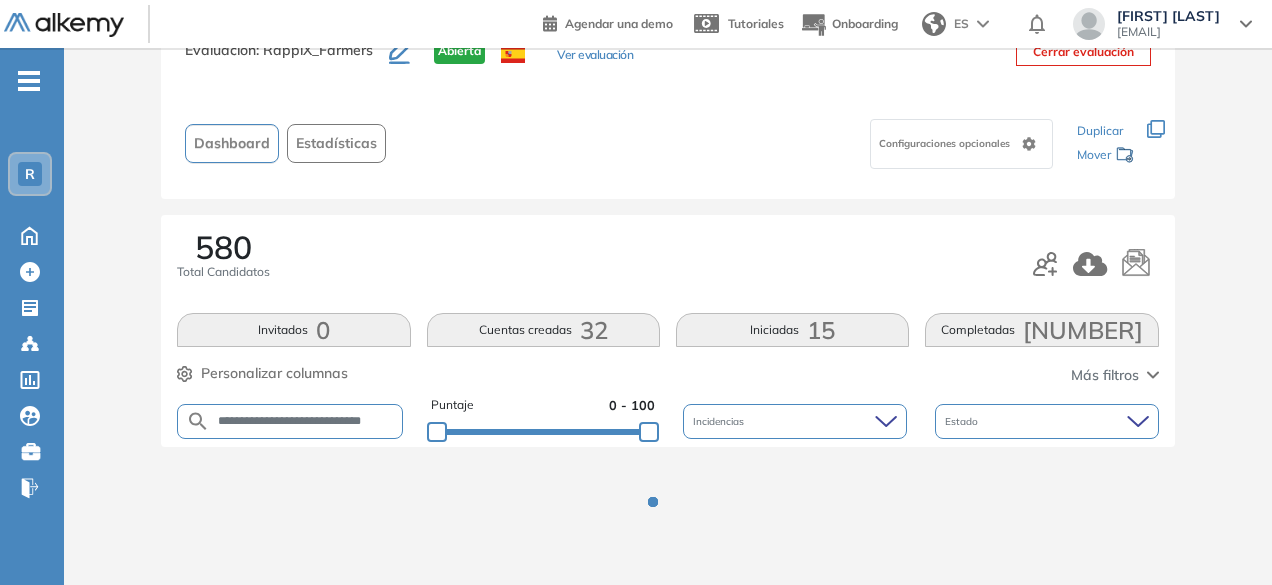 scroll, scrollTop: 296, scrollLeft: 0, axis: vertical 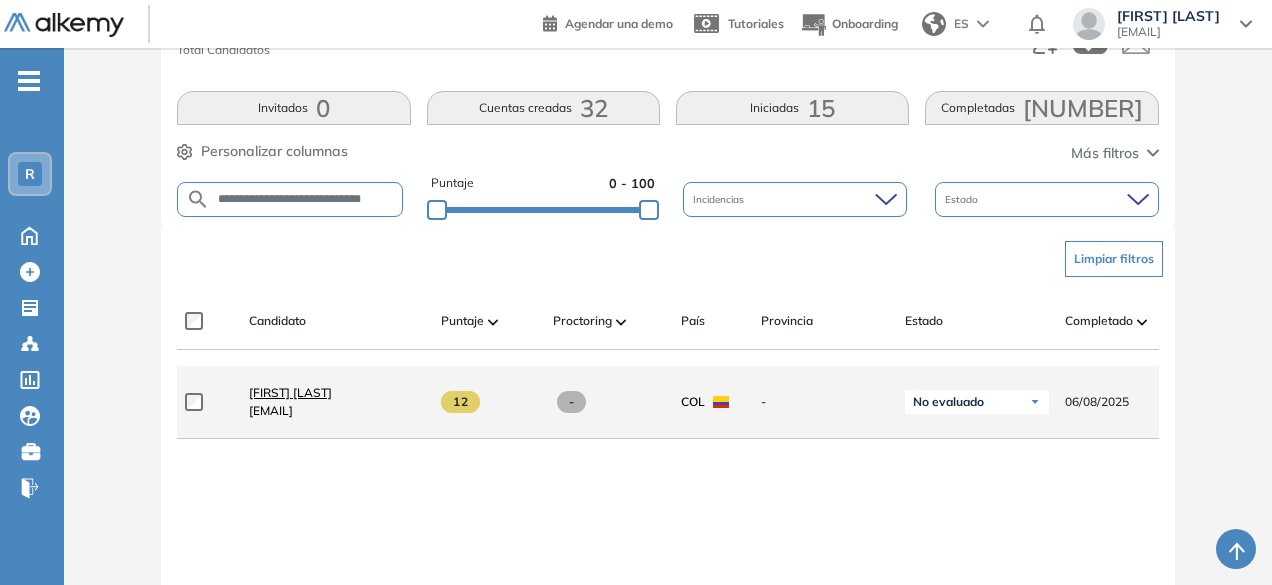 click on "[FIRST] [LAST]" at bounding box center (290, 392) 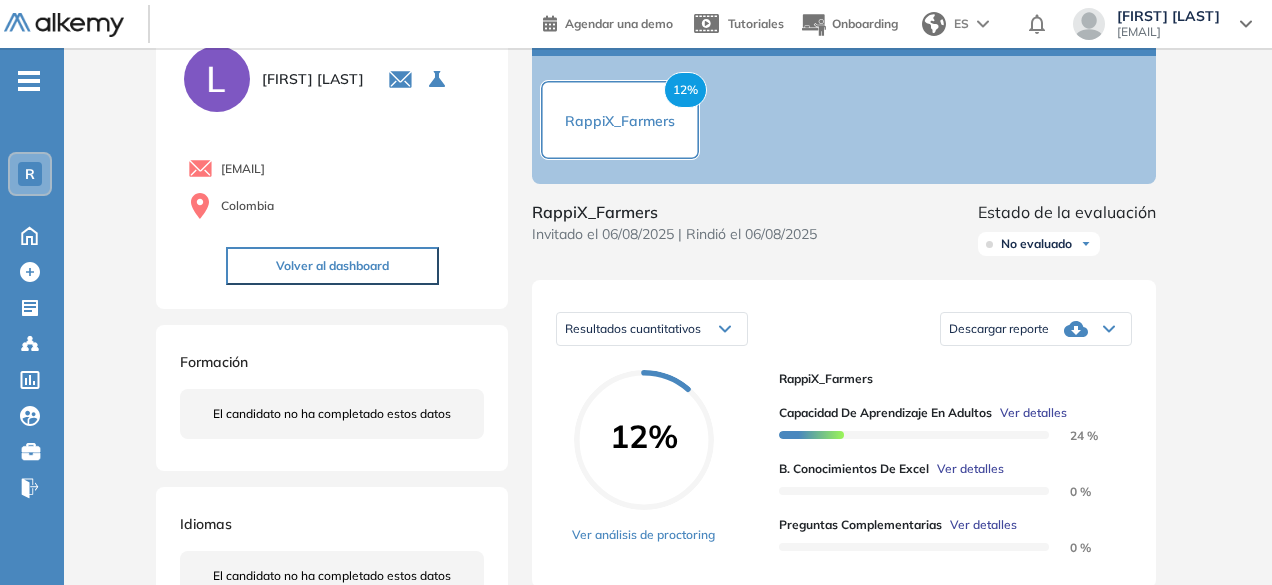scroll, scrollTop: 108, scrollLeft: 0, axis: vertical 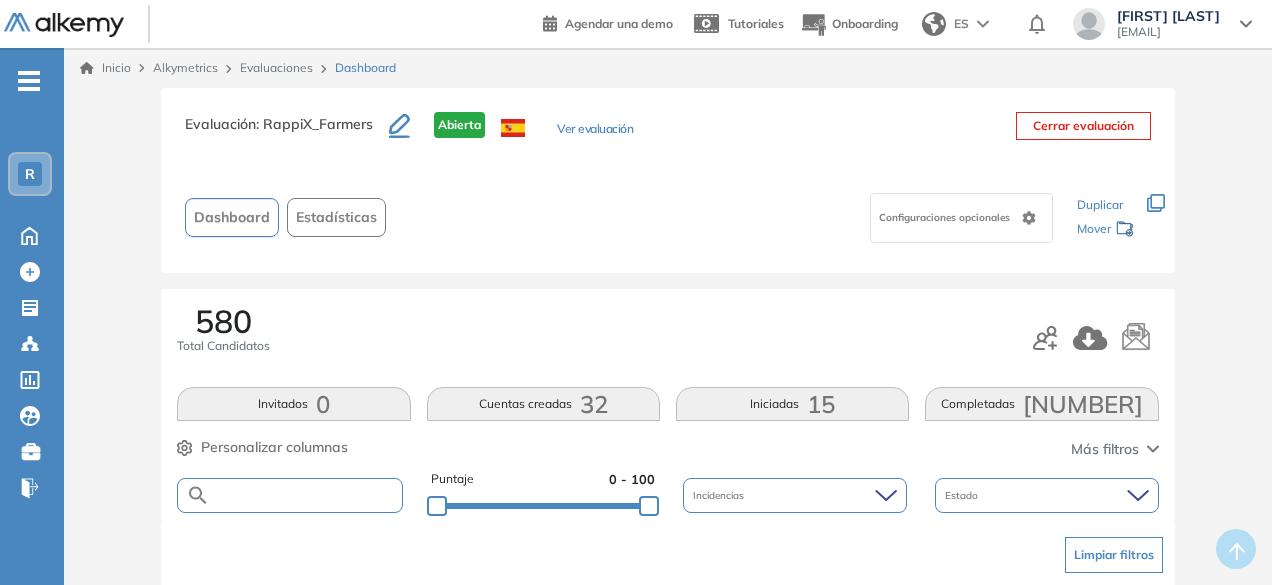 click at bounding box center (305, 495) 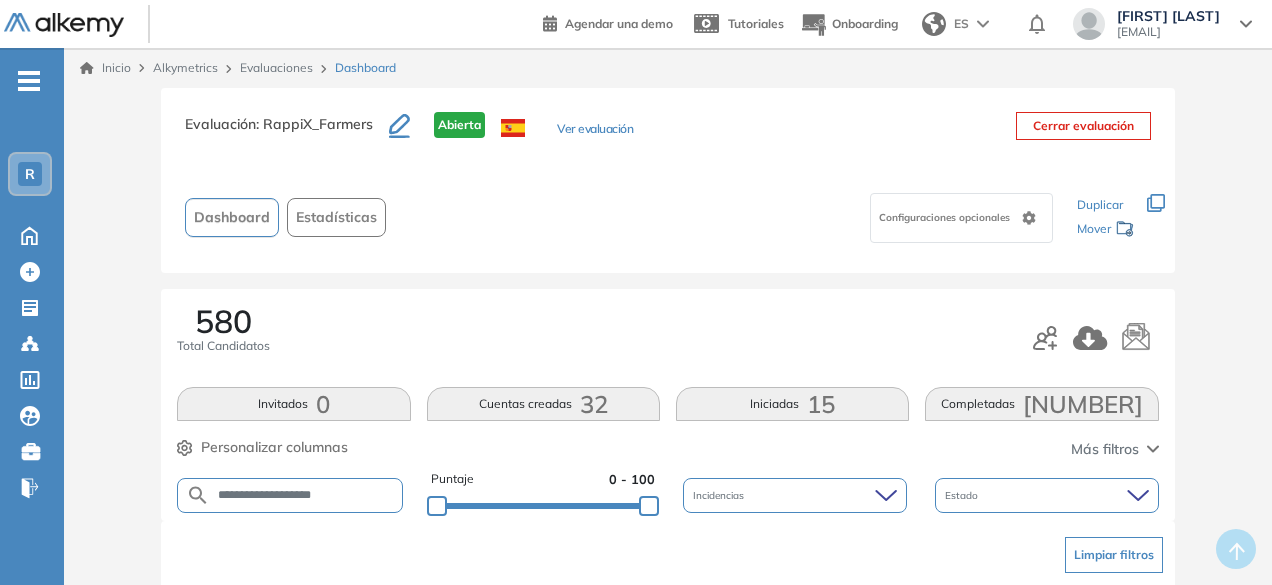 type on "**********" 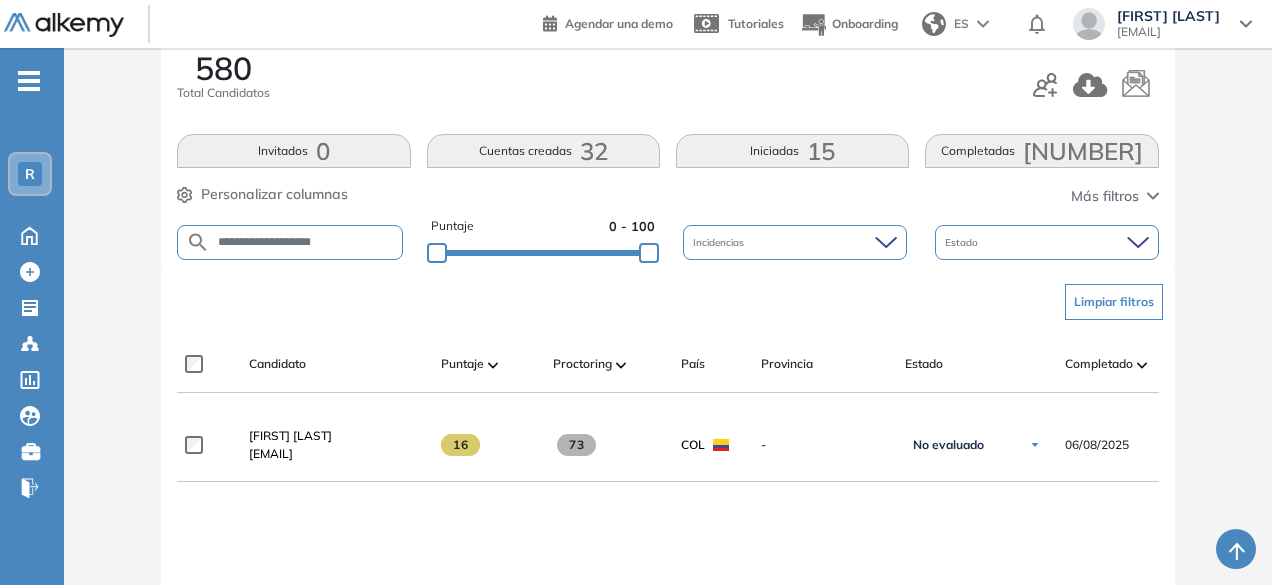 scroll, scrollTop: 268, scrollLeft: 0, axis: vertical 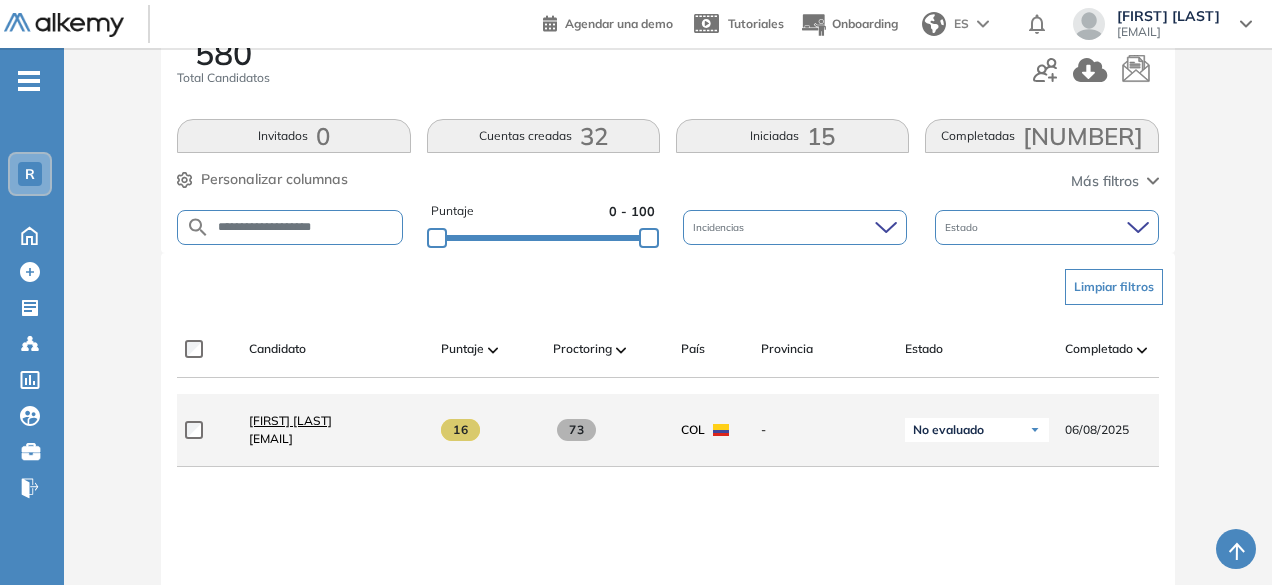 click on "[FIRST] [LAST]" at bounding box center [290, 420] 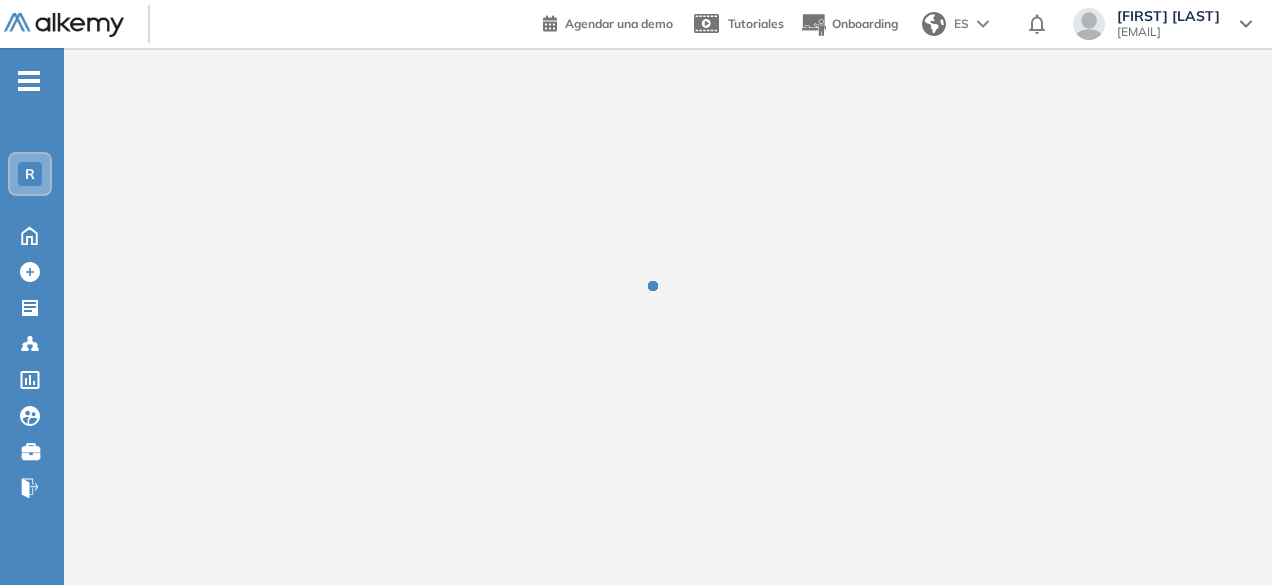 scroll, scrollTop: 0, scrollLeft: 0, axis: both 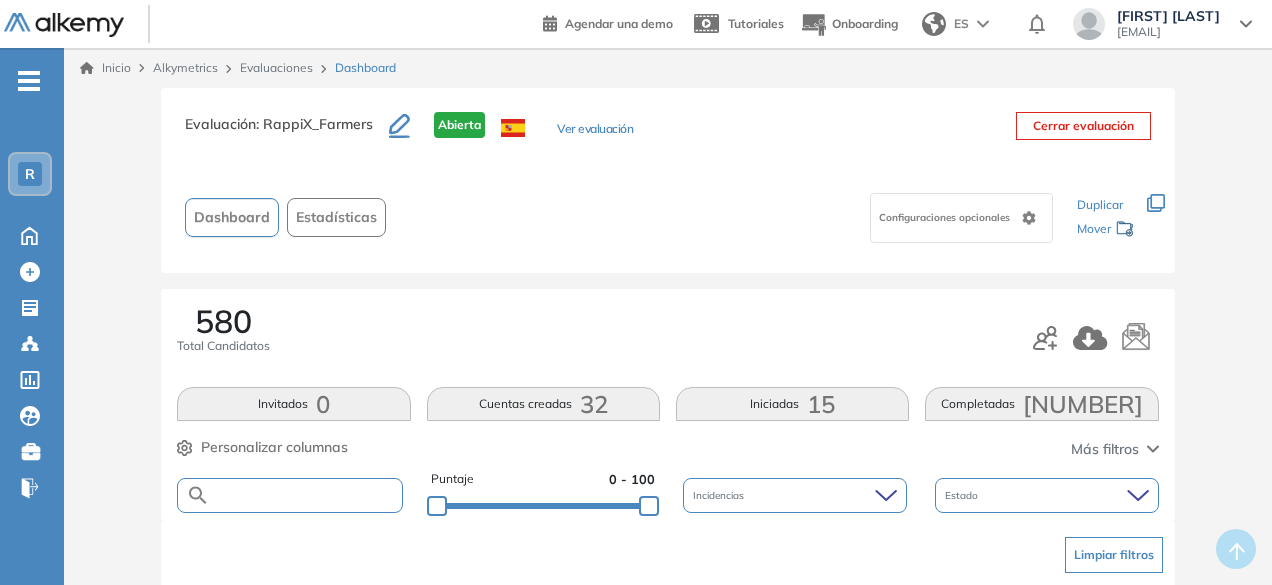 click at bounding box center [305, 495] 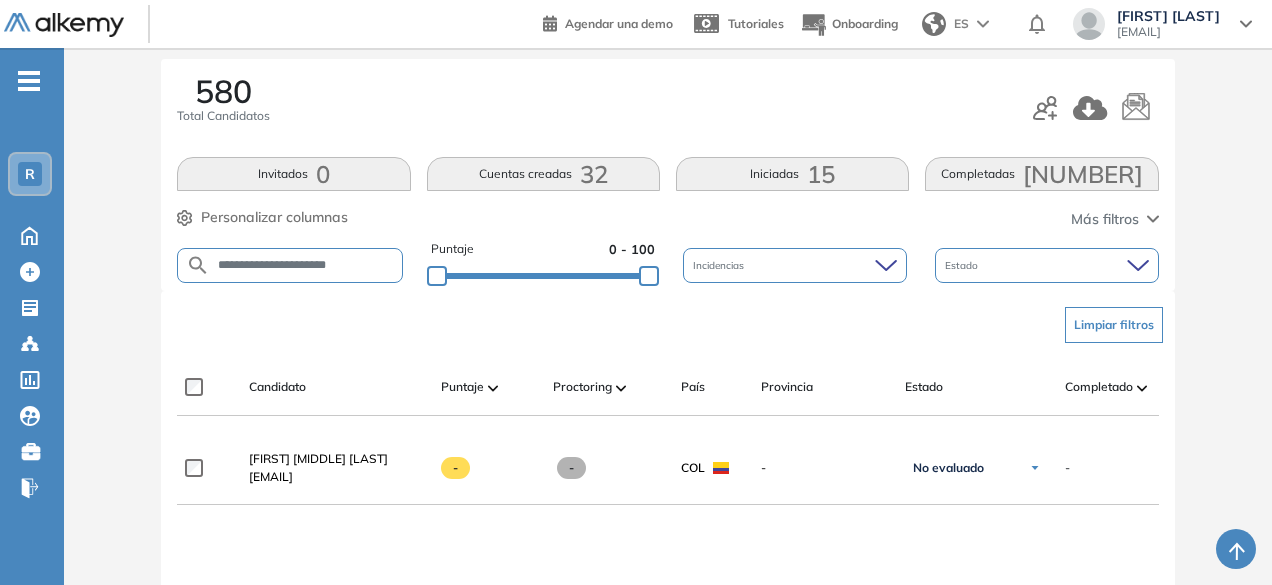 scroll, scrollTop: 231, scrollLeft: 0, axis: vertical 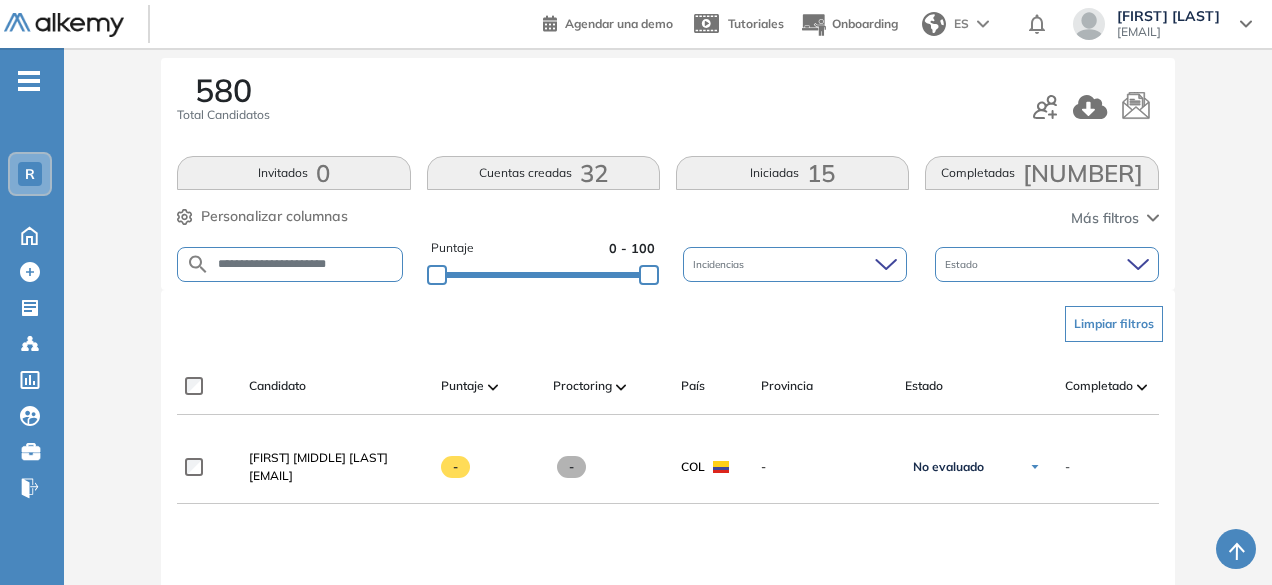 click on "**********" at bounding box center [305, 264] 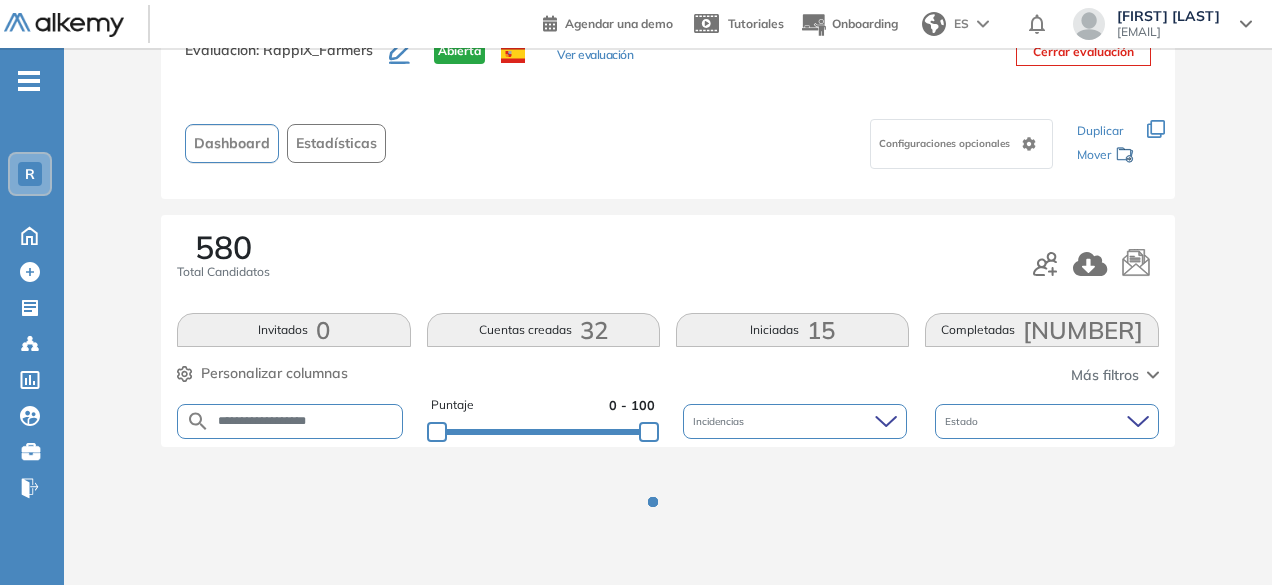 scroll, scrollTop: 154, scrollLeft: 0, axis: vertical 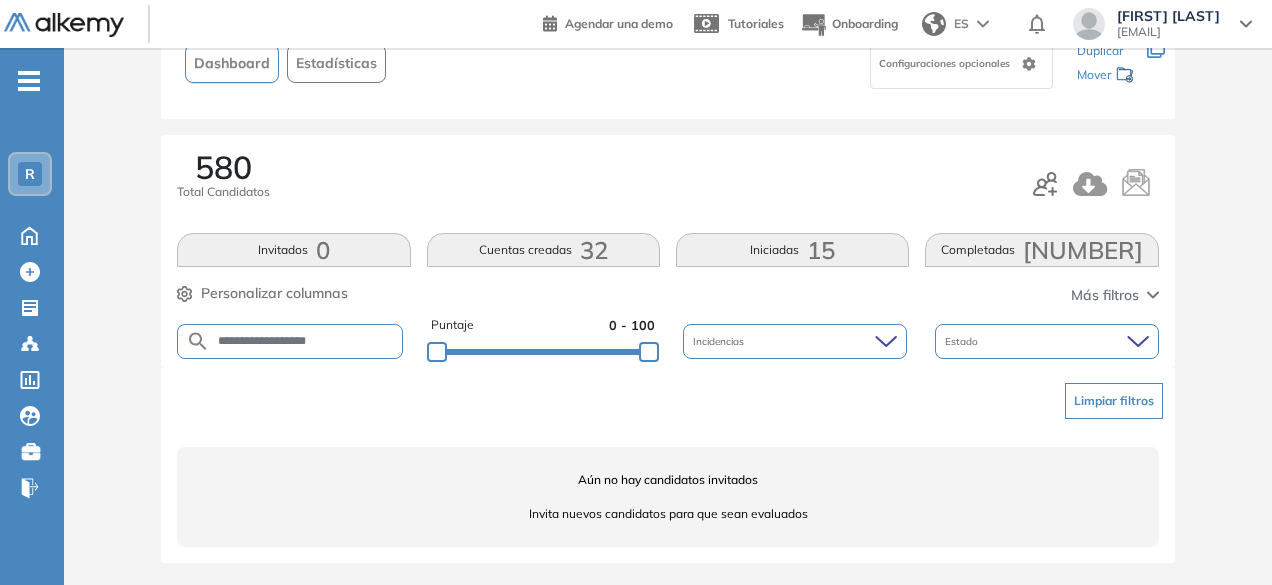 click on "**********" at bounding box center (305, 341) 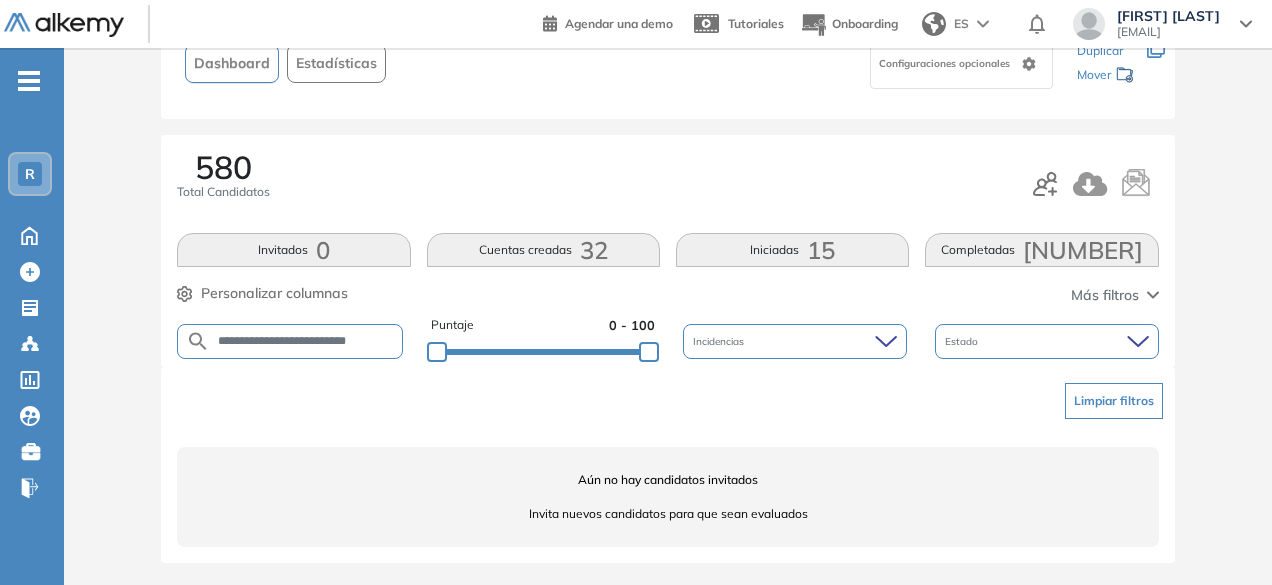 scroll, scrollTop: 0, scrollLeft: 19, axis: horizontal 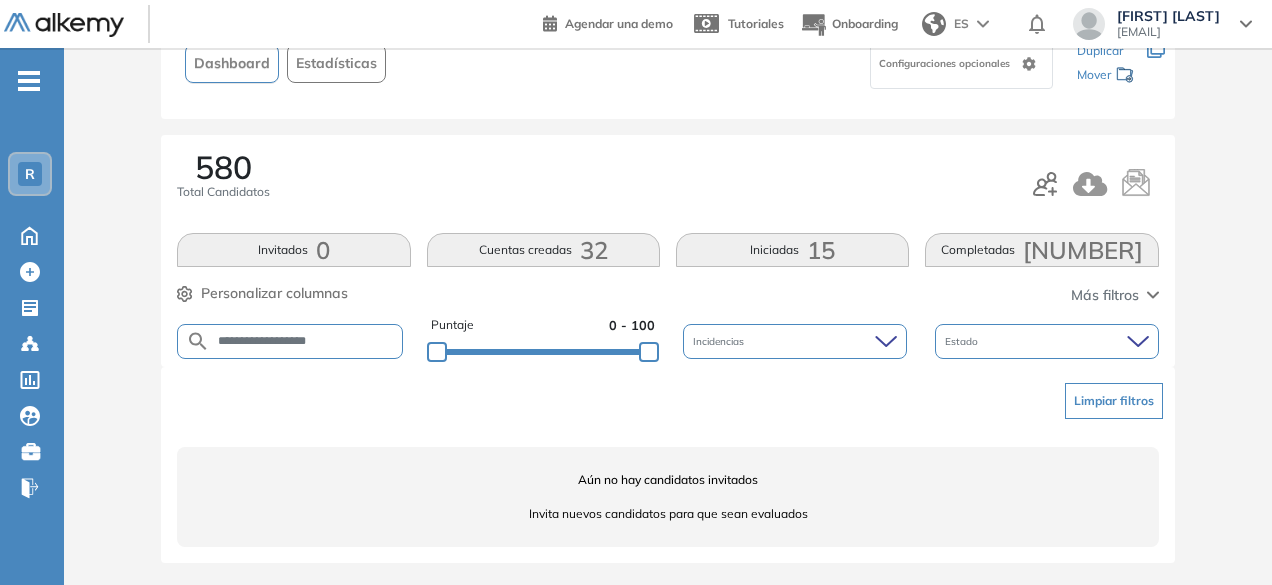 drag, startPoint x: 316, startPoint y: 335, endPoint x: 274, endPoint y: 334, distance: 42.0119 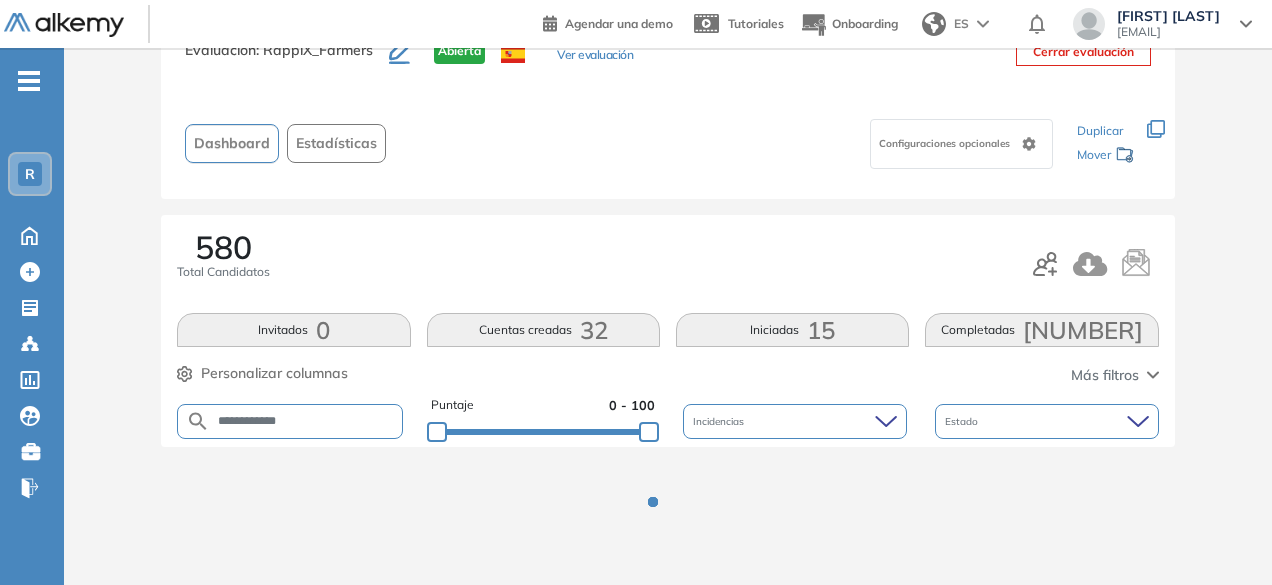 scroll, scrollTop: 154, scrollLeft: 0, axis: vertical 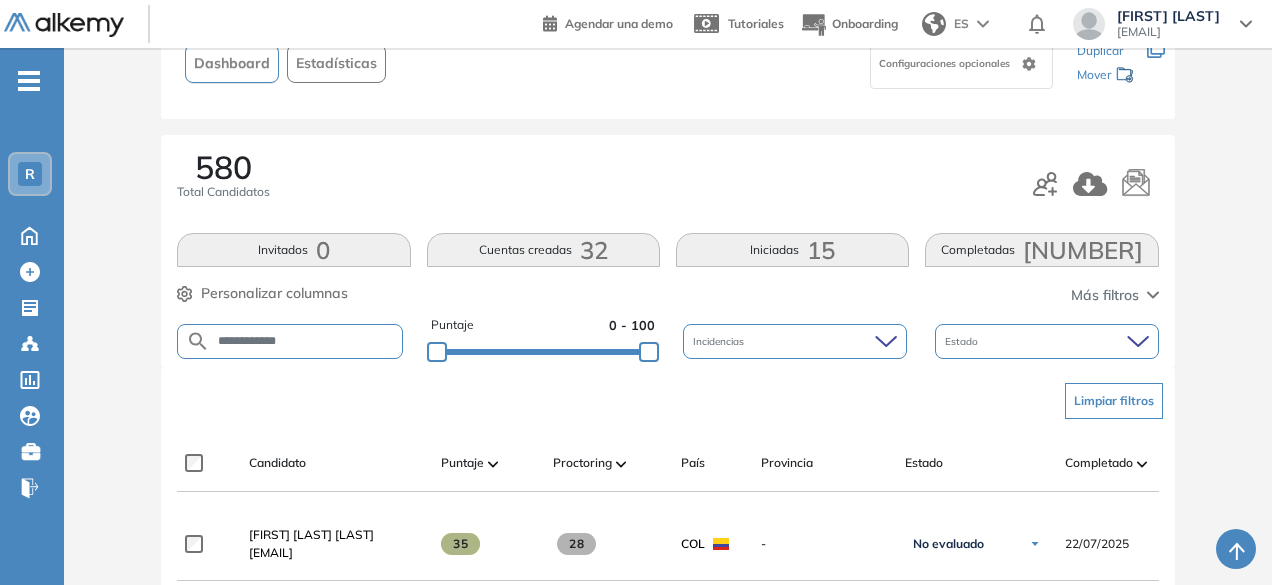 click on "**********" at bounding box center [306, 341] 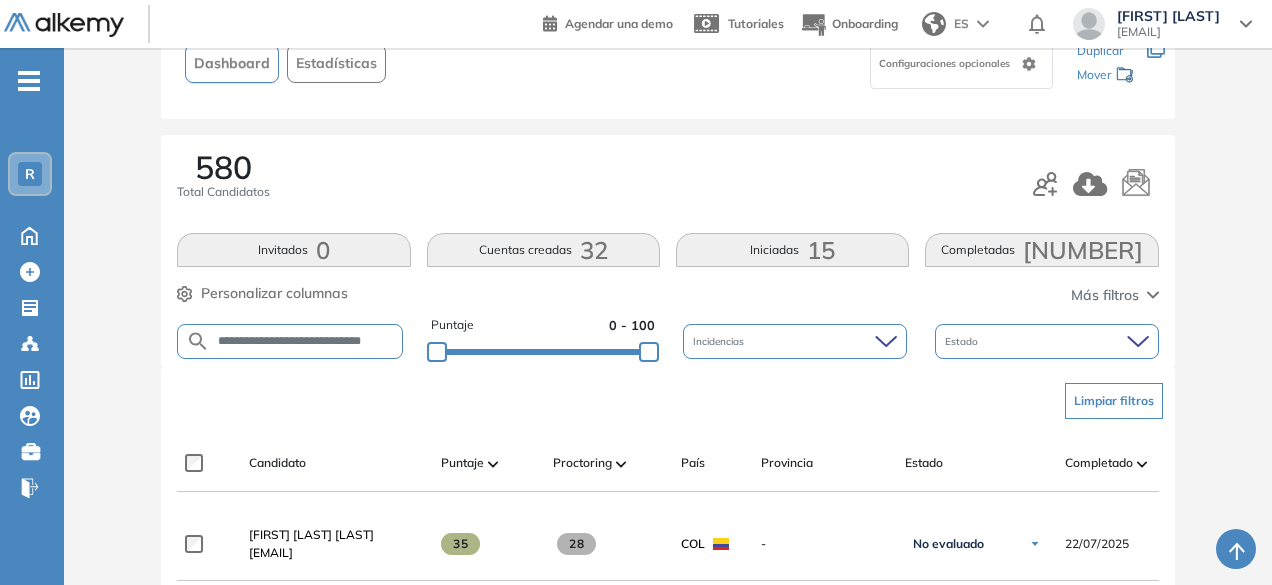 scroll, scrollTop: 0, scrollLeft: 2, axis: horizontal 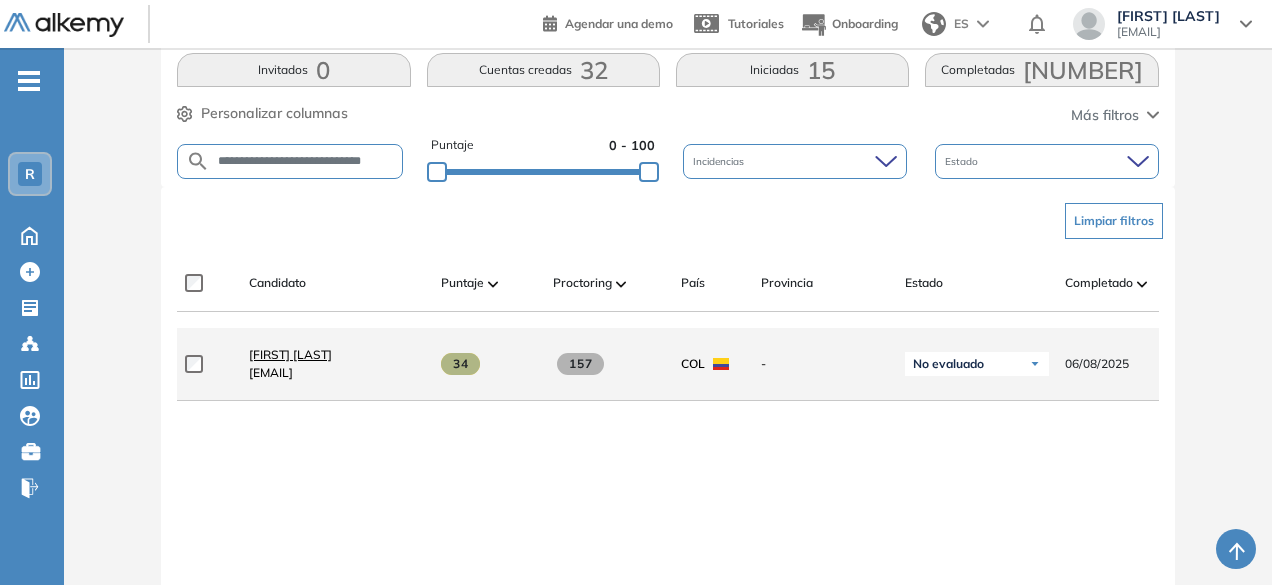 click on "[FIRST] [LAST]" at bounding box center (290, 354) 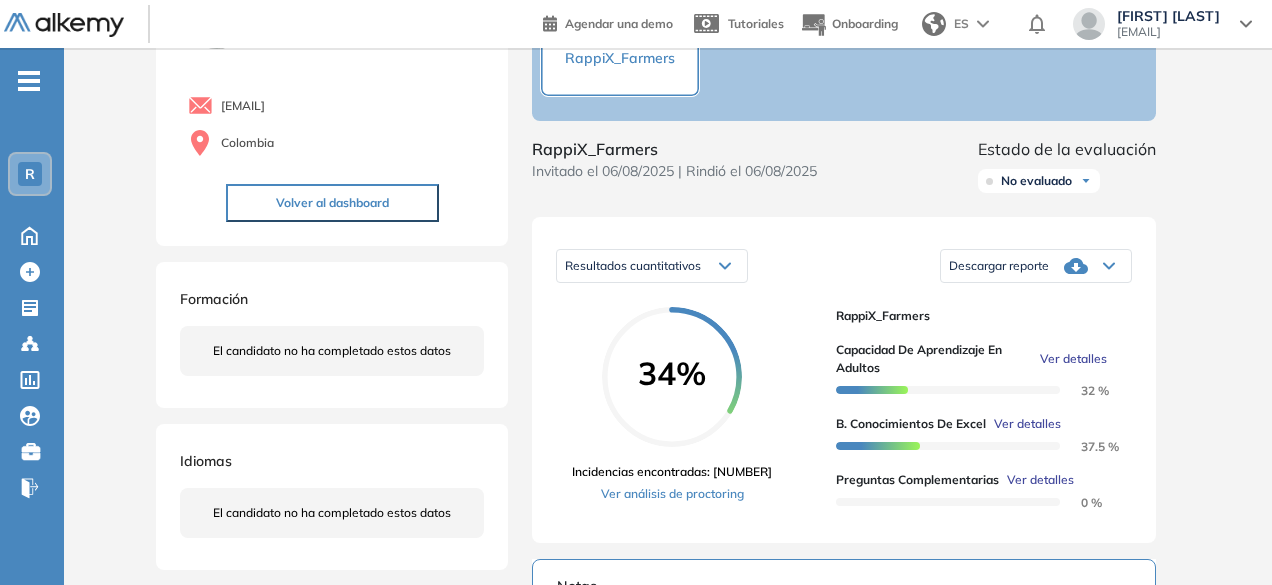 scroll, scrollTop: 144, scrollLeft: 0, axis: vertical 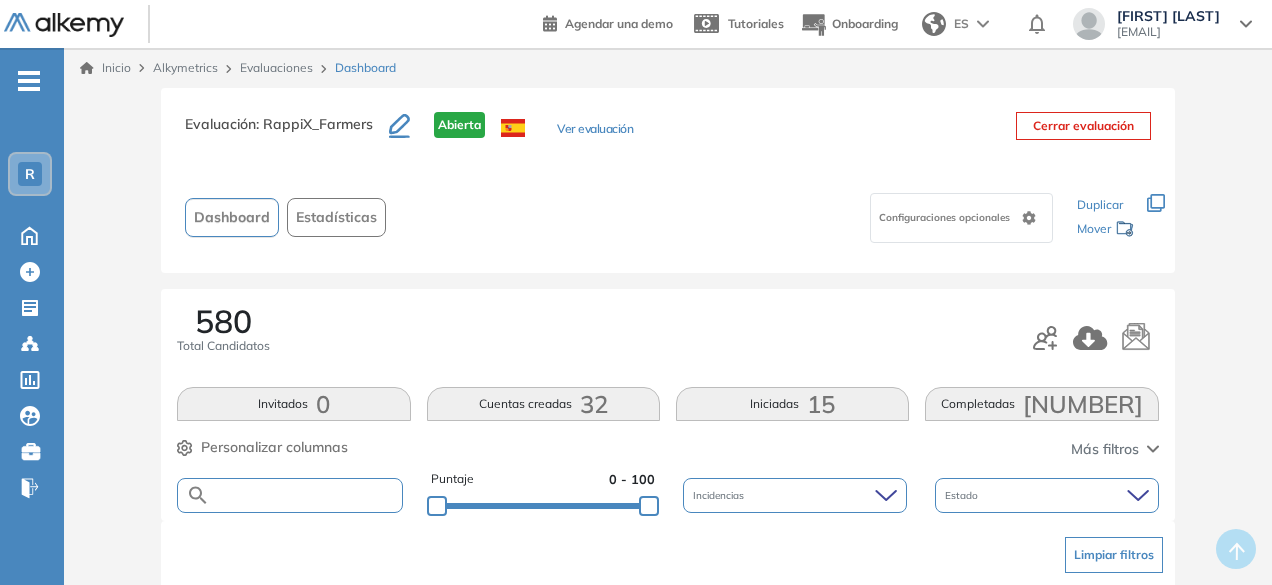 click at bounding box center (305, 495) 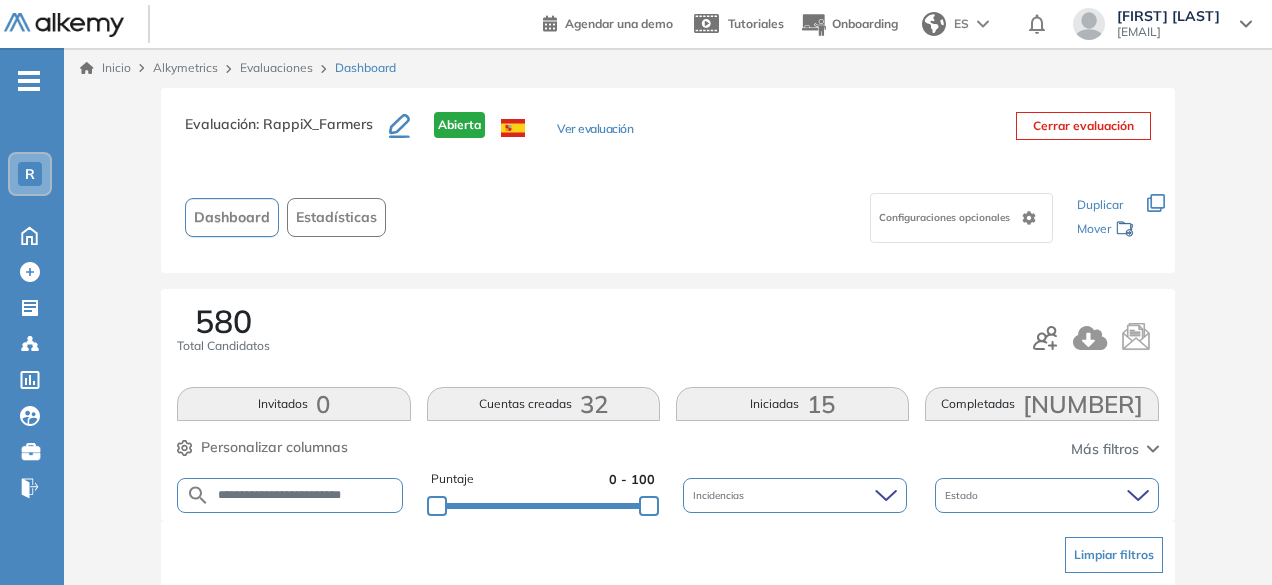 click on "**********" at bounding box center (305, 495) 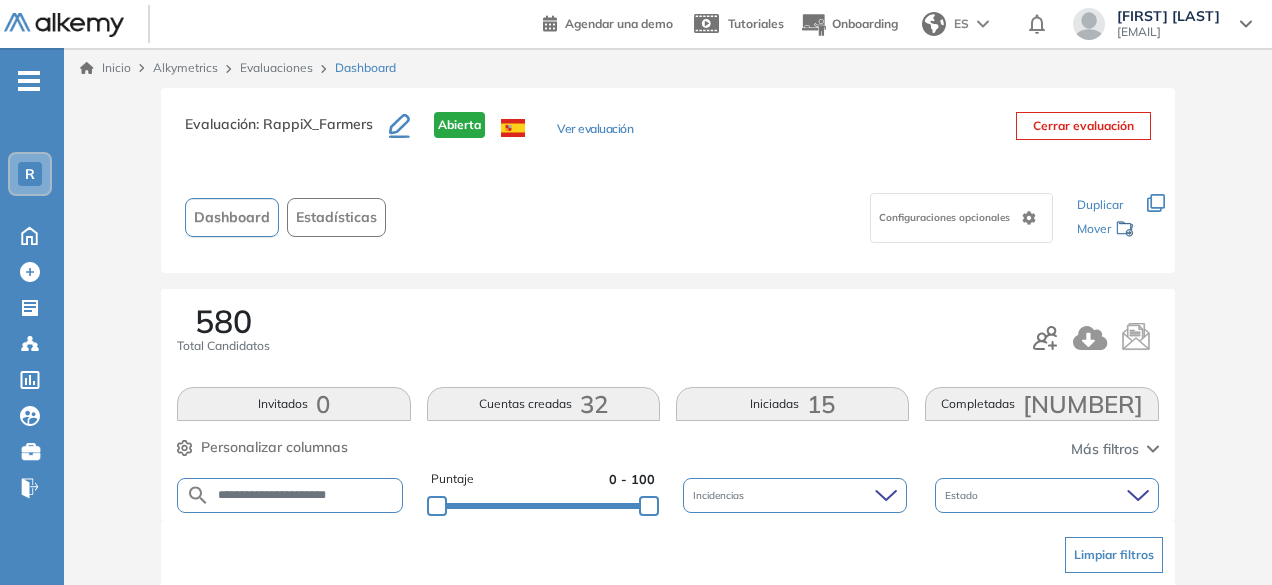 drag, startPoint x: 312, startPoint y: 493, endPoint x: 243, endPoint y: 479, distance: 70.40597 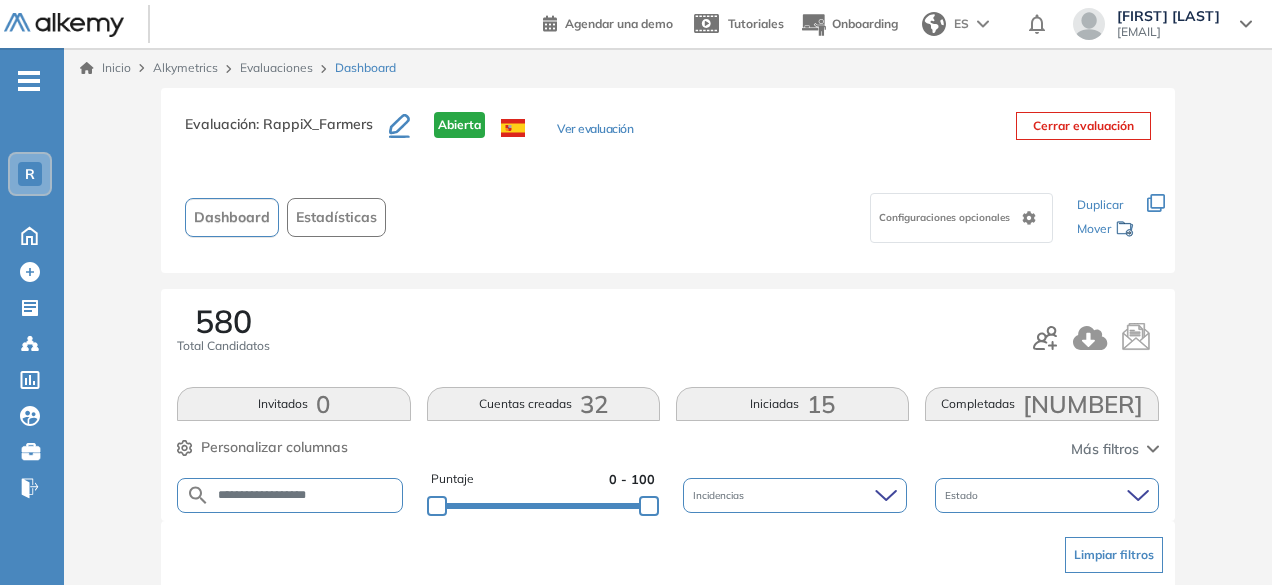 type on "**********" 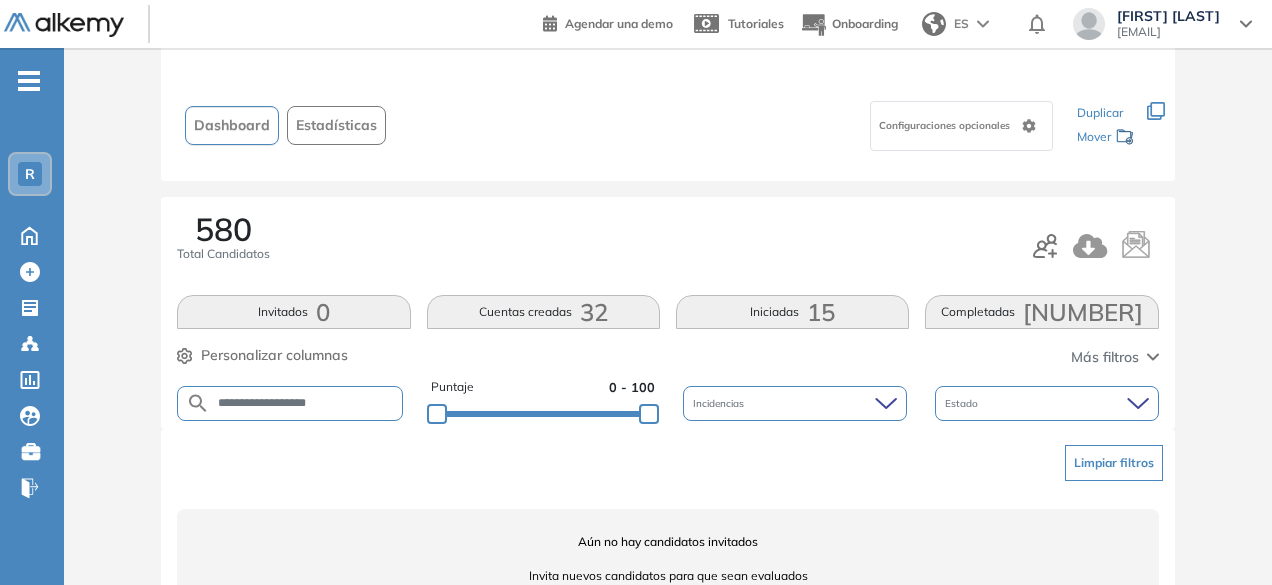 scroll, scrollTop: 126, scrollLeft: 0, axis: vertical 